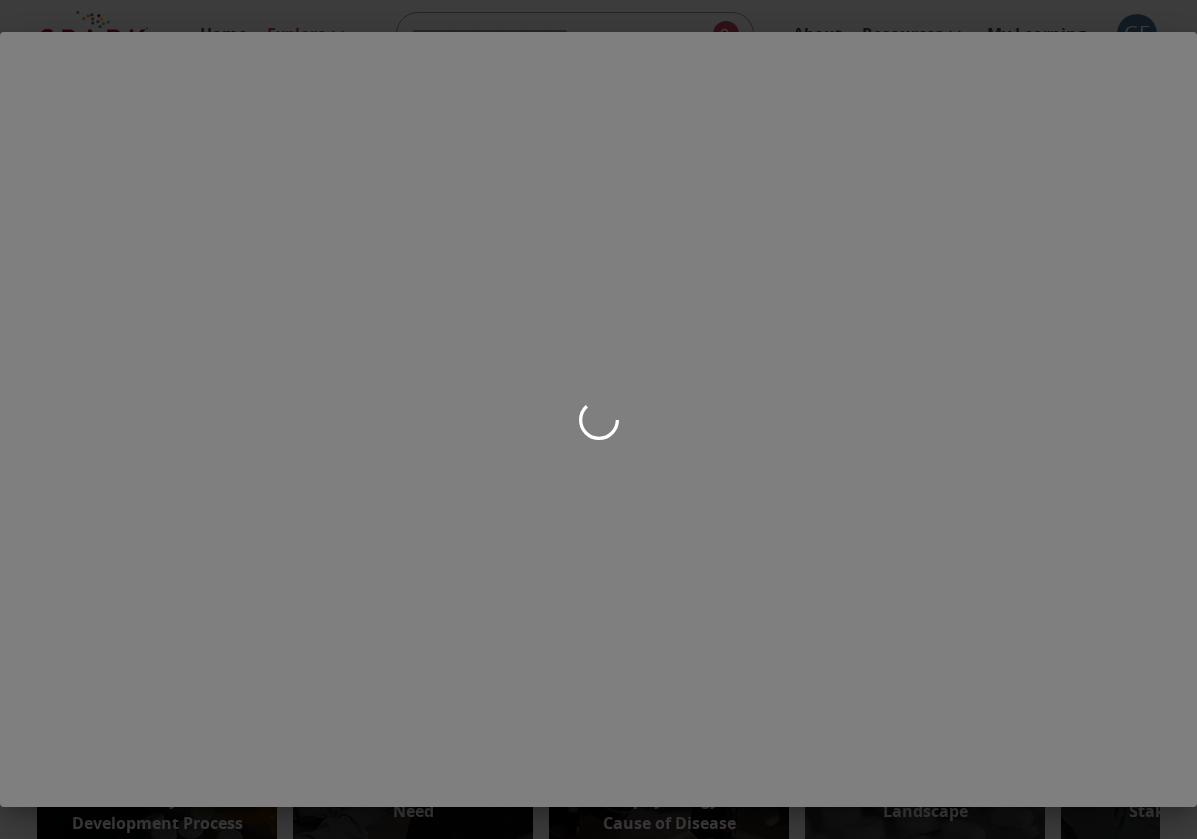 scroll, scrollTop: 284, scrollLeft: 0, axis: vertical 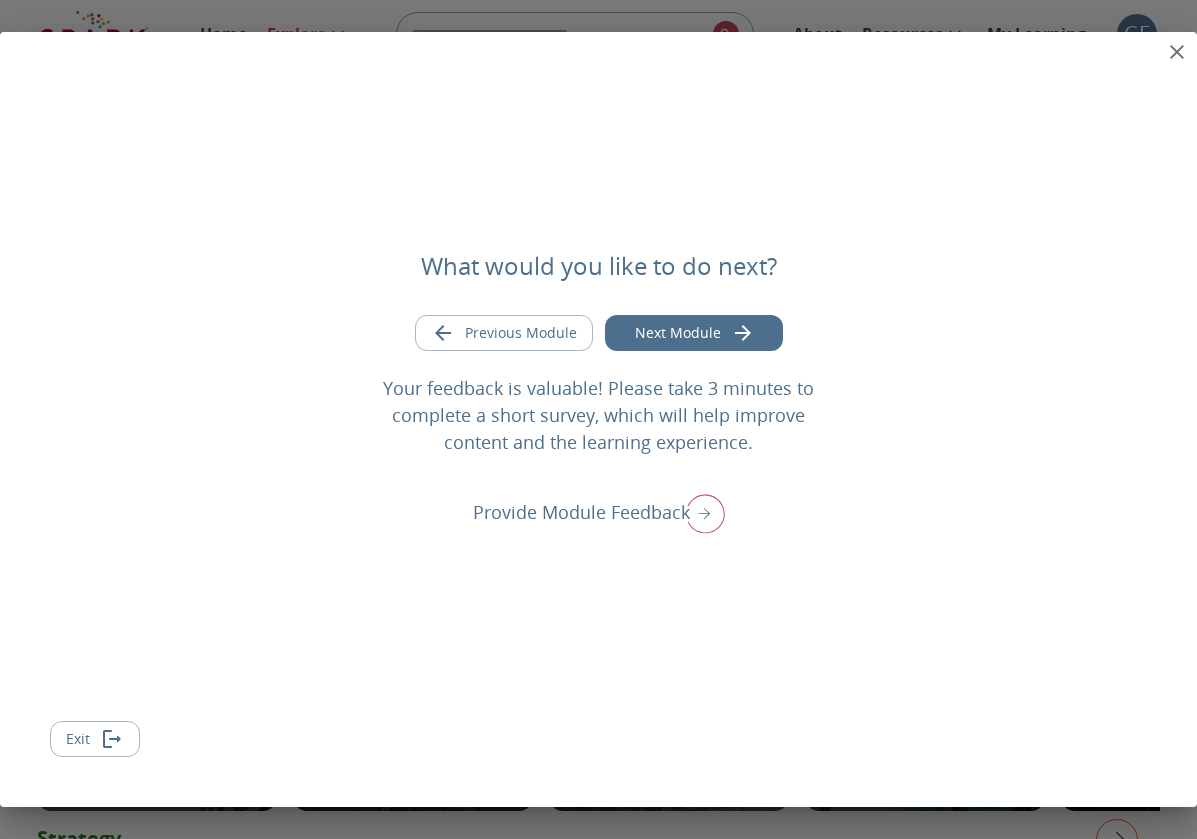 click 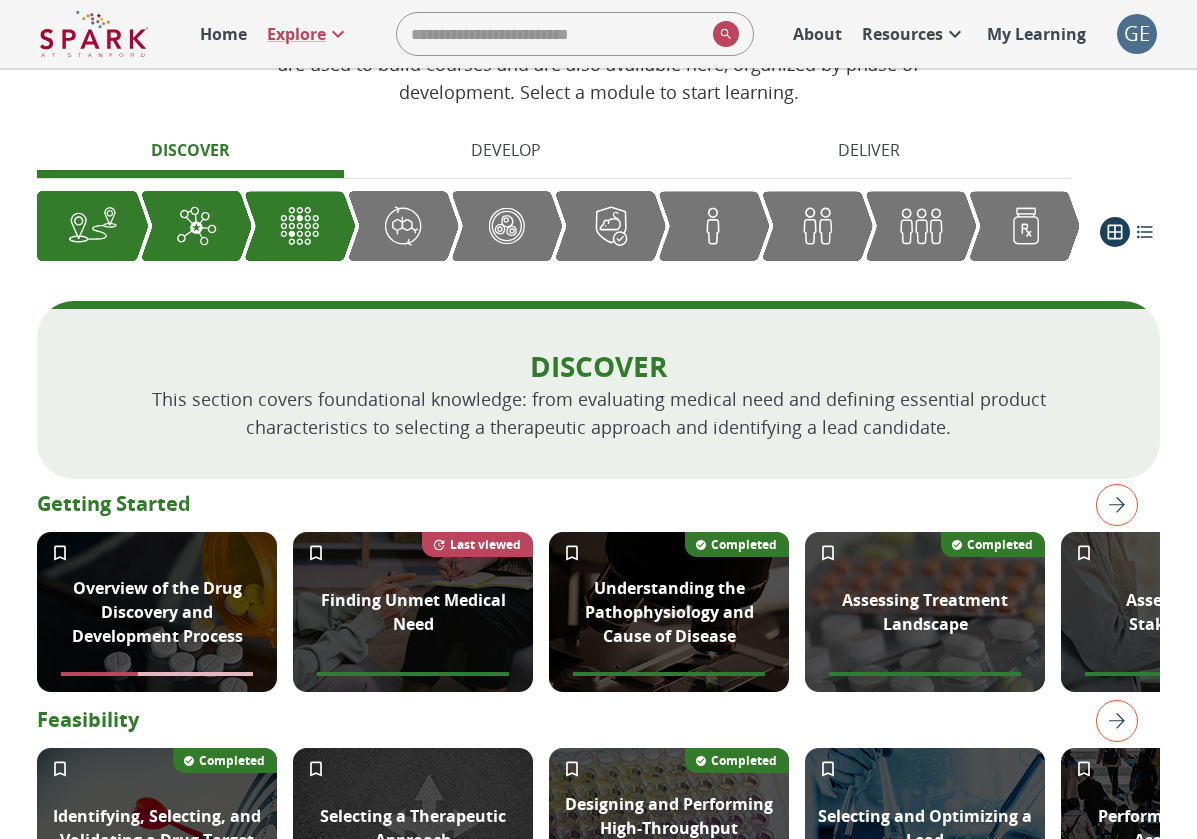 scroll, scrollTop: 412, scrollLeft: 0, axis: vertical 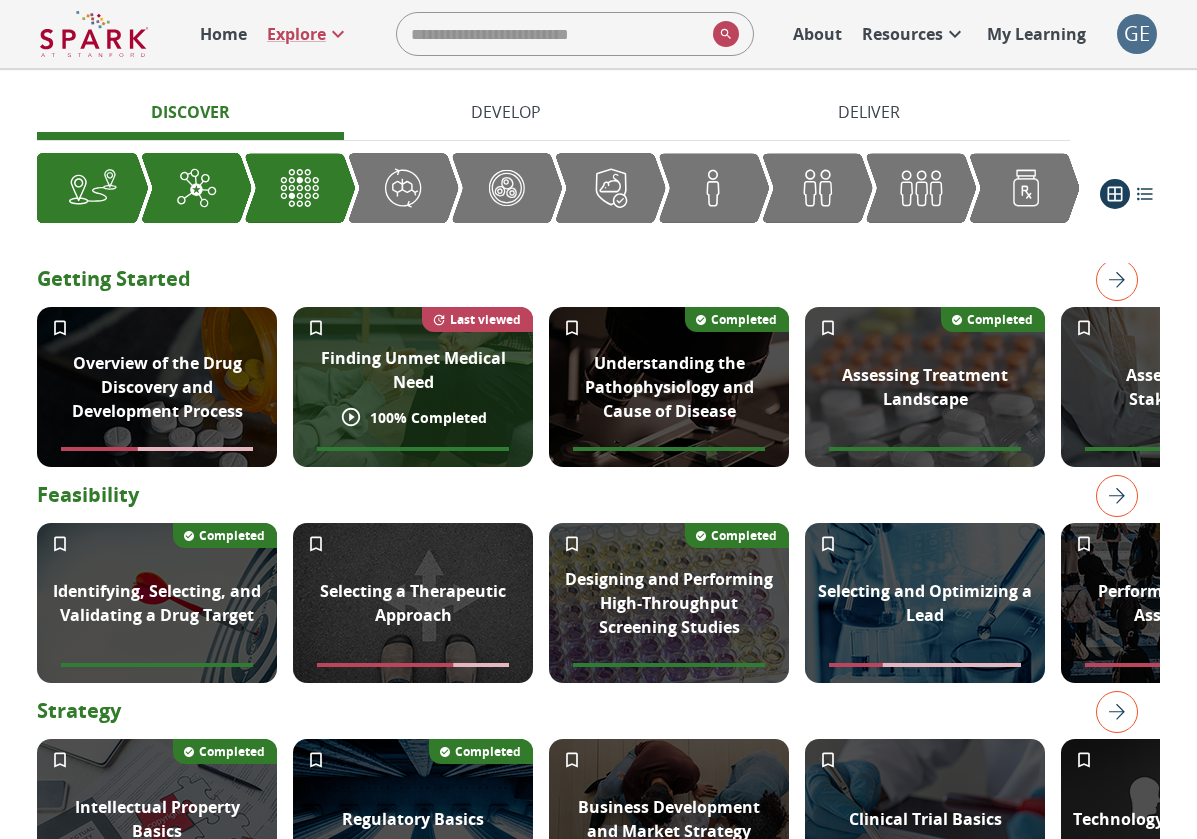 click on "Finding Unmet Medical Need" at bounding box center [413, 370] 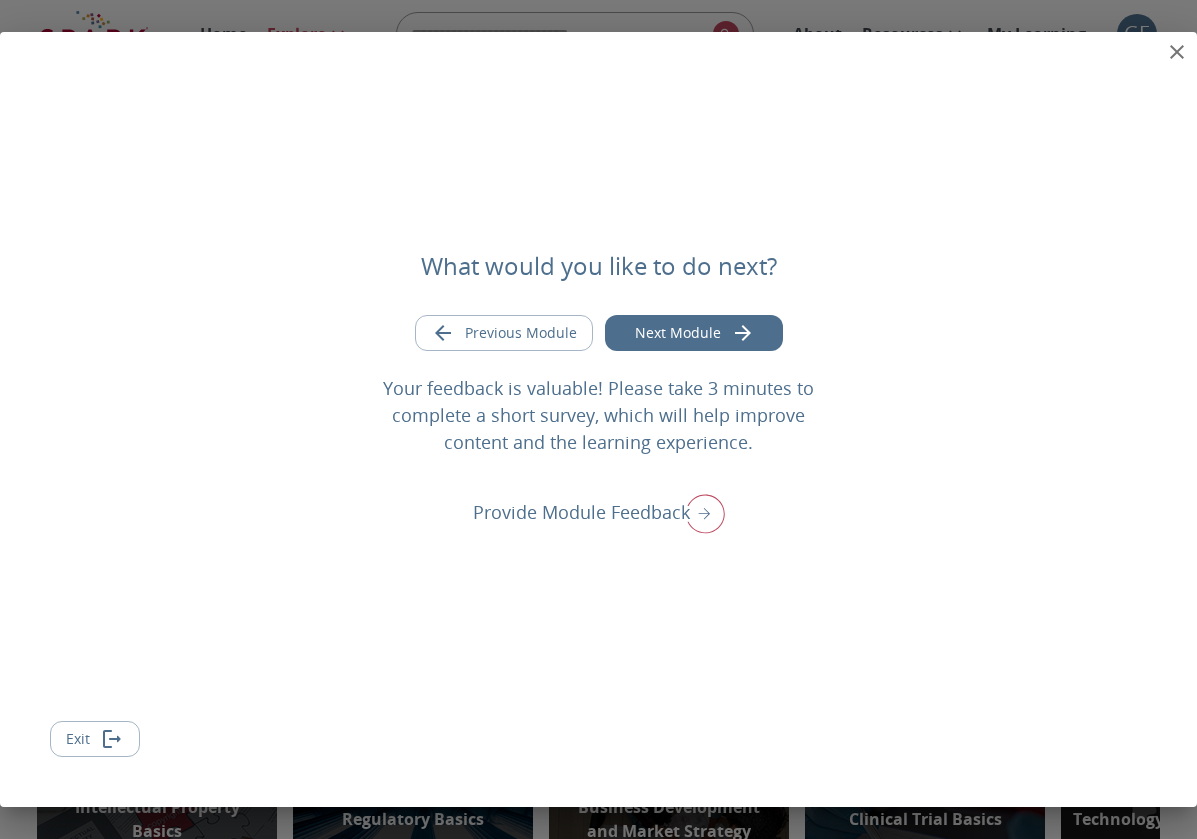 click 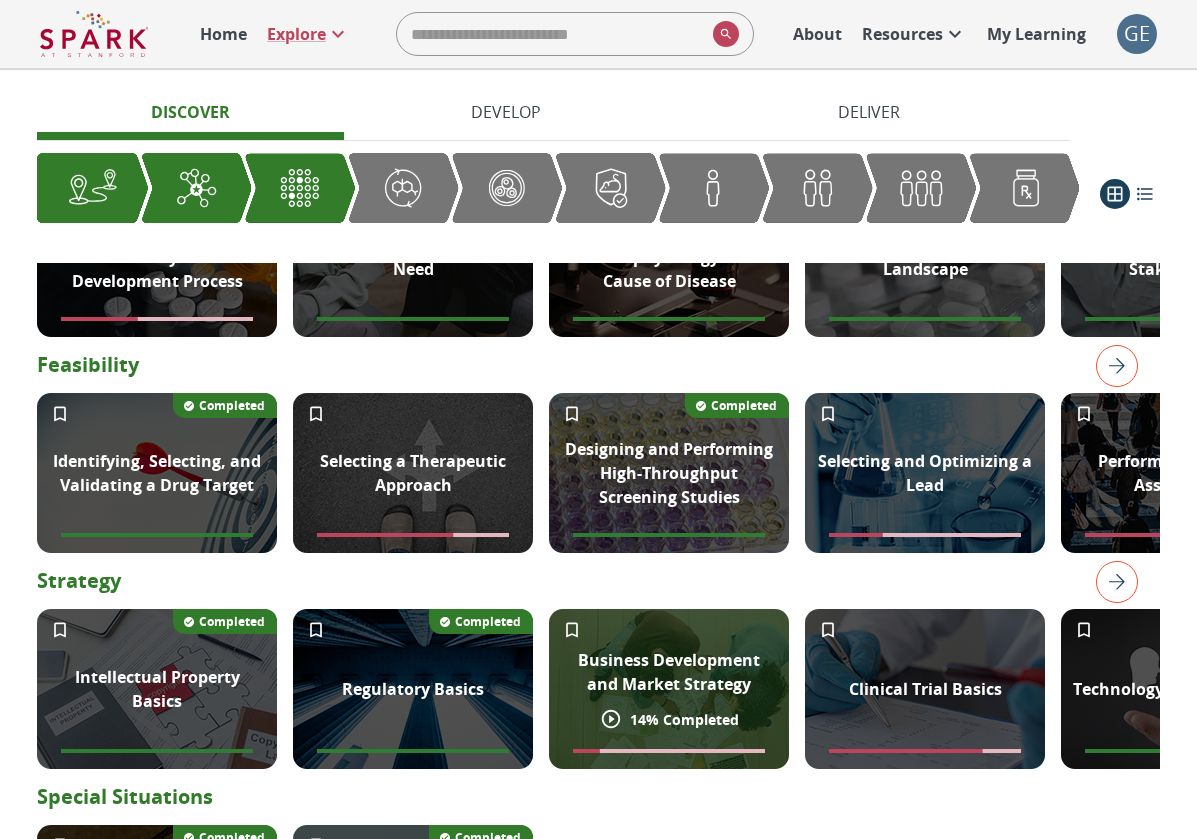 scroll, scrollTop: 418, scrollLeft: 0, axis: vertical 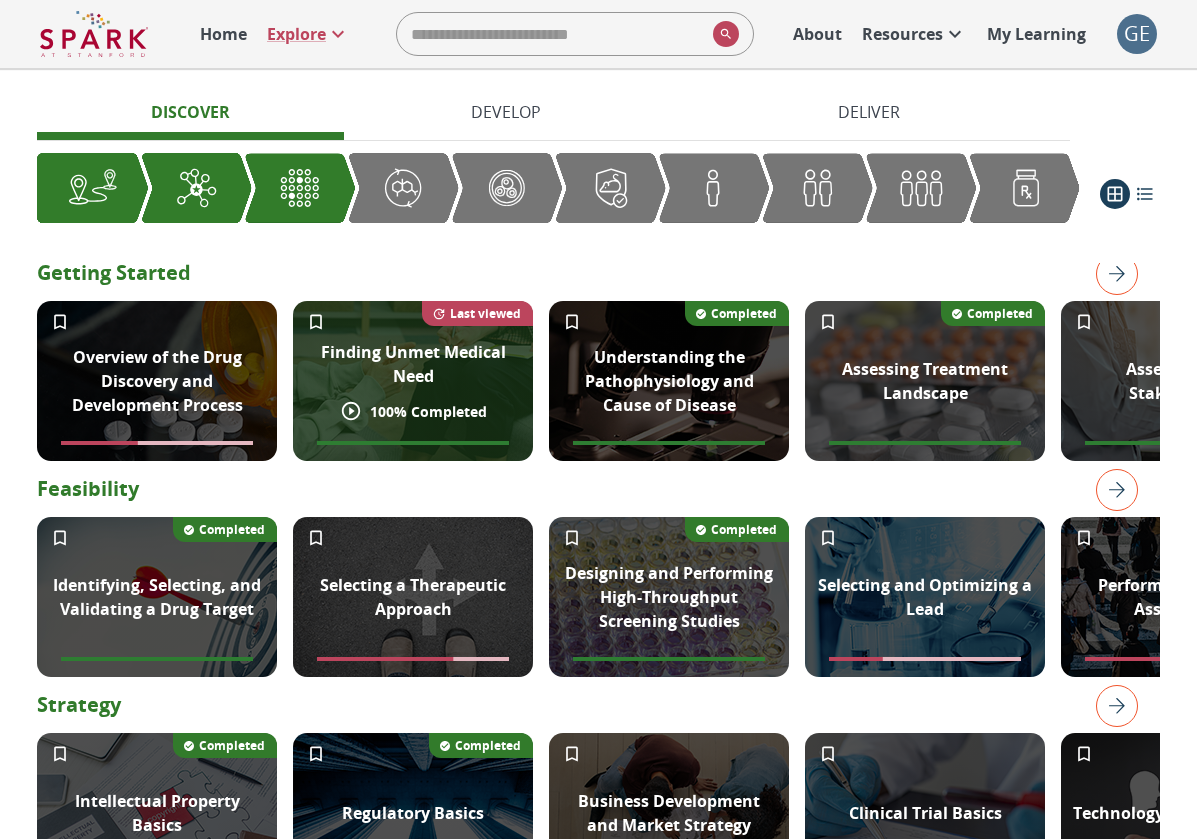 click on "Finding Unmet Medical Need" at bounding box center (413, 364) 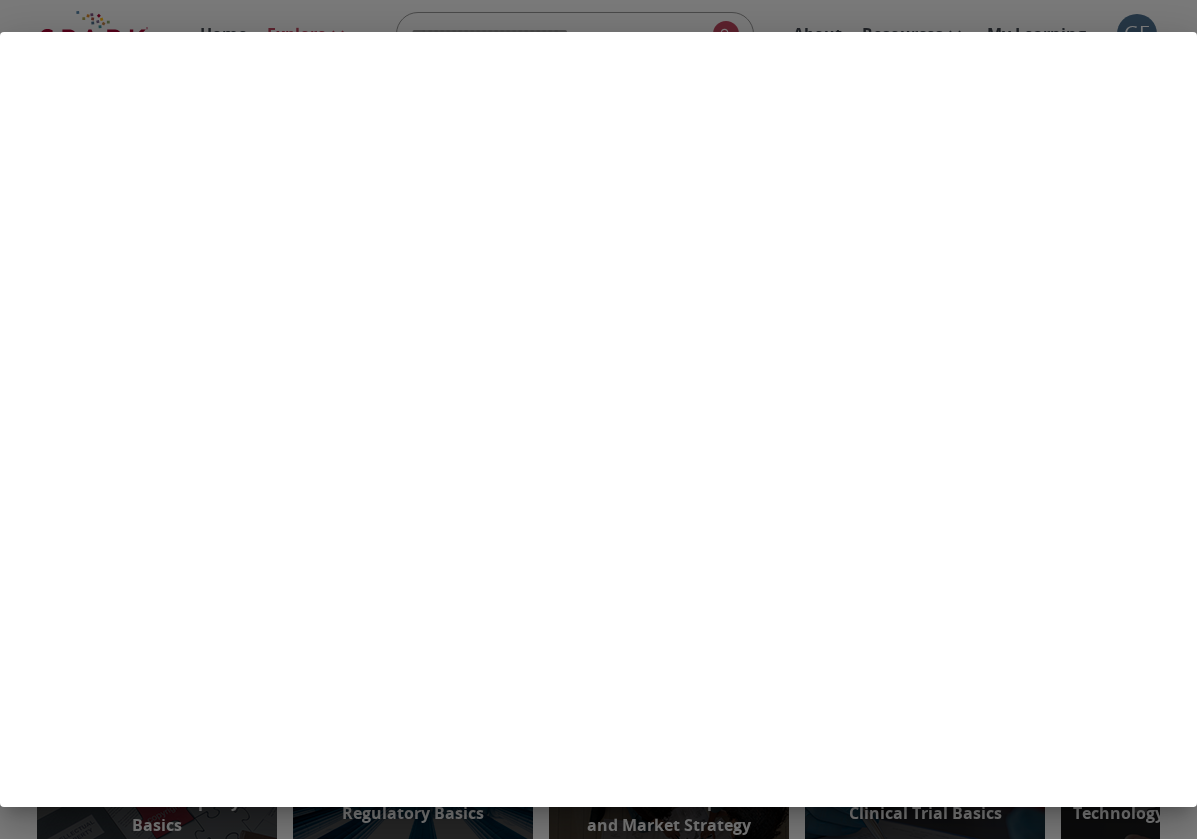 click at bounding box center (598, 419) 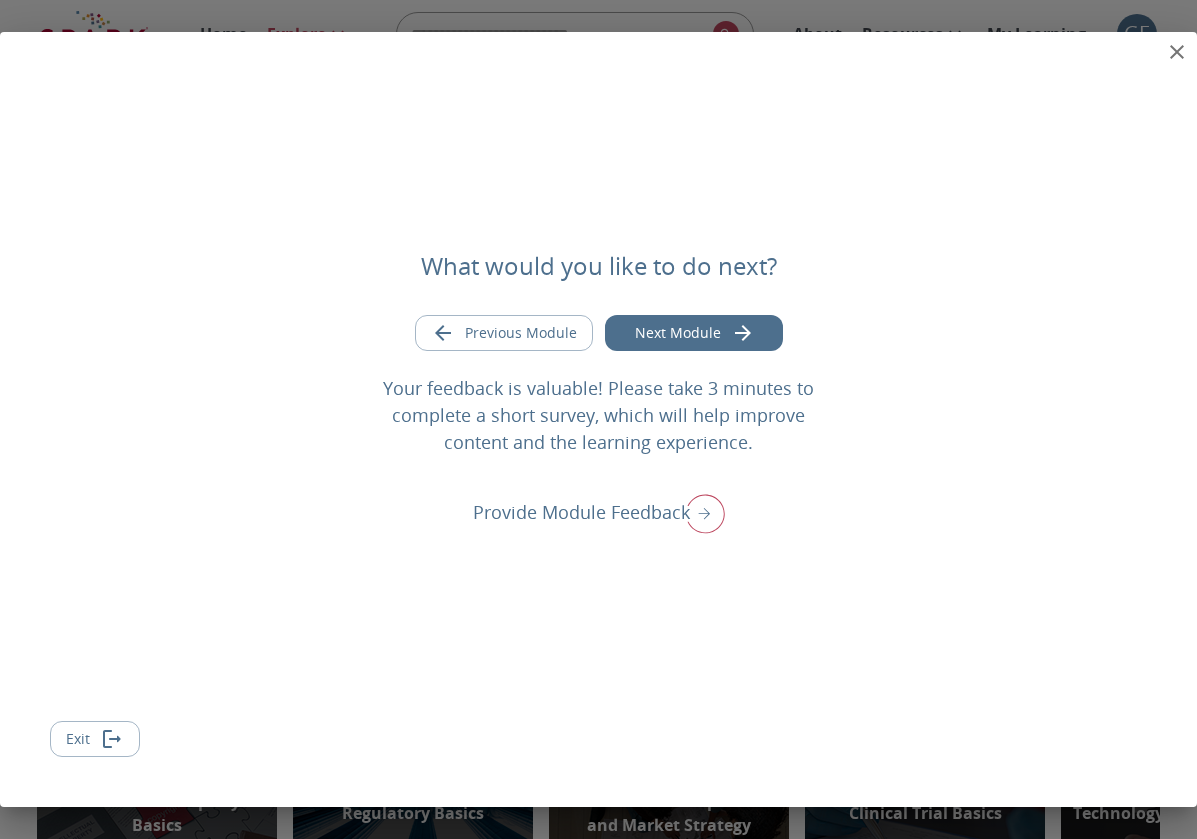 click 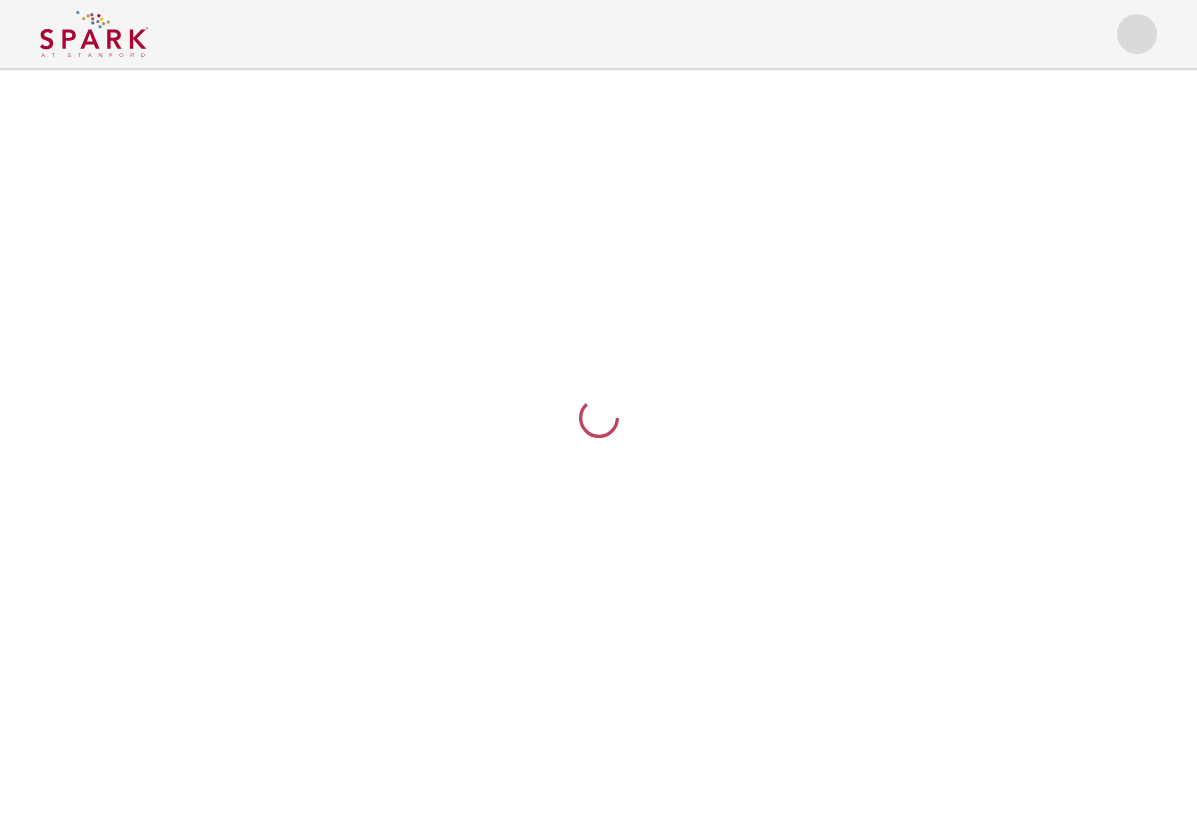 scroll, scrollTop: 0, scrollLeft: 0, axis: both 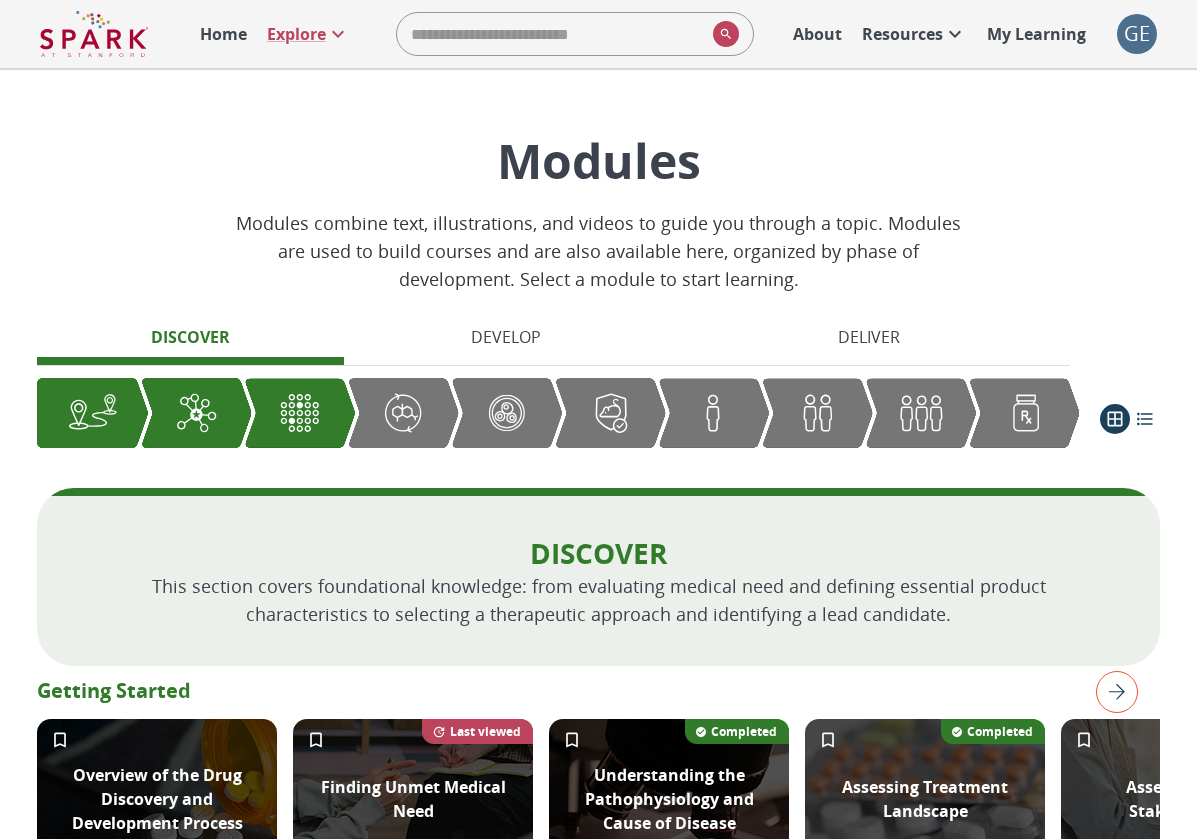 click on "GE" at bounding box center [1137, 34] 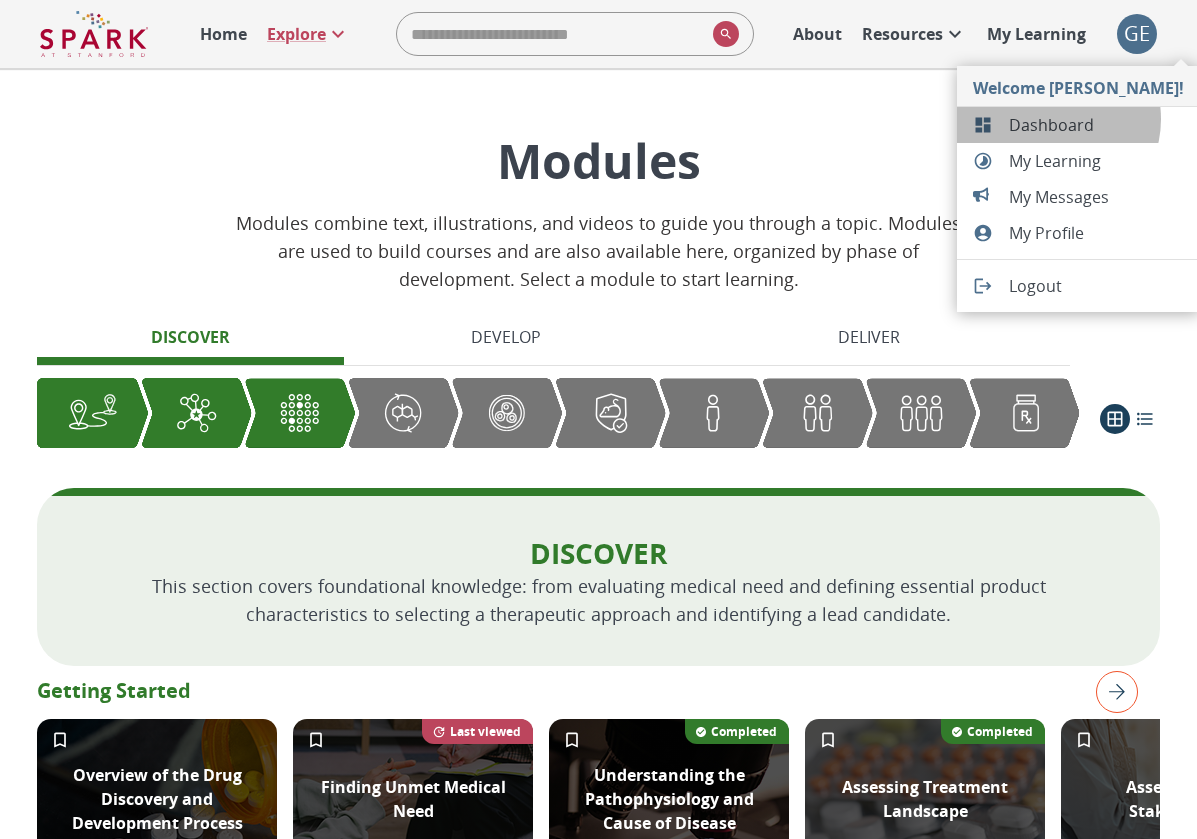 click on "Dashboard" at bounding box center [1096, 125] 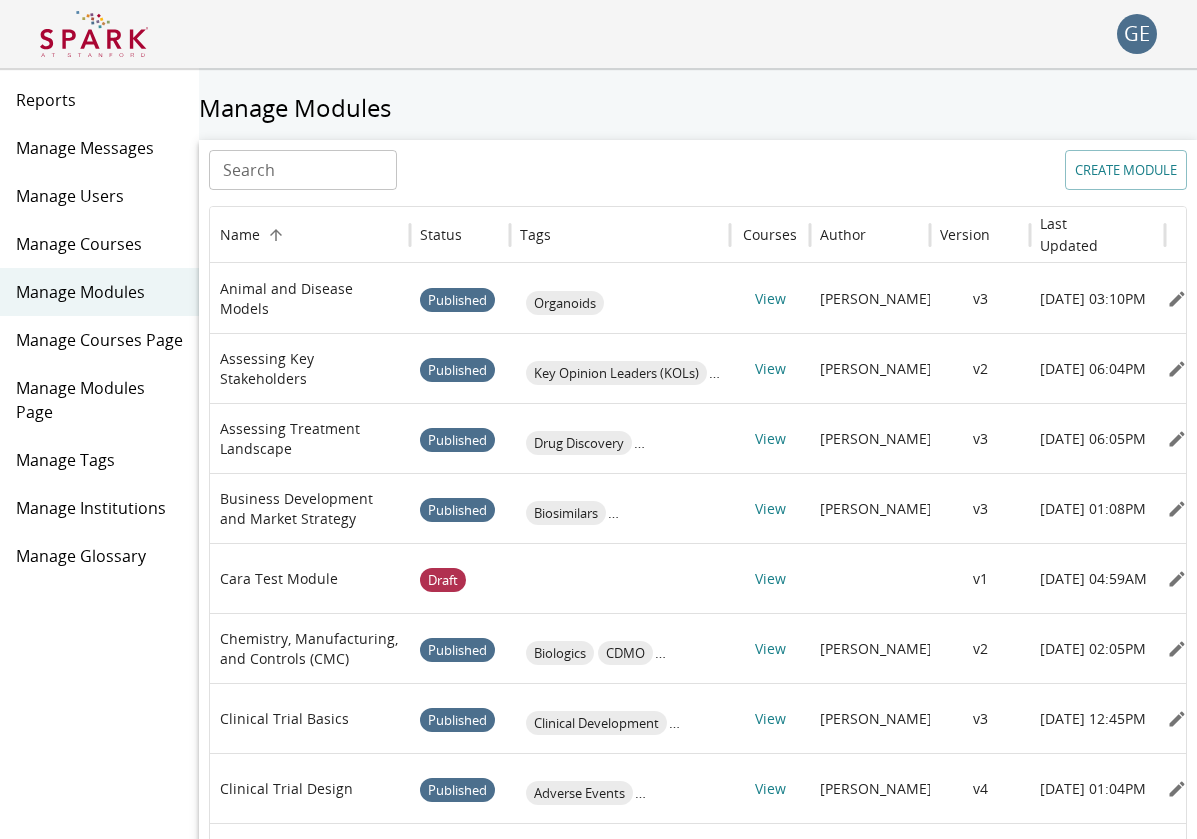 click on "CREATE MODULE" at bounding box center (1126, 170) 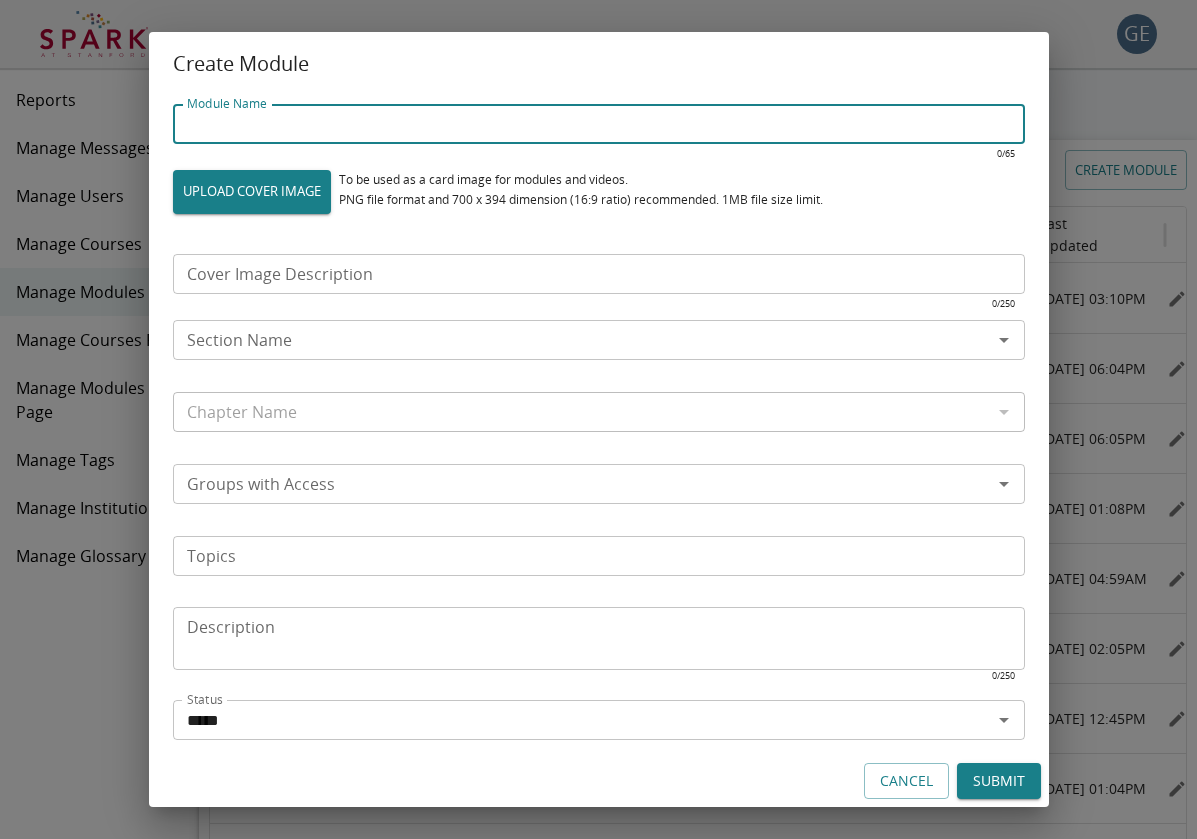 click on "Module Name" at bounding box center (599, 124) 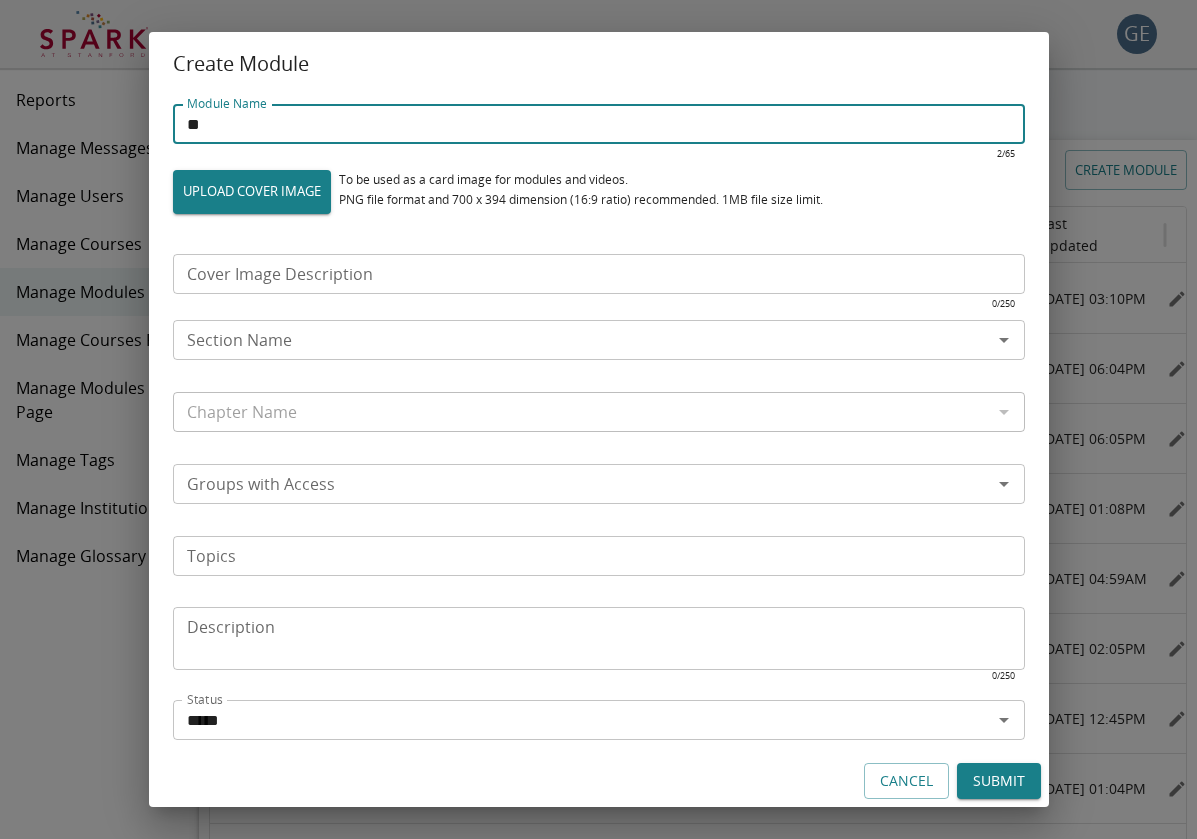 type on "*" 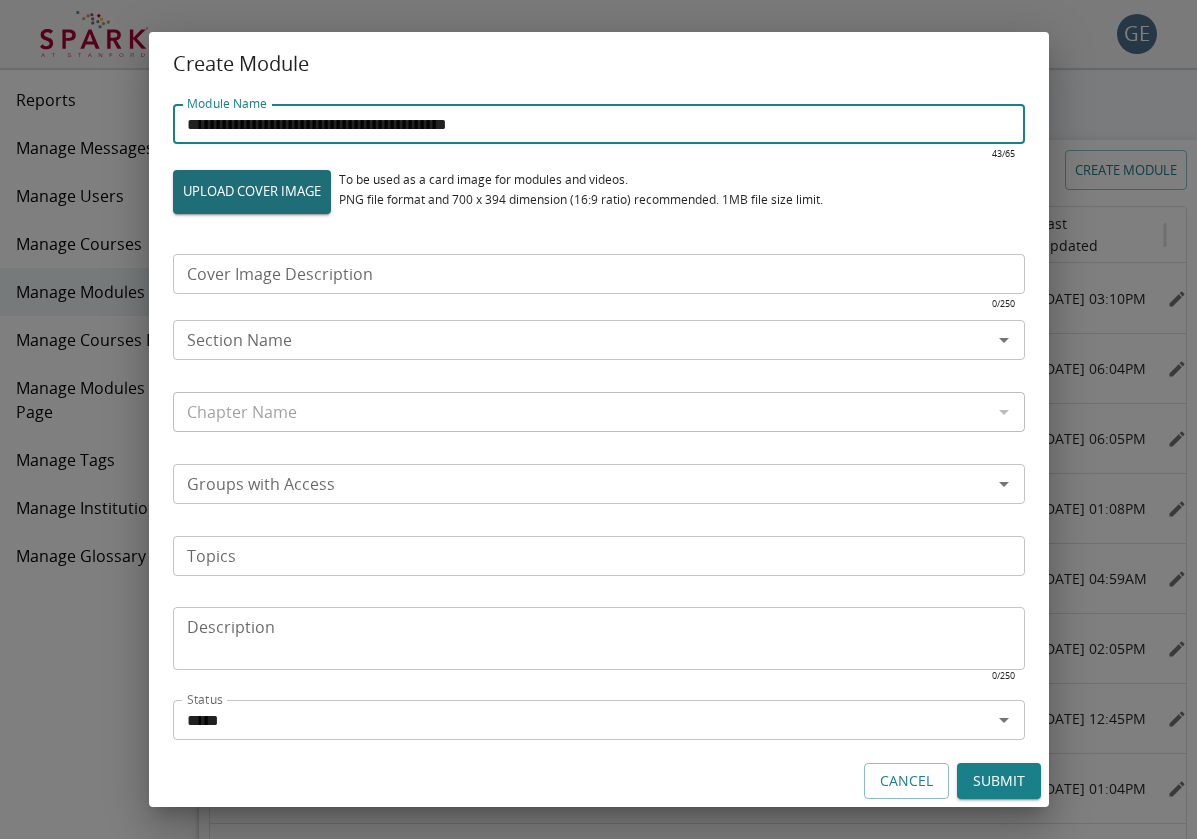 type on "**********" 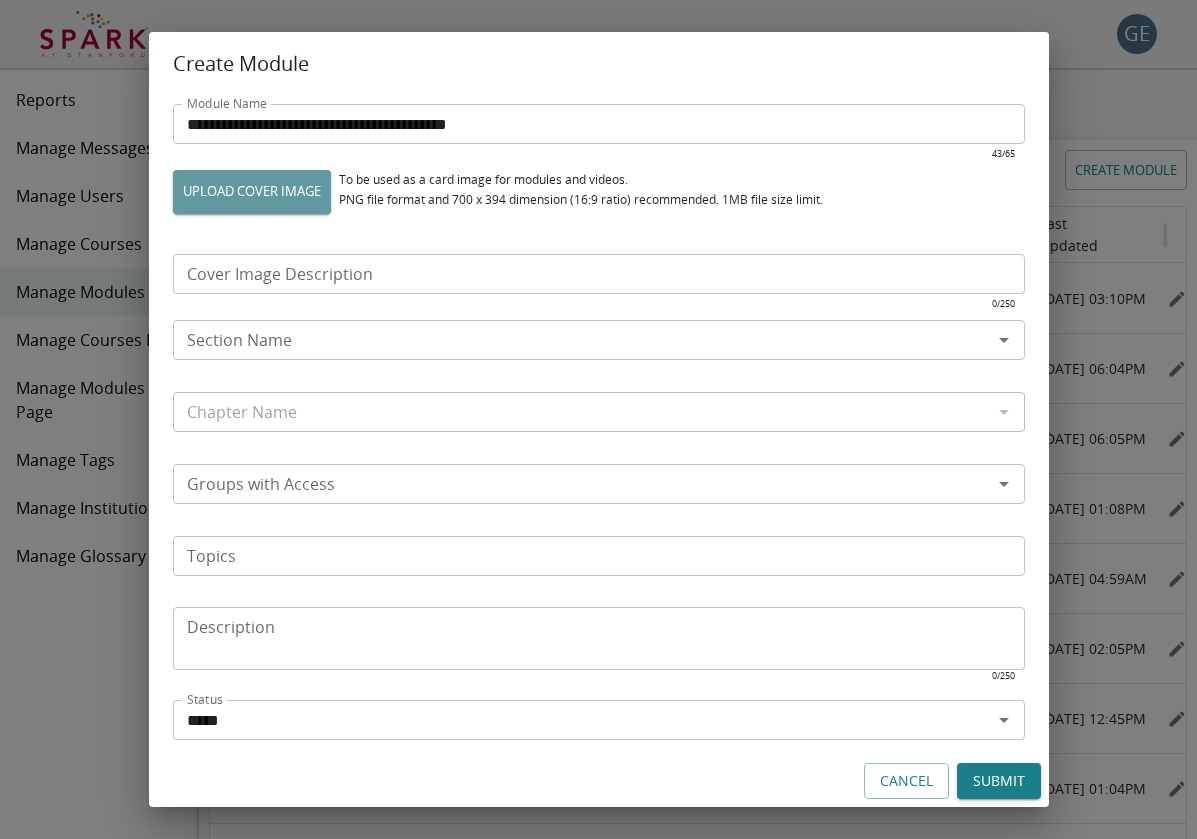 click on "UPLOAD COVER IMAGE" at bounding box center [252, 192] 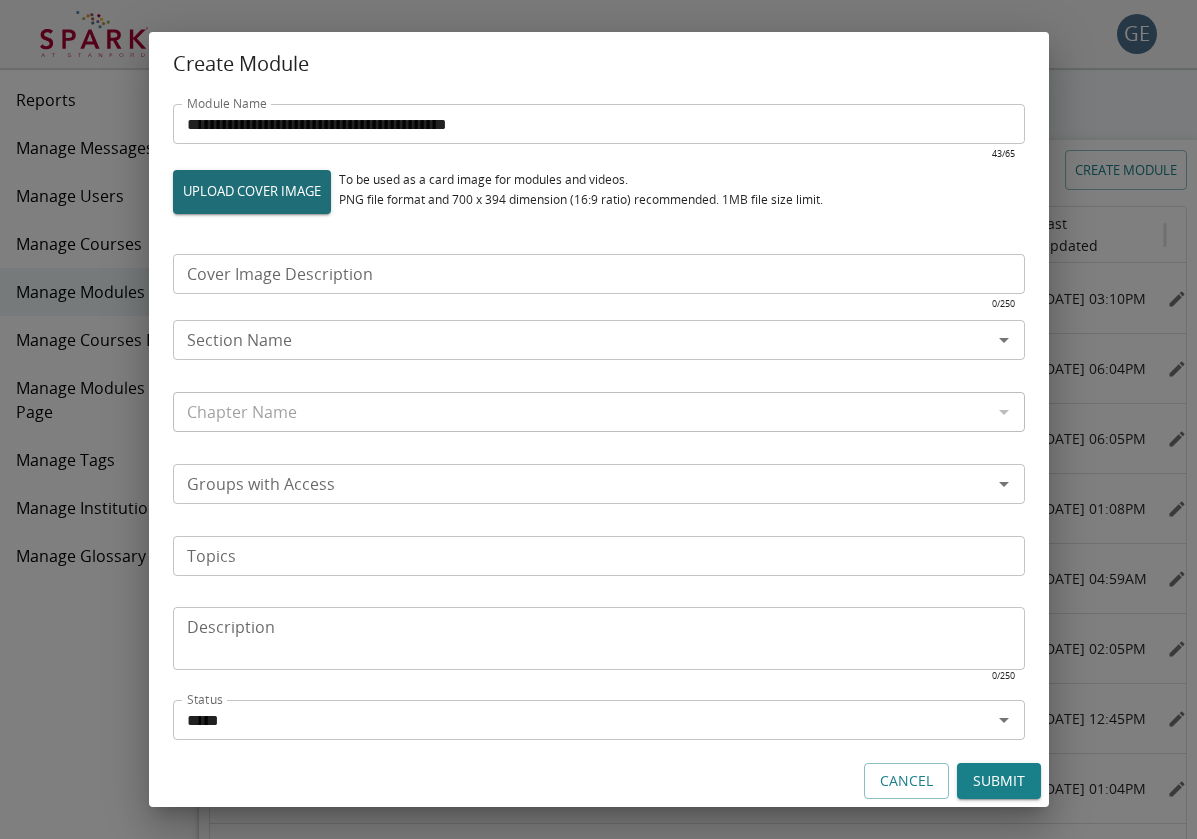 type on "**********" 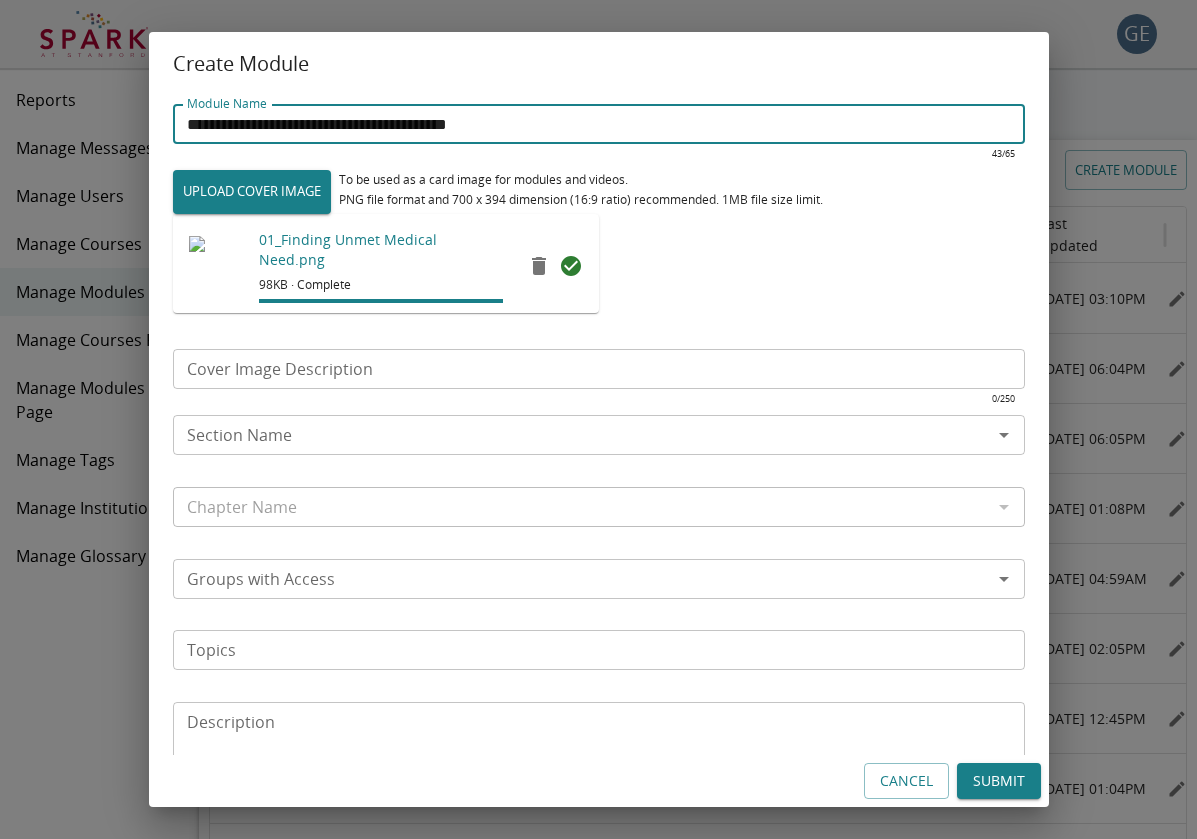 drag, startPoint x: 265, startPoint y: 129, endPoint x: 172, endPoint y: 126, distance: 93.04838 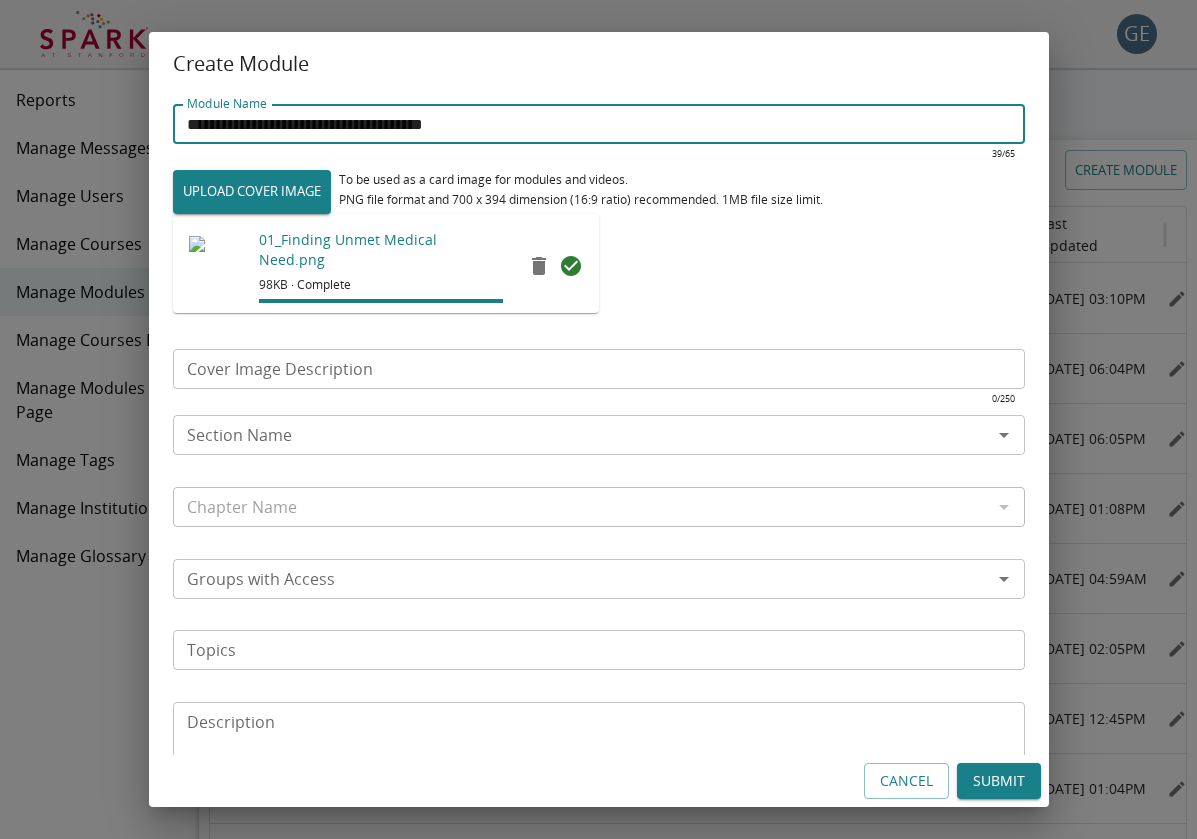 click on "**********" at bounding box center [599, 124] 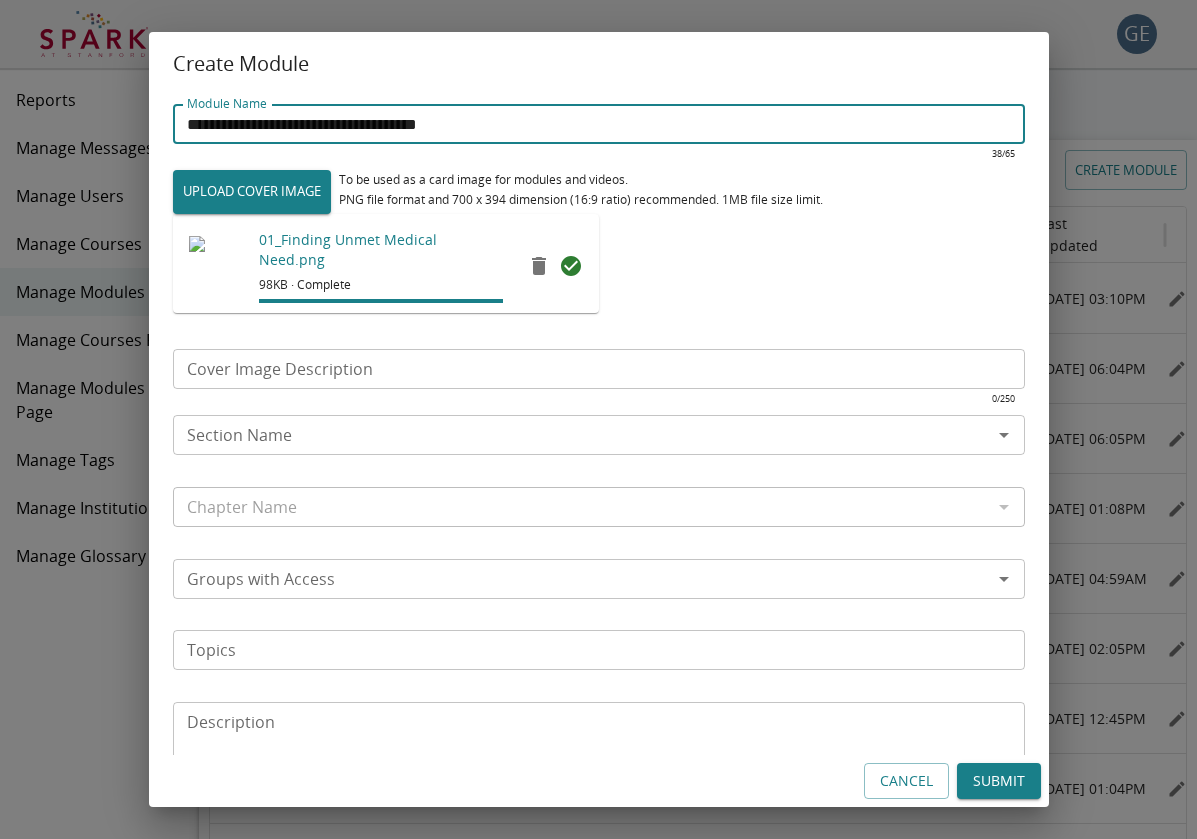 type on "**********" 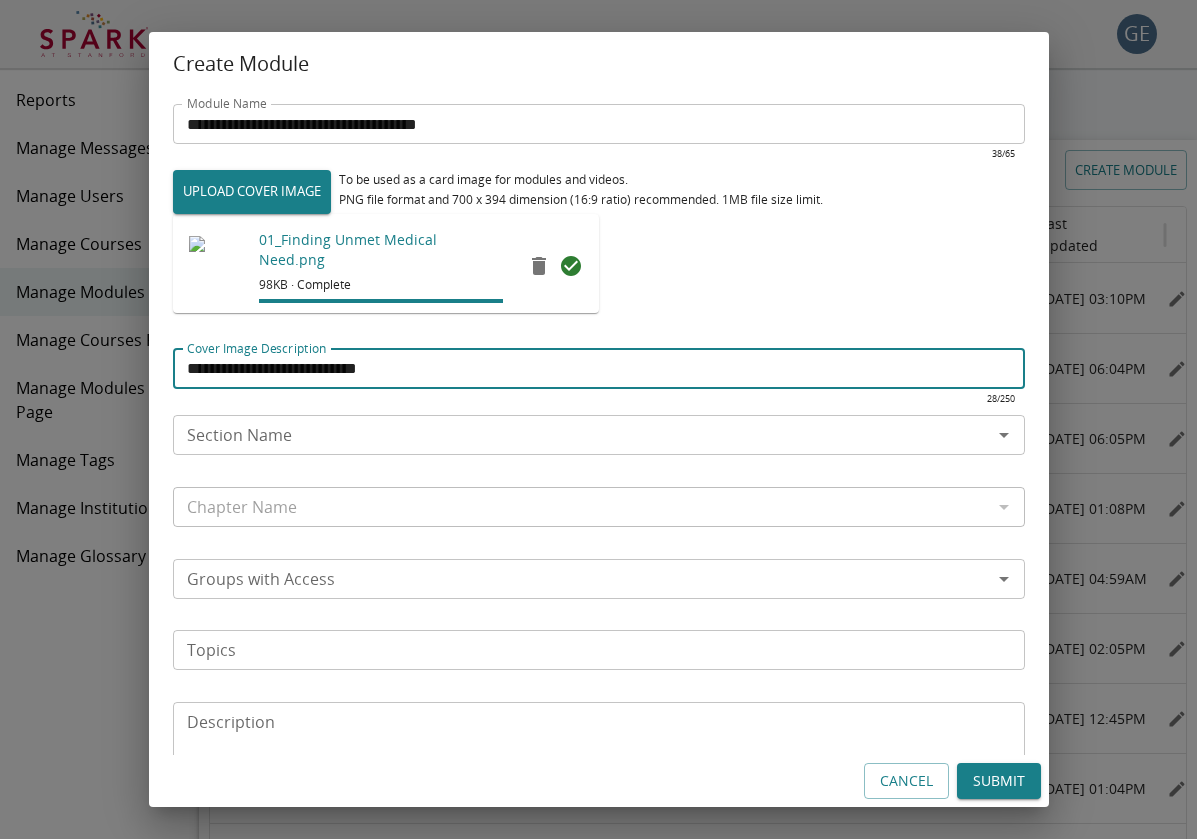 type on "**********" 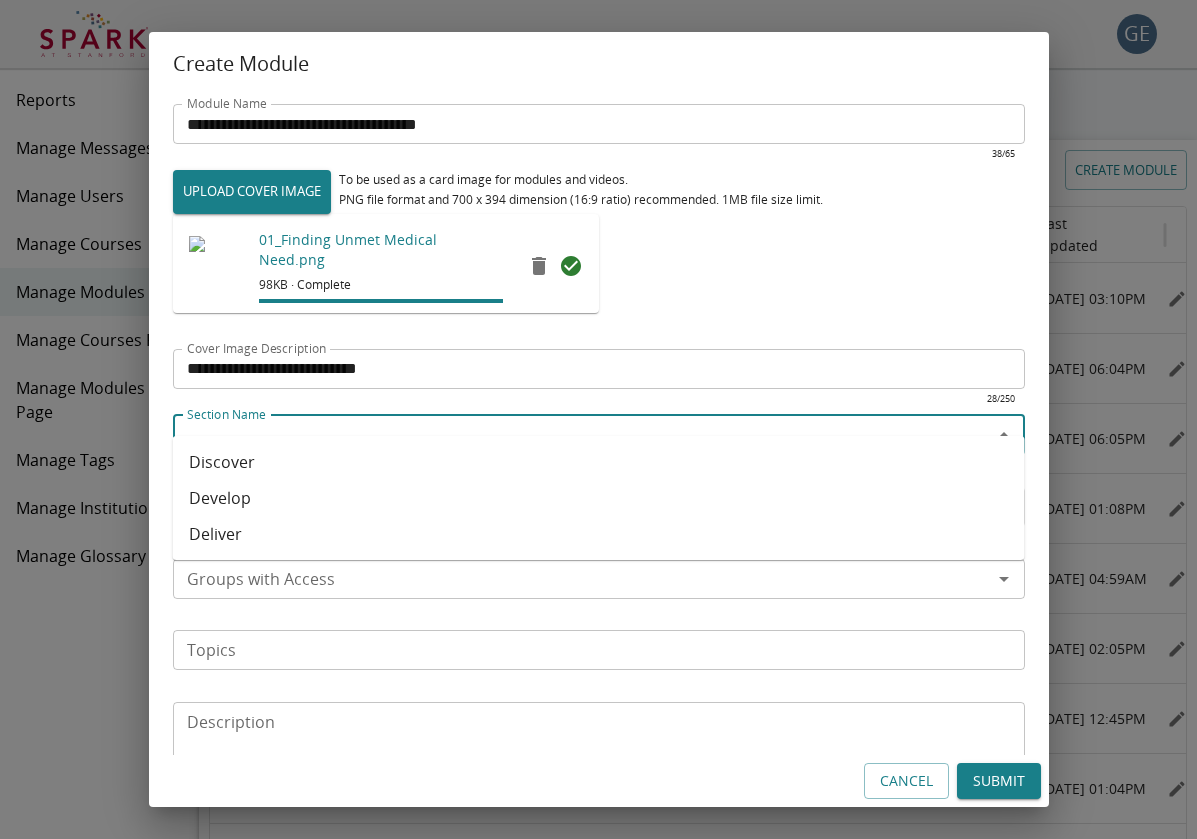 click on "Section Name" at bounding box center (582, 435) 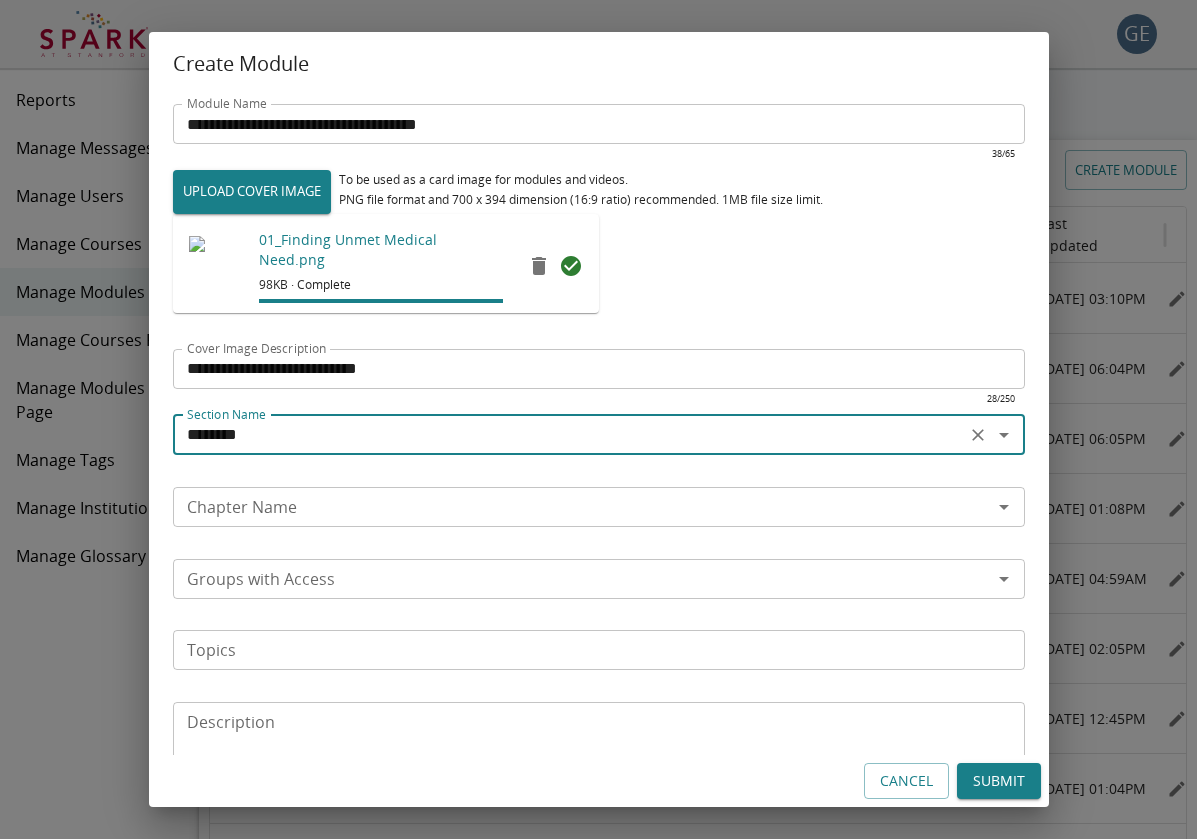 type on "********" 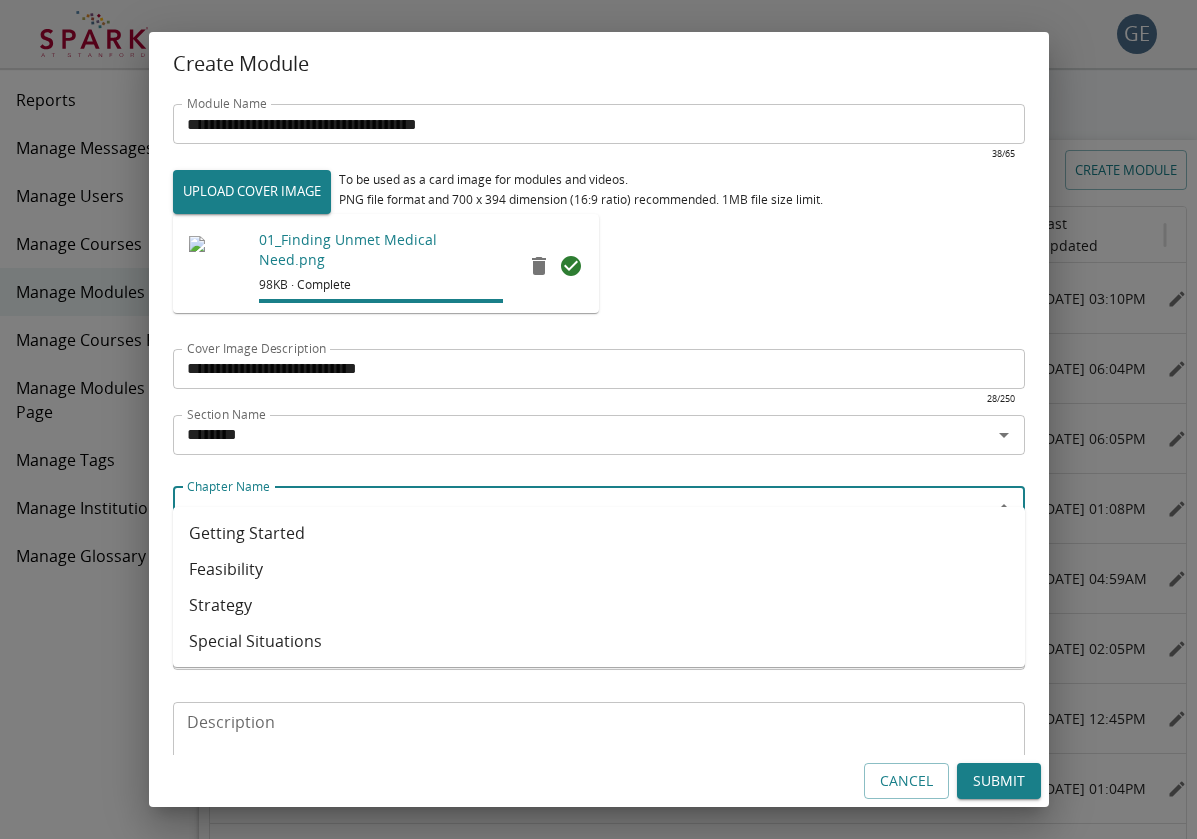 click on "Getting Started" at bounding box center (599, 533) 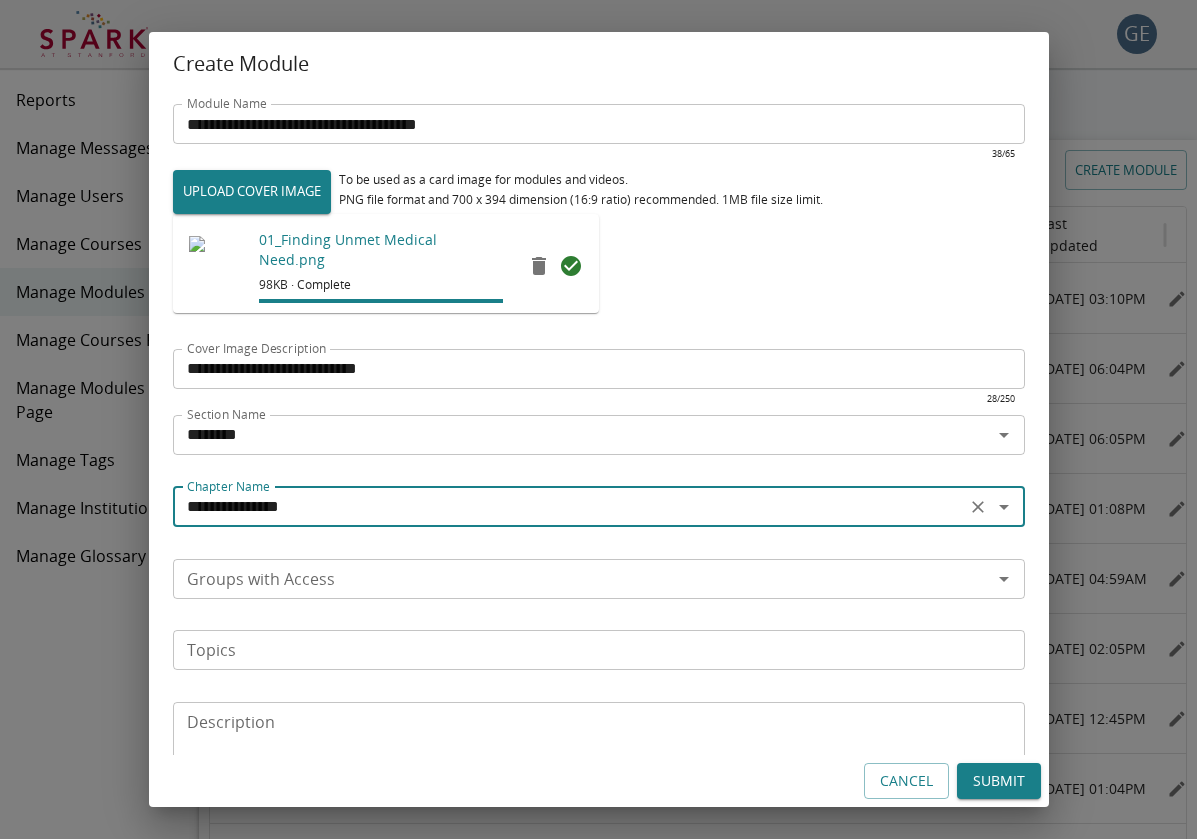 click on "Groups with Access" at bounding box center (599, 579) 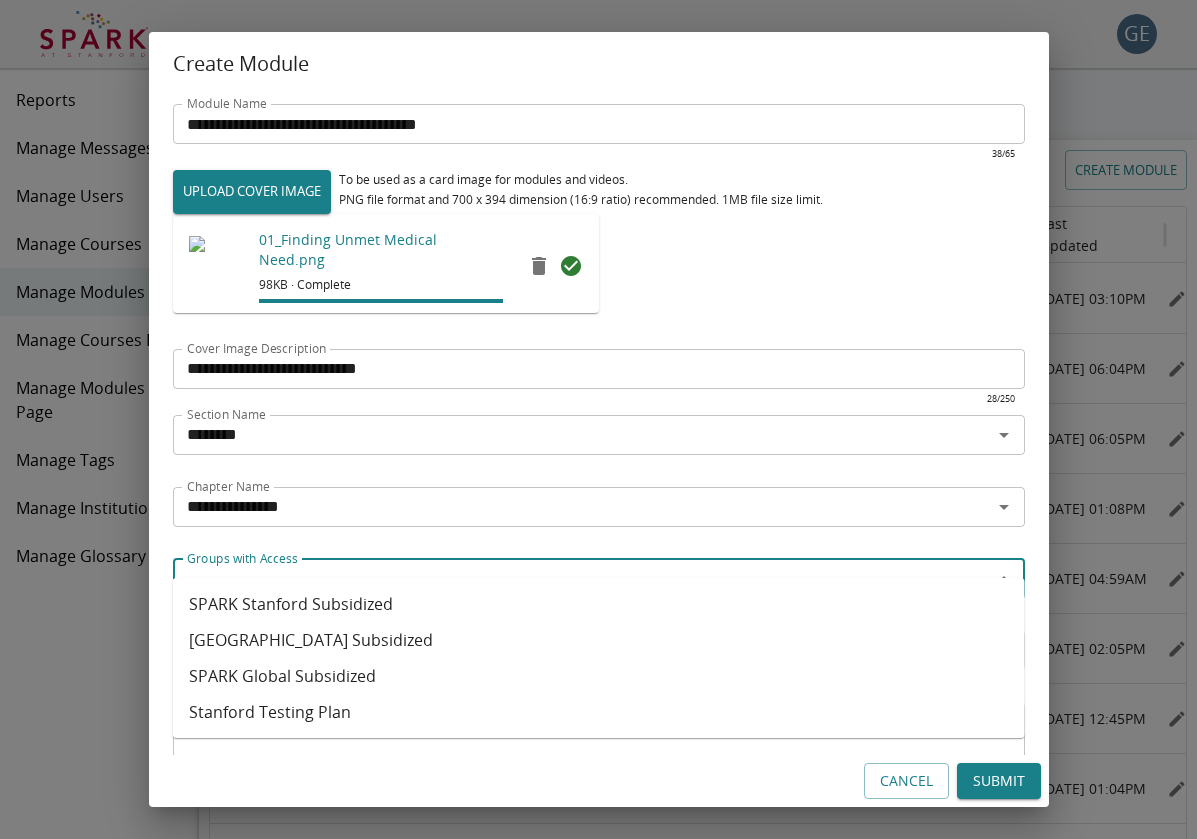 click on "SPARK Stanford Subsidized" at bounding box center [599, 604] 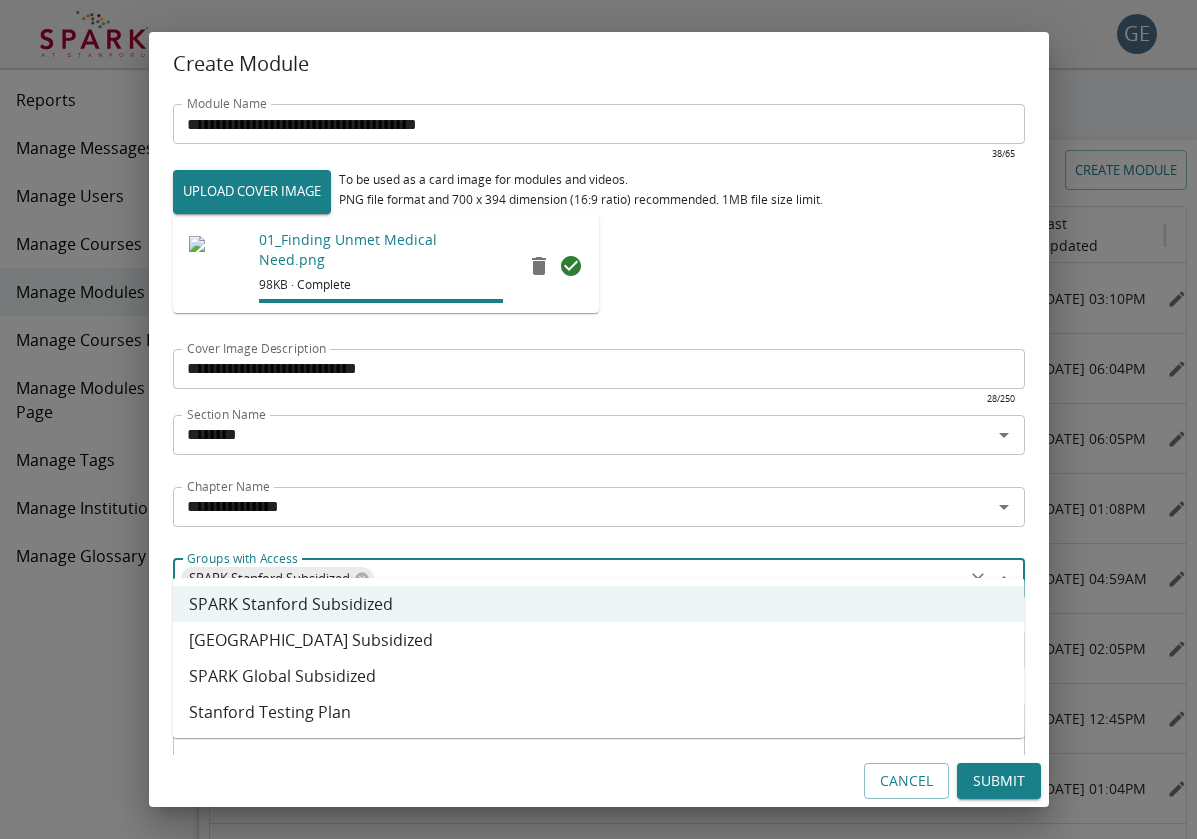 click on "[GEOGRAPHIC_DATA] Subsidized" at bounding box center [599, 640] 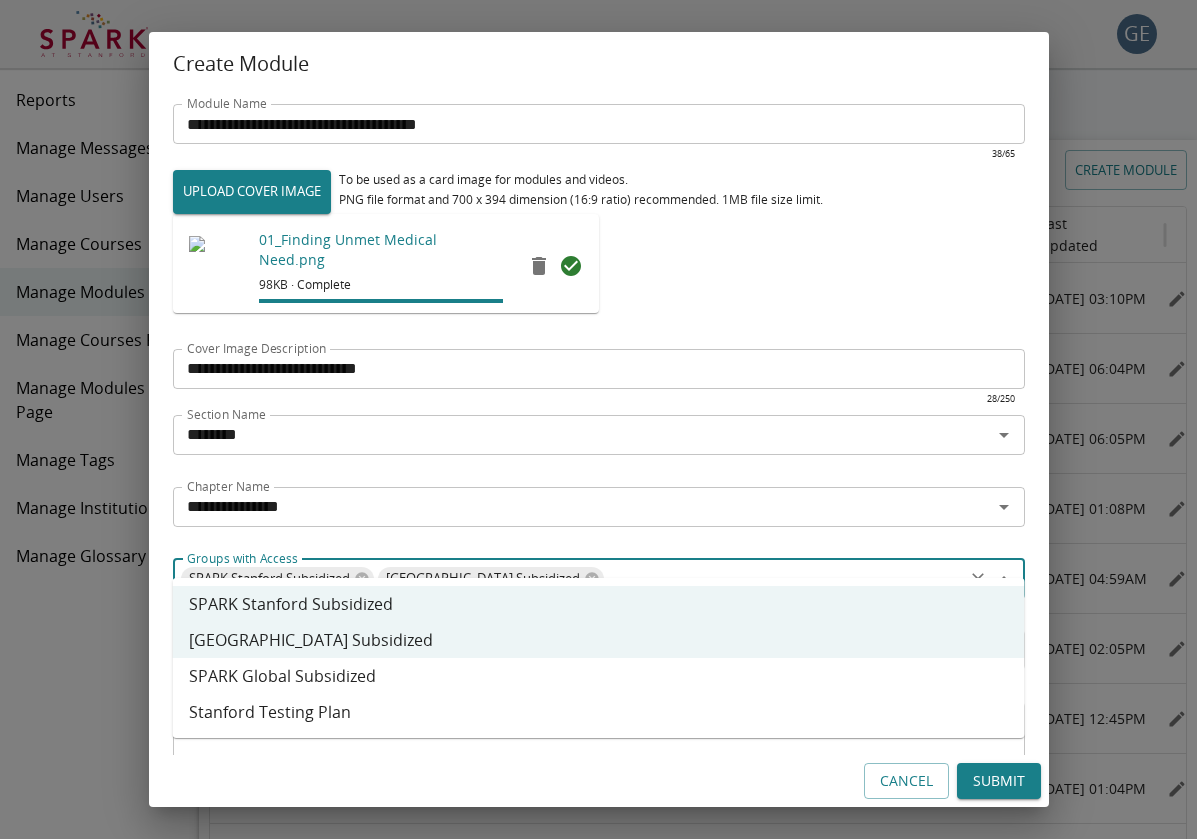 click on "SPARK Global Subsidized" at bounding box center (599, 676) 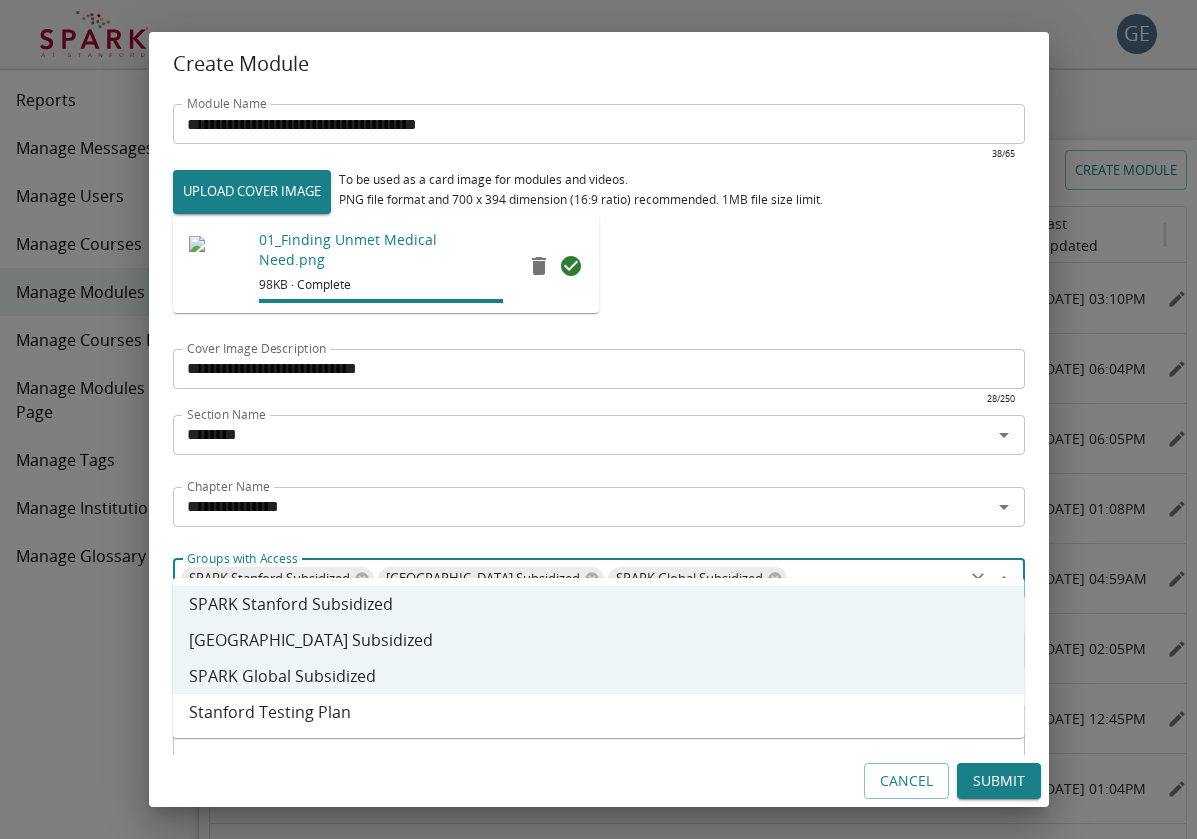 click on "Stanford Testing Plan" at bounding box center [599, 712] 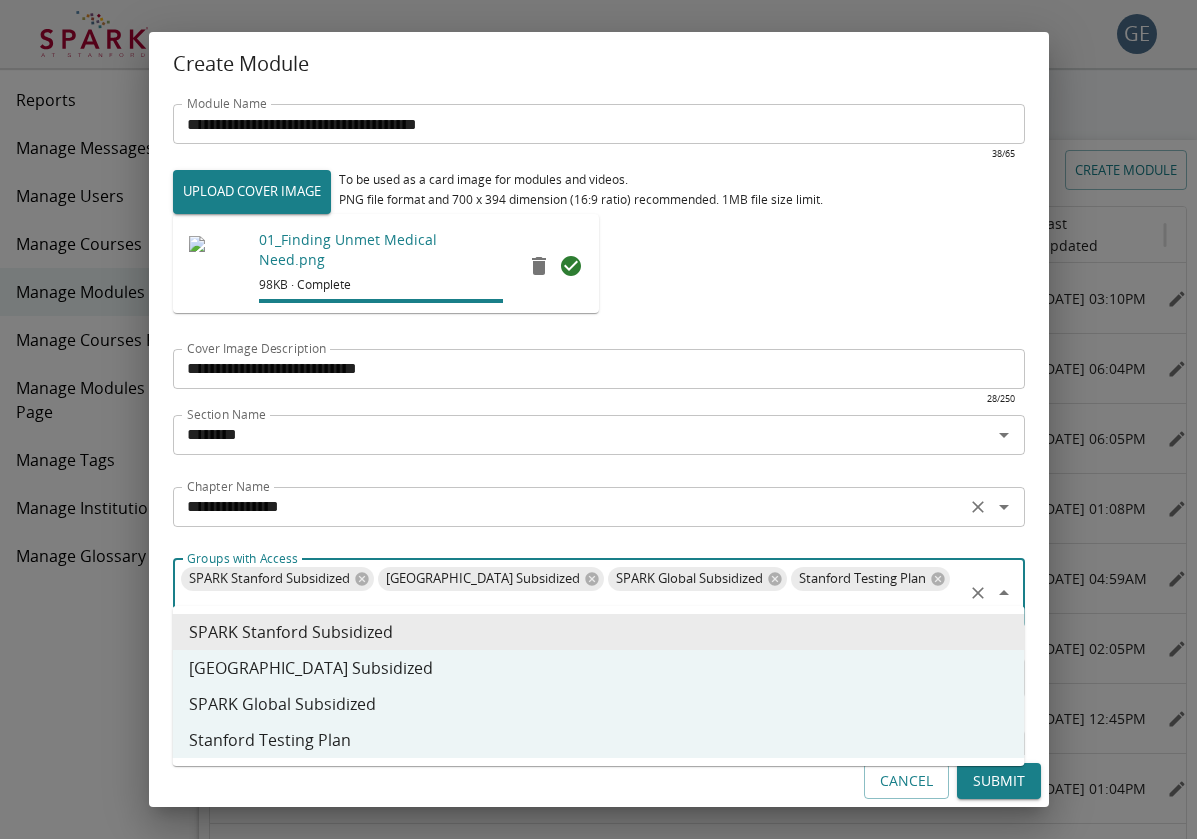 click on "**********" at bounding box center [569, 507] 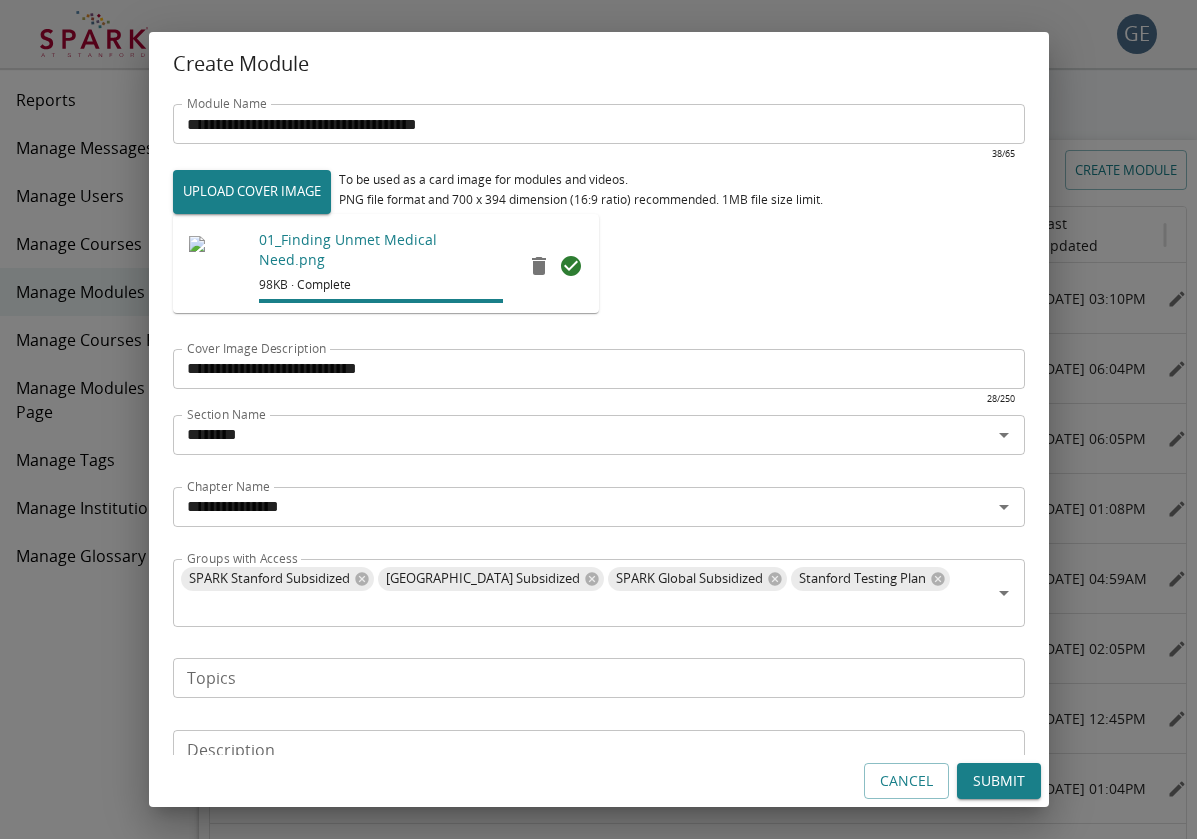 click on "UPLOAD COVER IMAGE To be used as a card image for modules and videos. PNG file format and 700 x 394 dimension (16:9 ratio) recommended. 1MB file size limit. 01_Finding Unmet Medical Need.png 98KB   ·   Complete" at bounding box center (599, 251) 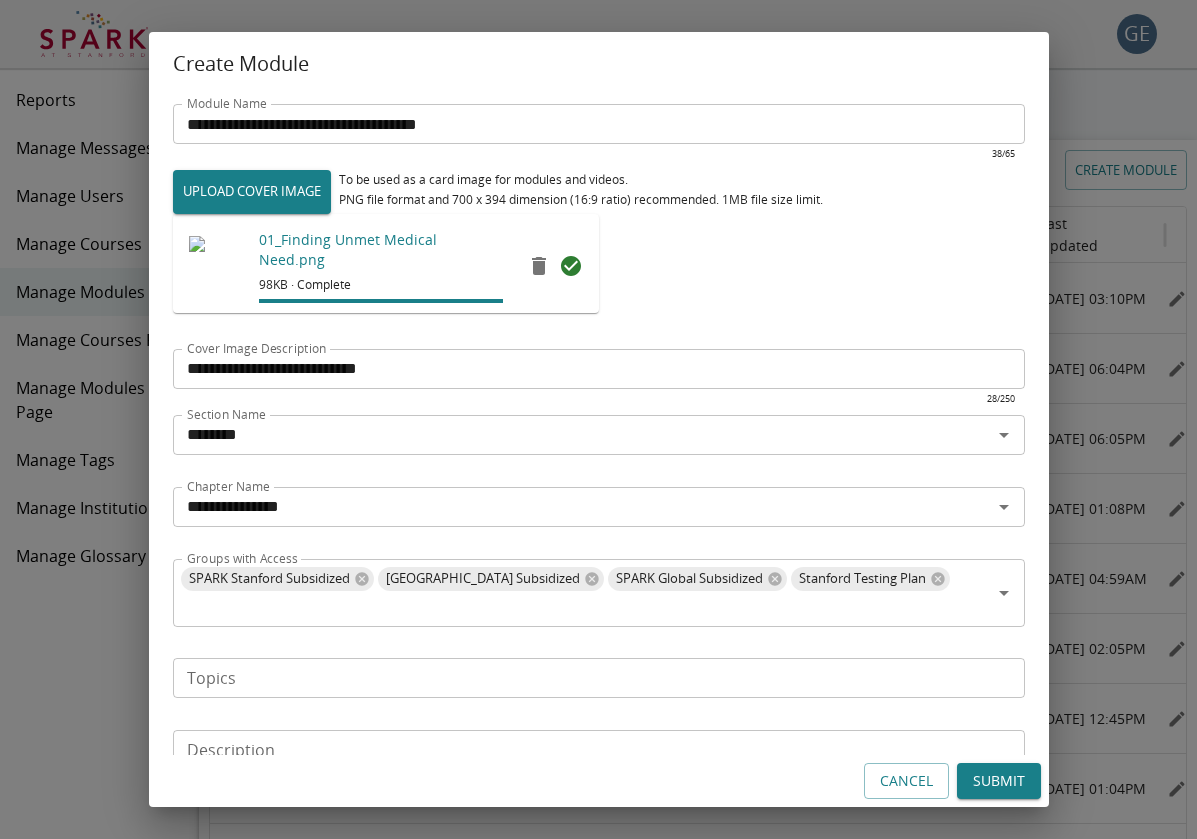 click on "Topics" at bounding box center [597, 678] 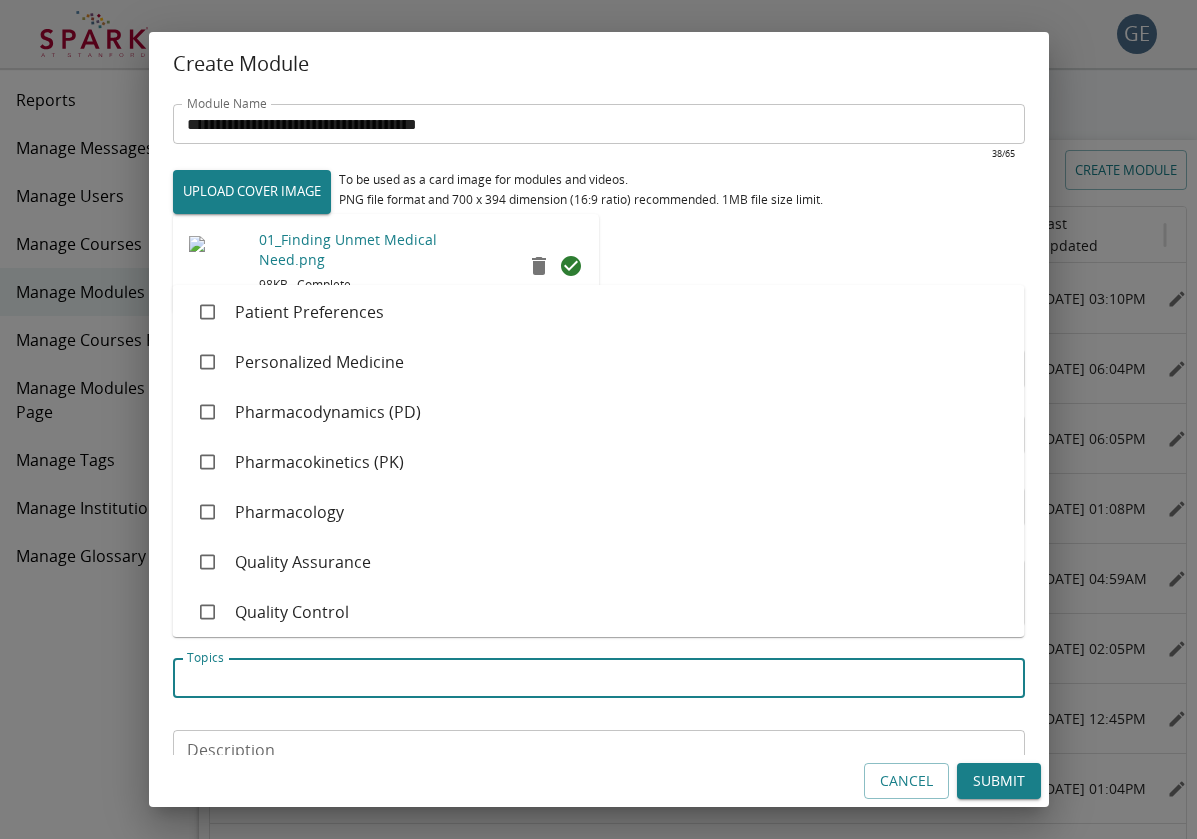 scroll, scrollTop: 1759, scrollLeft: 0, axis: vertical 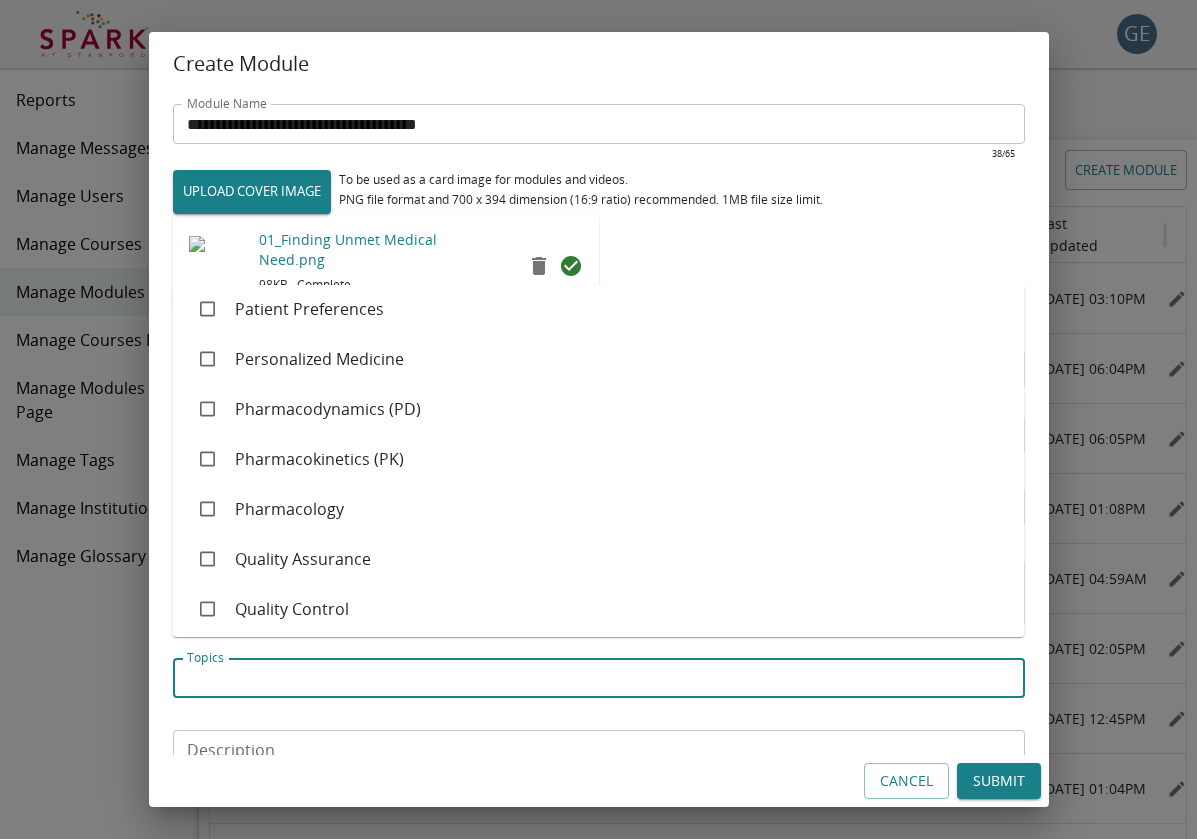 click on "Patient Preferences" at bounding box center [599, 309] 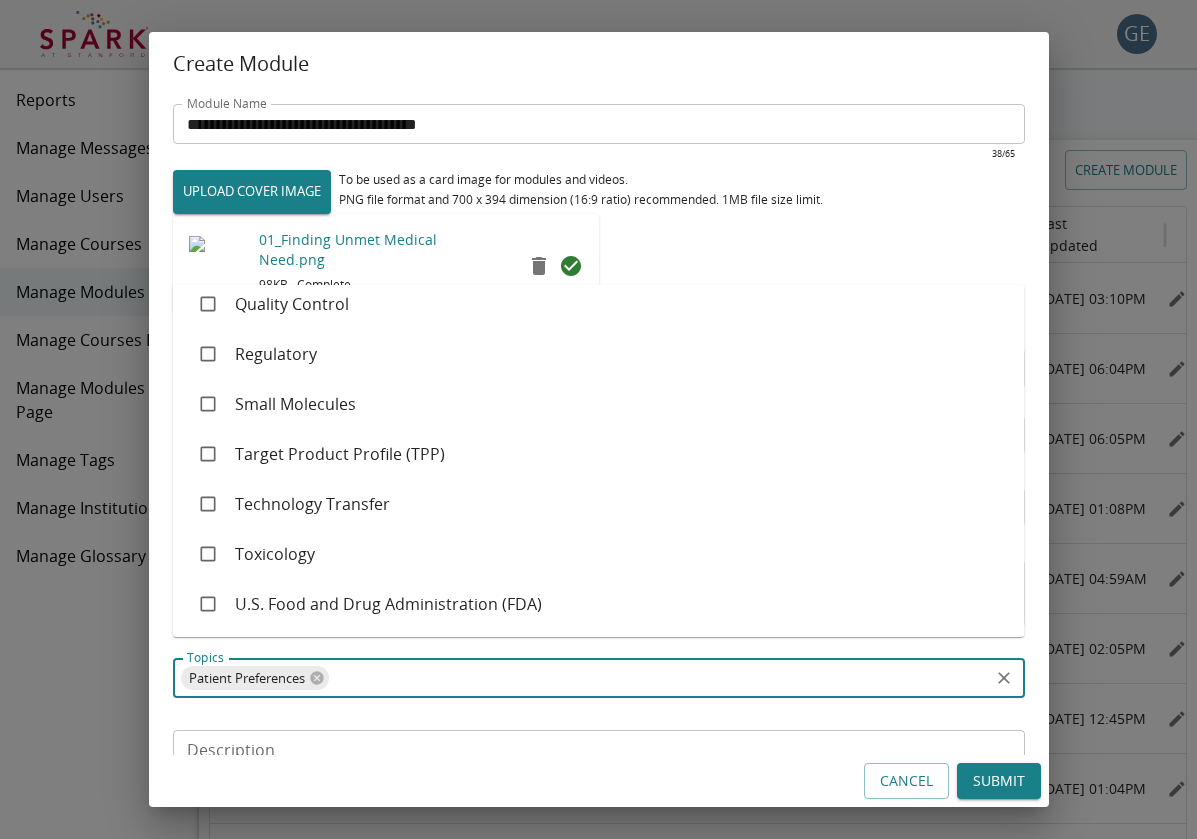 scroll, scrollTop: 2064, scrollLeft: 0, axis: vertical 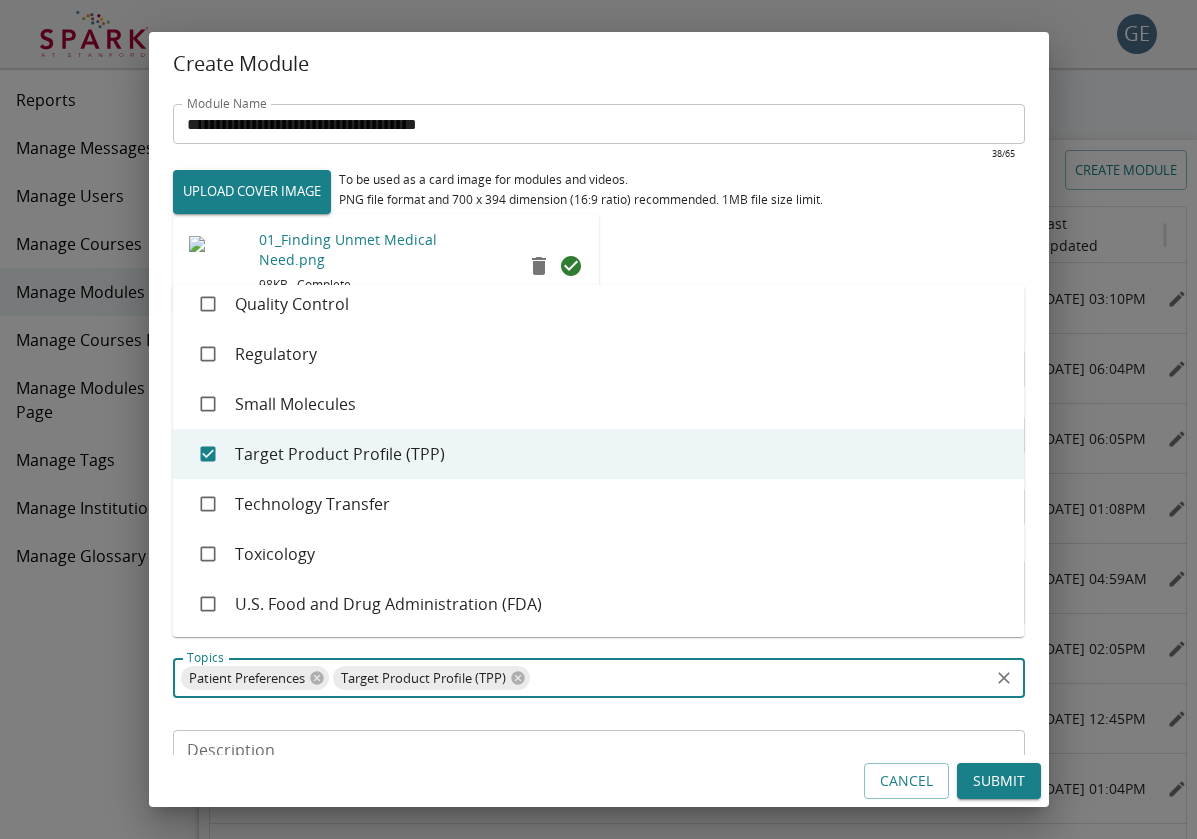 click on "​" at bounding box center [599, 712] 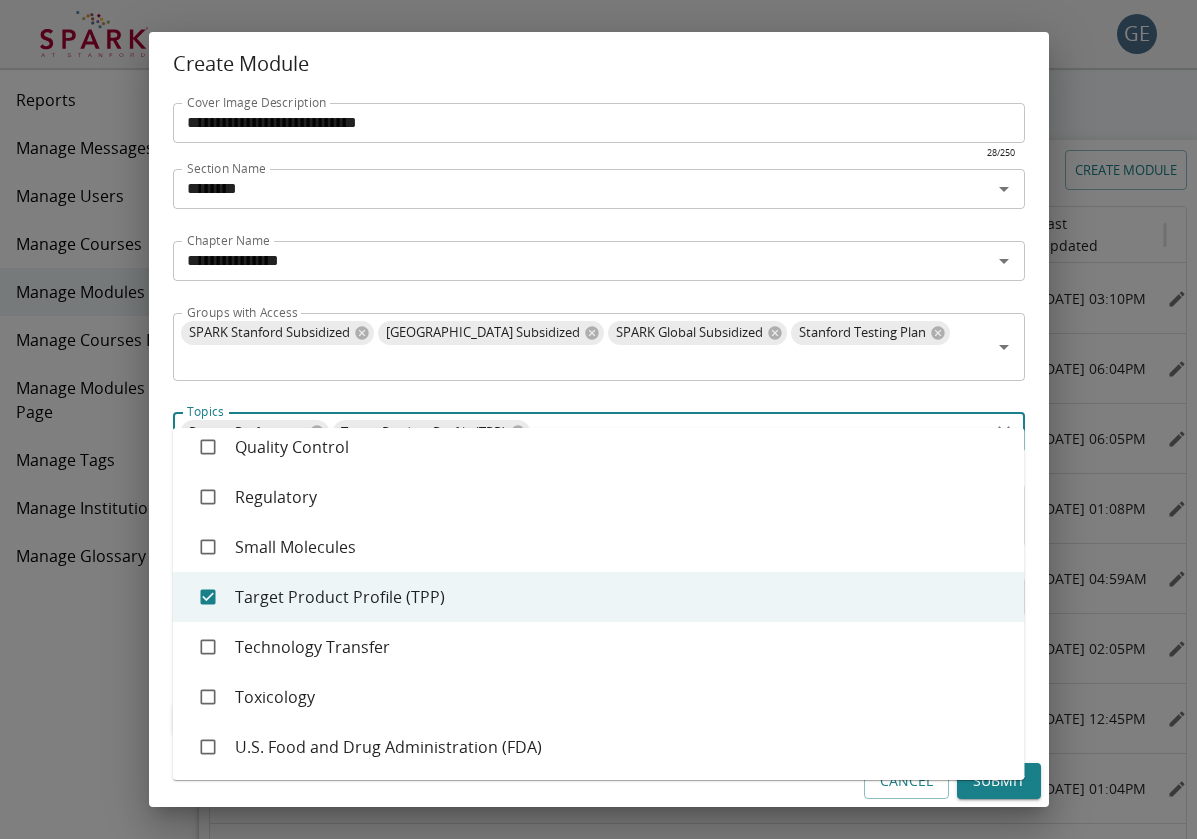 scroll, scrollTop: 244, scrollLeft: 0, axis: vertical 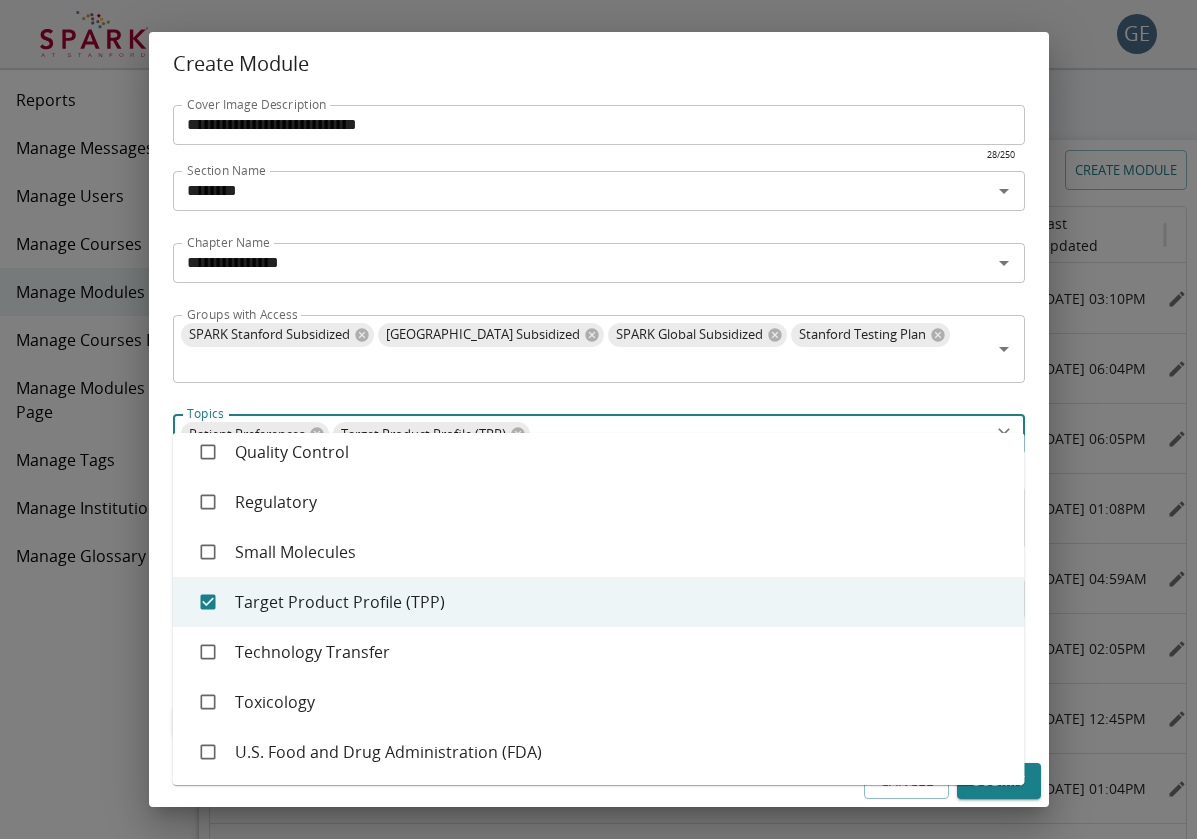 click on "**********" at bounding box center (599, 425) 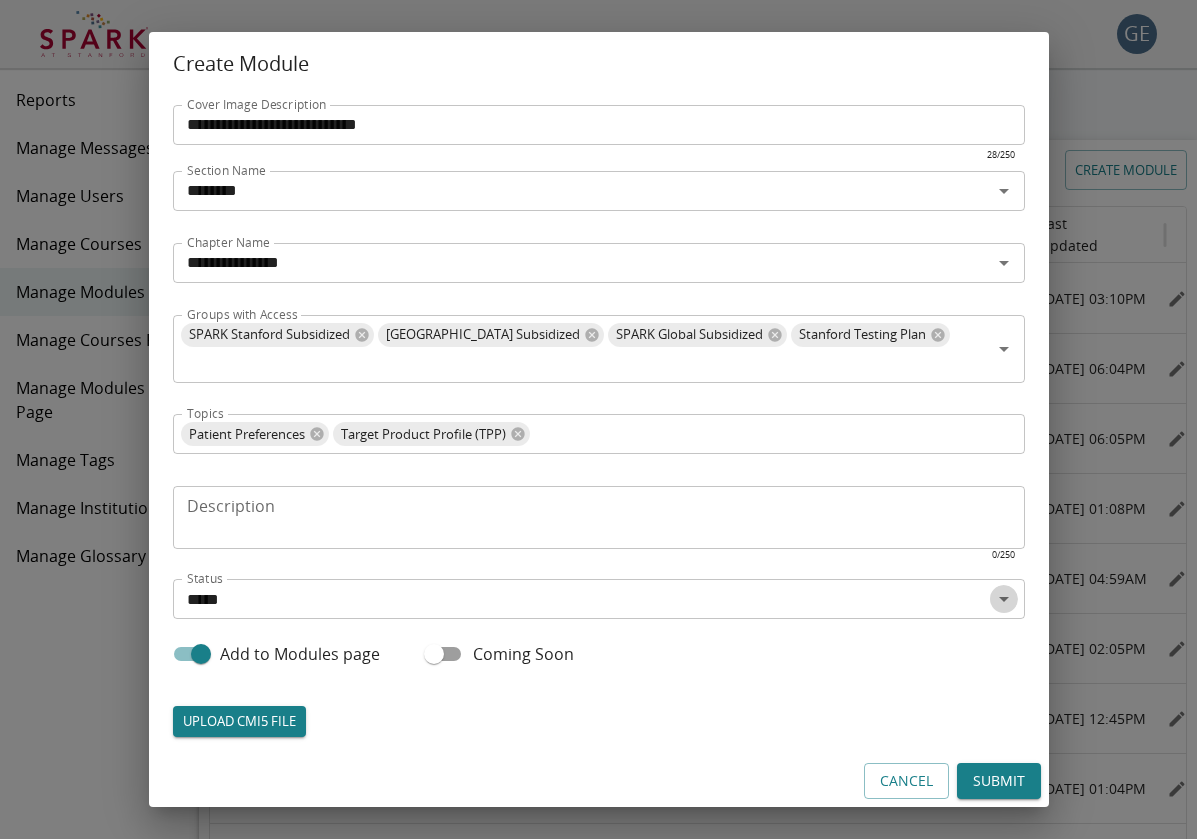 click 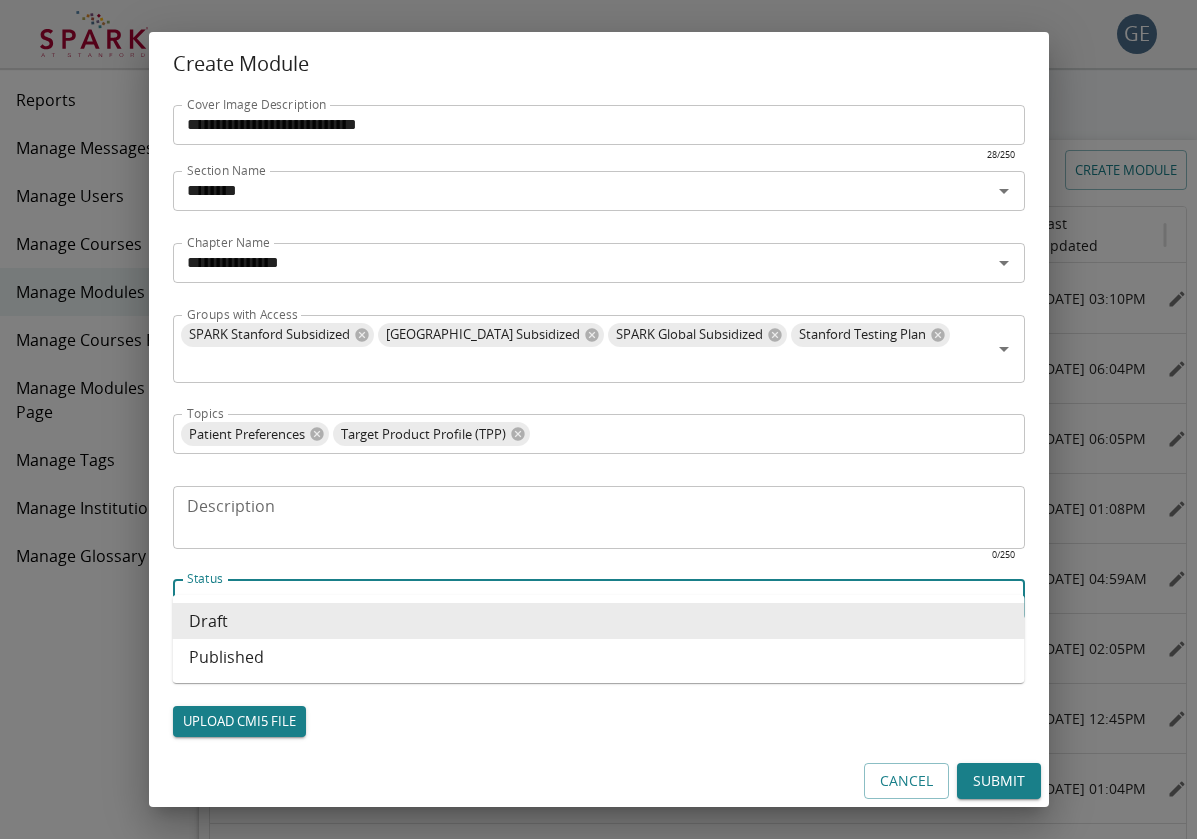 click 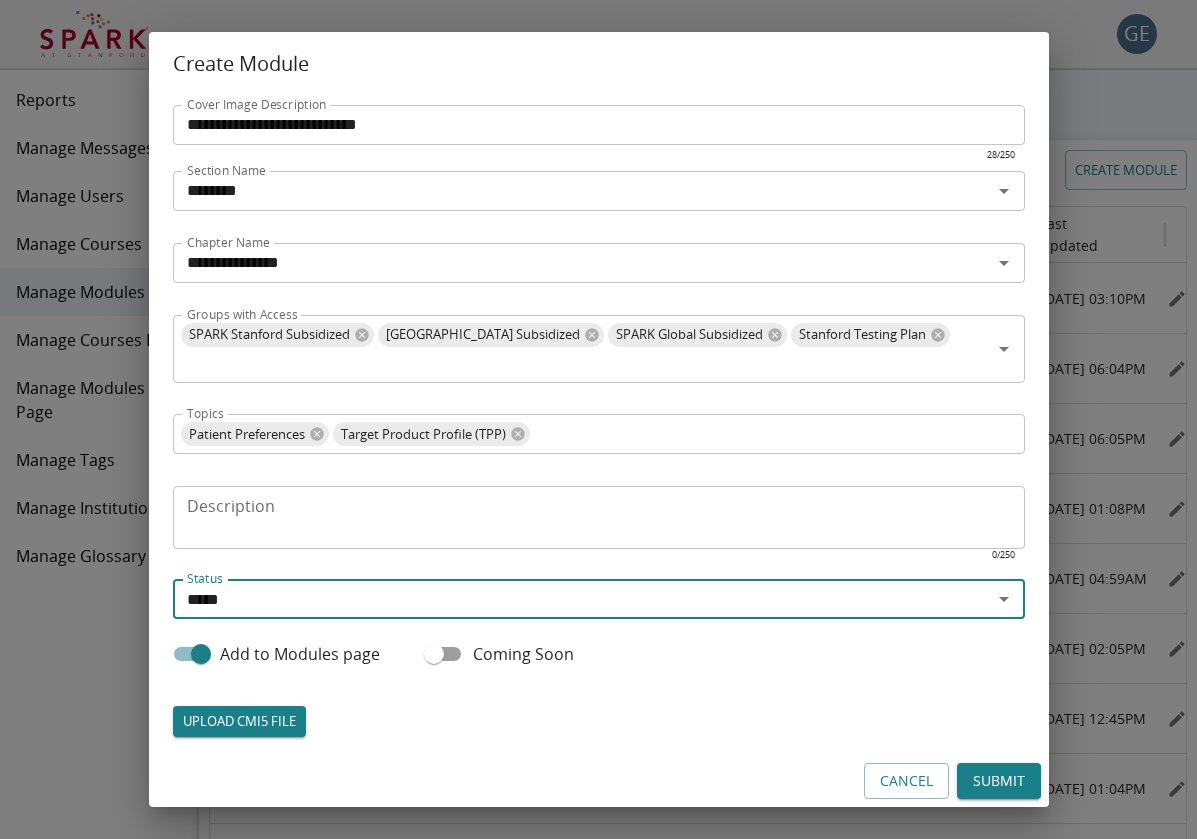 click on "* Description" at bounding box center [599, 517] 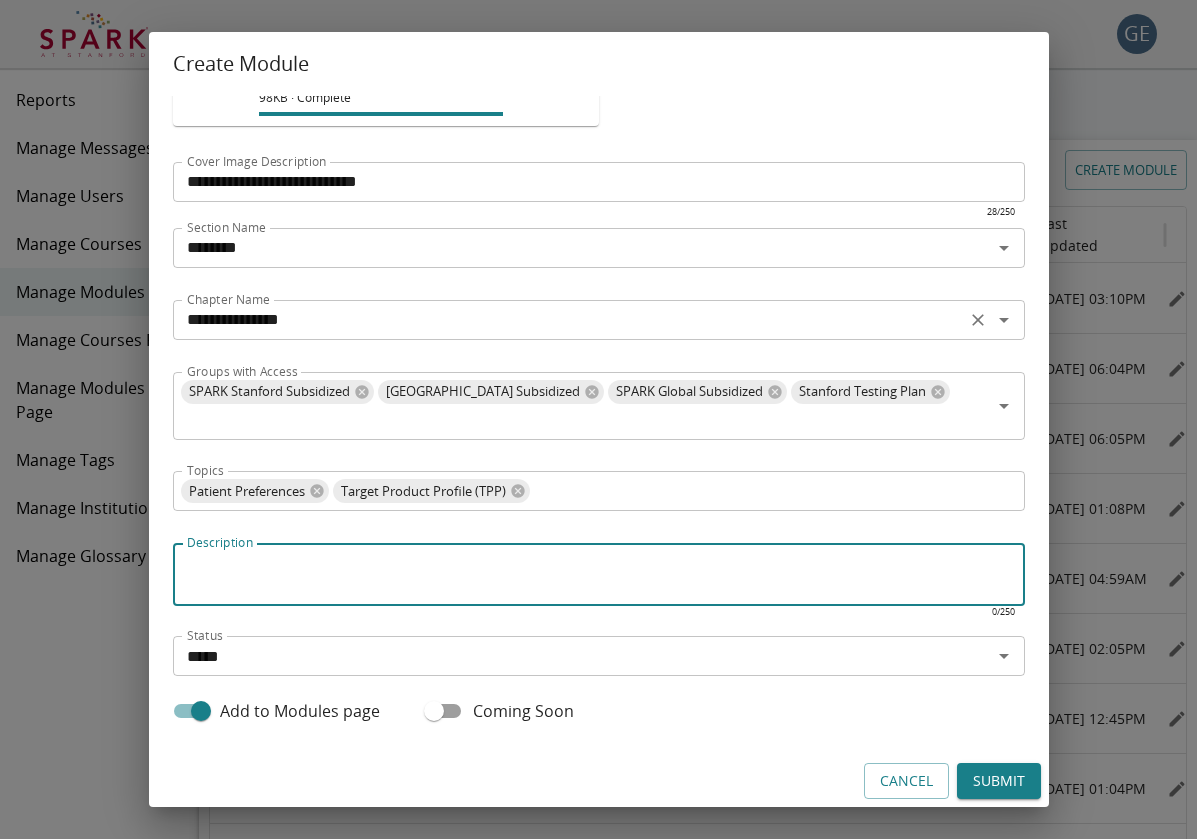 scroll, scrollTop: 180, scrollLeft: 0, axis: vertical 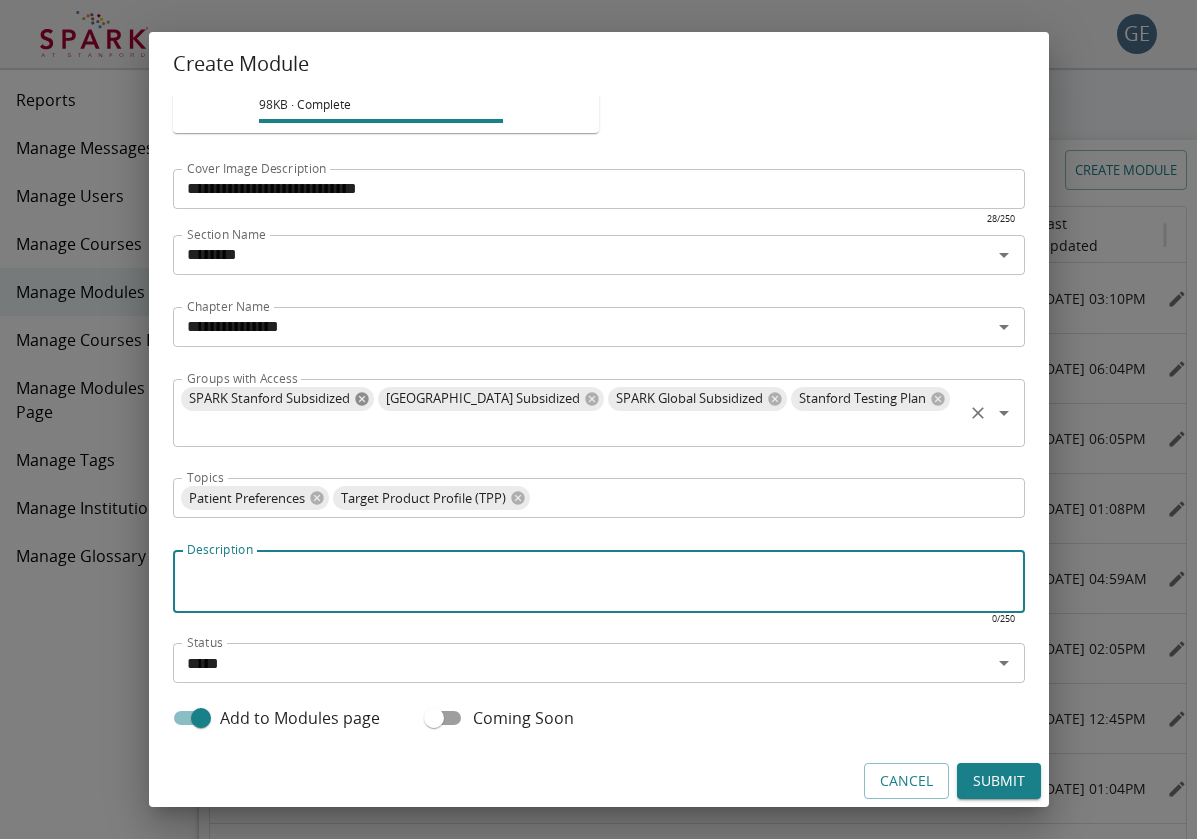 click 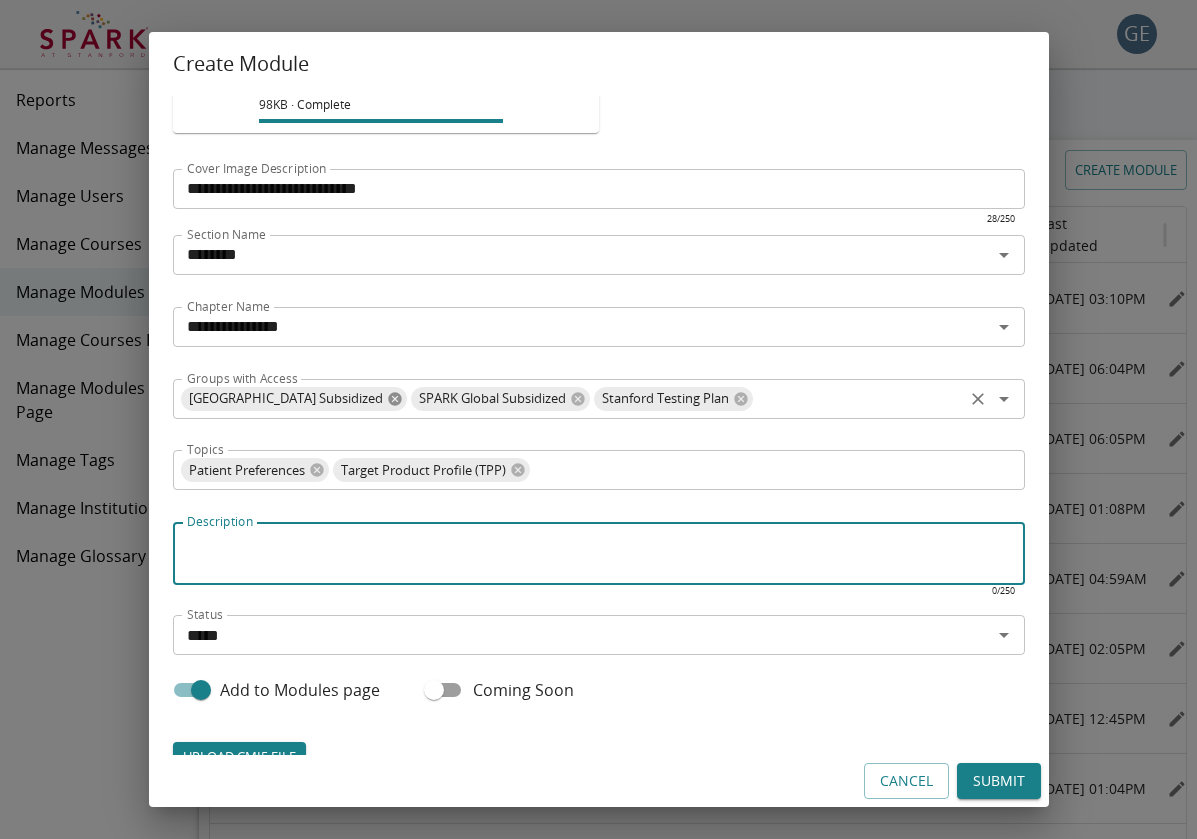 click 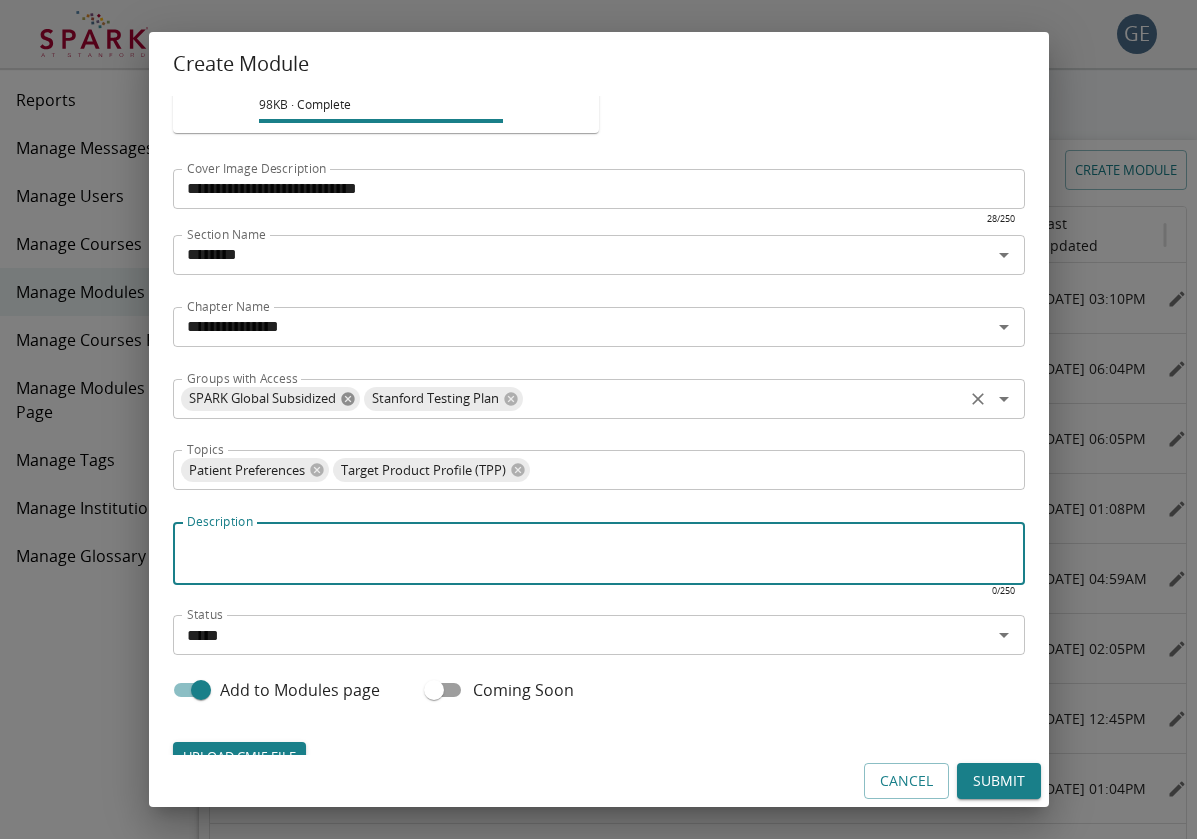 click 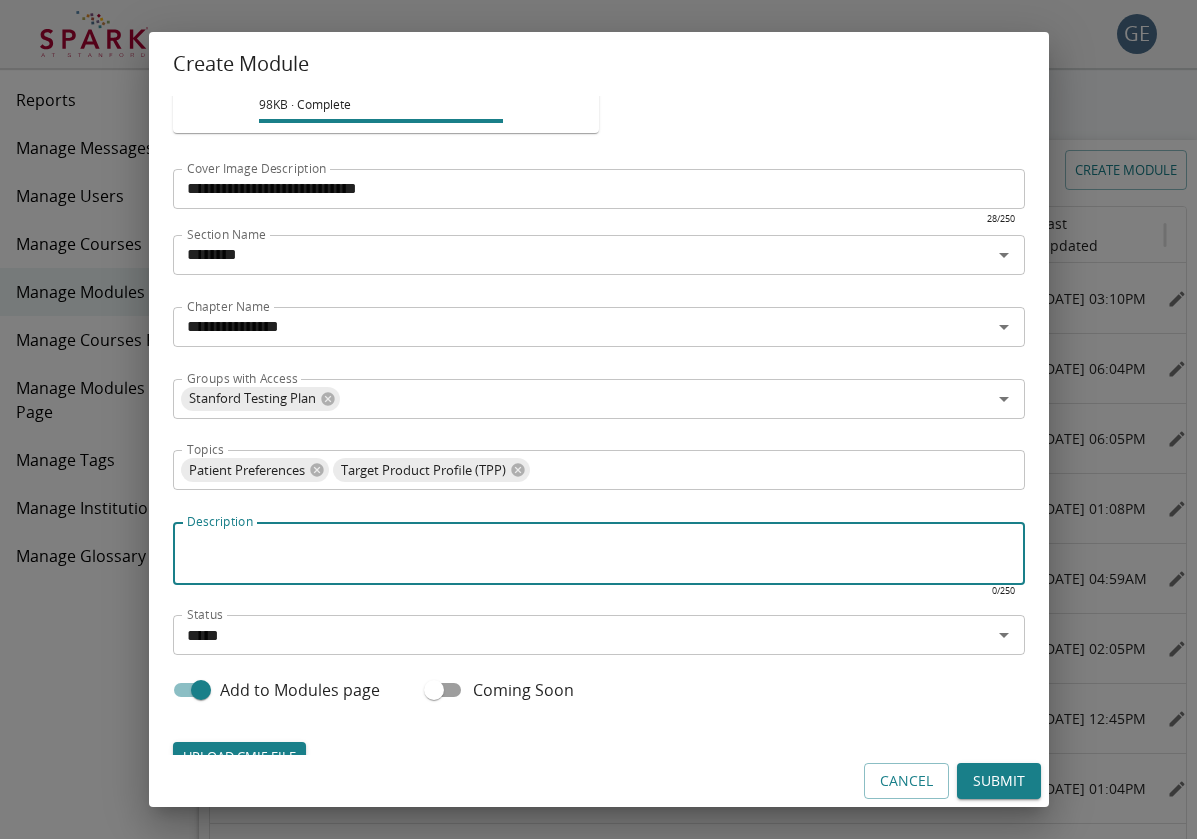 click on "*****" at bounding box center (582, 635) 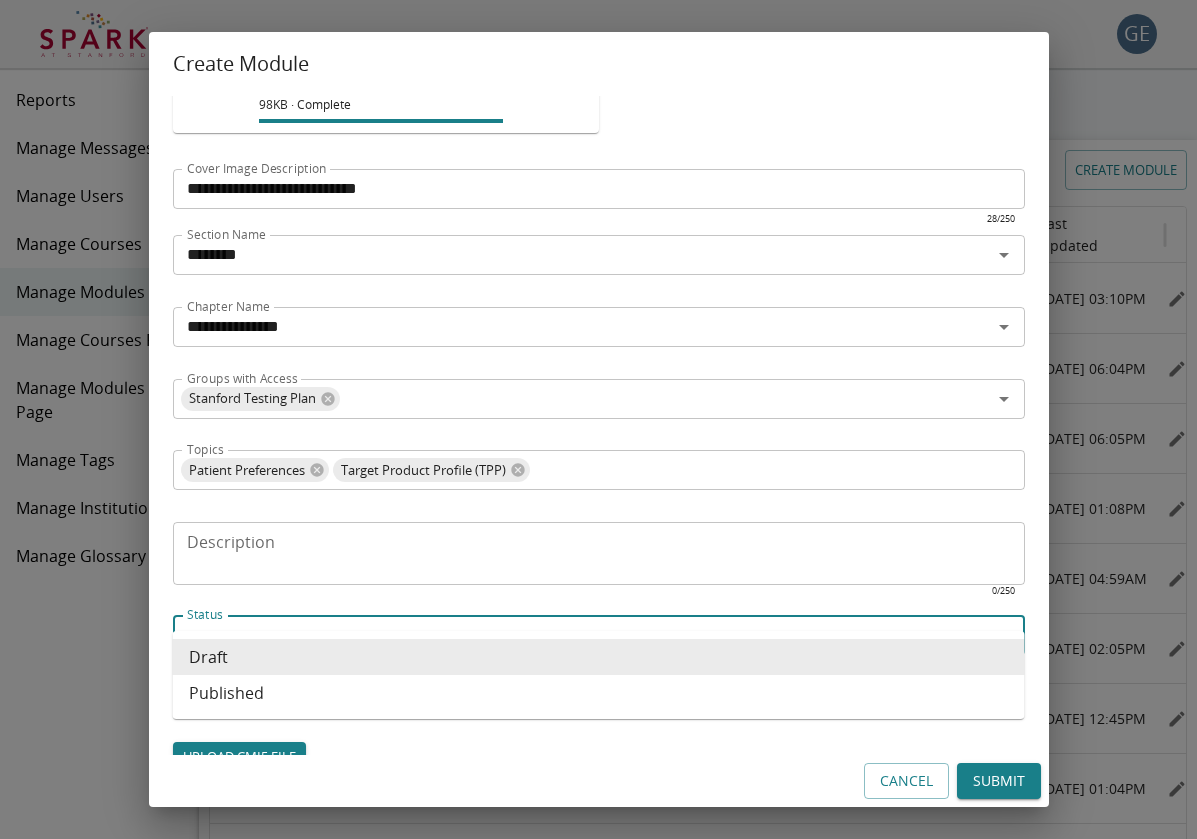 click on "Description * Description ​" at bounding box center (599, 565) 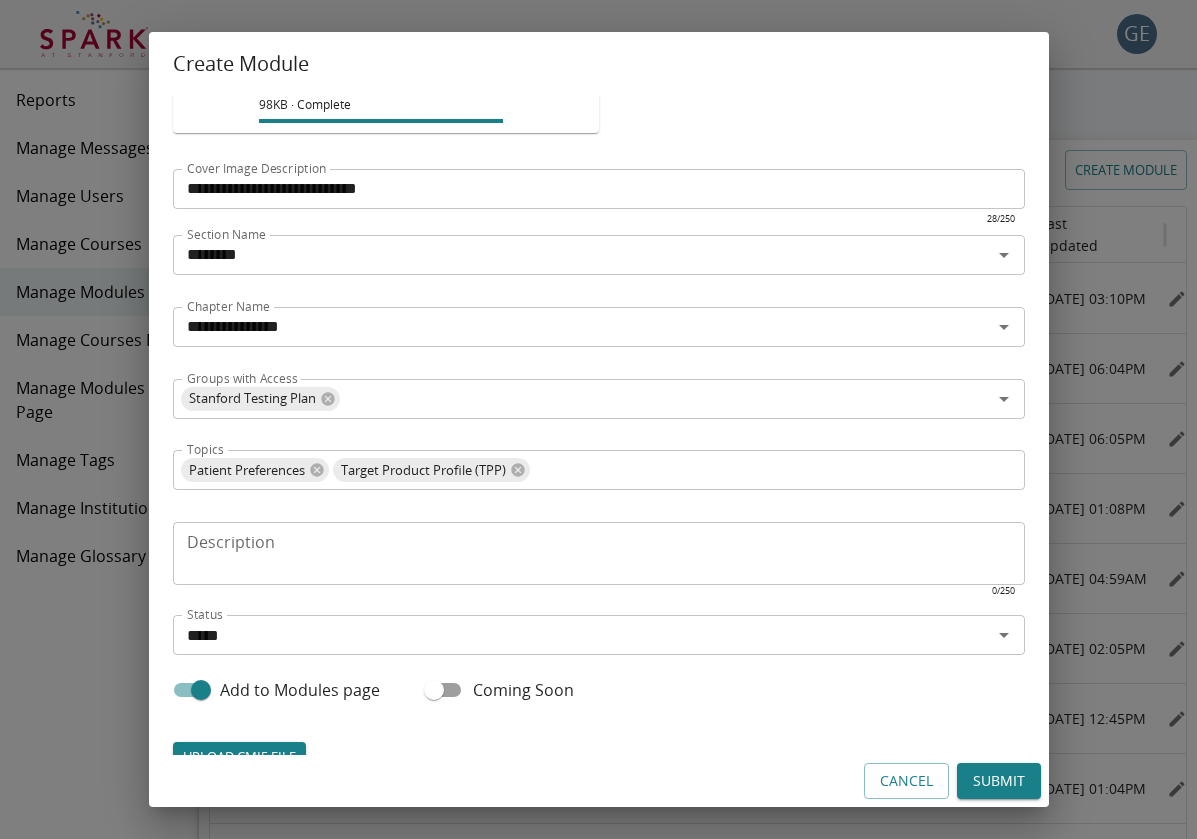 click on "Description" at bounding box center (599, 554) 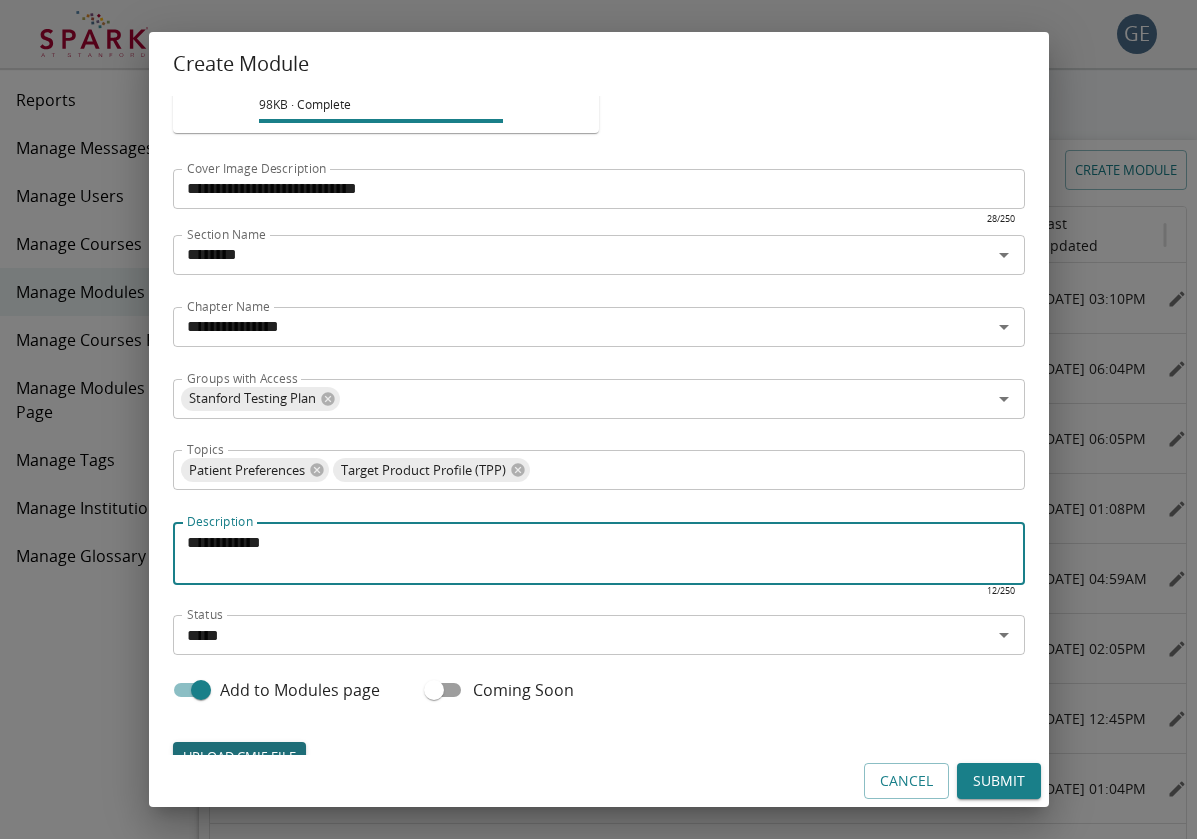 type on "**********" 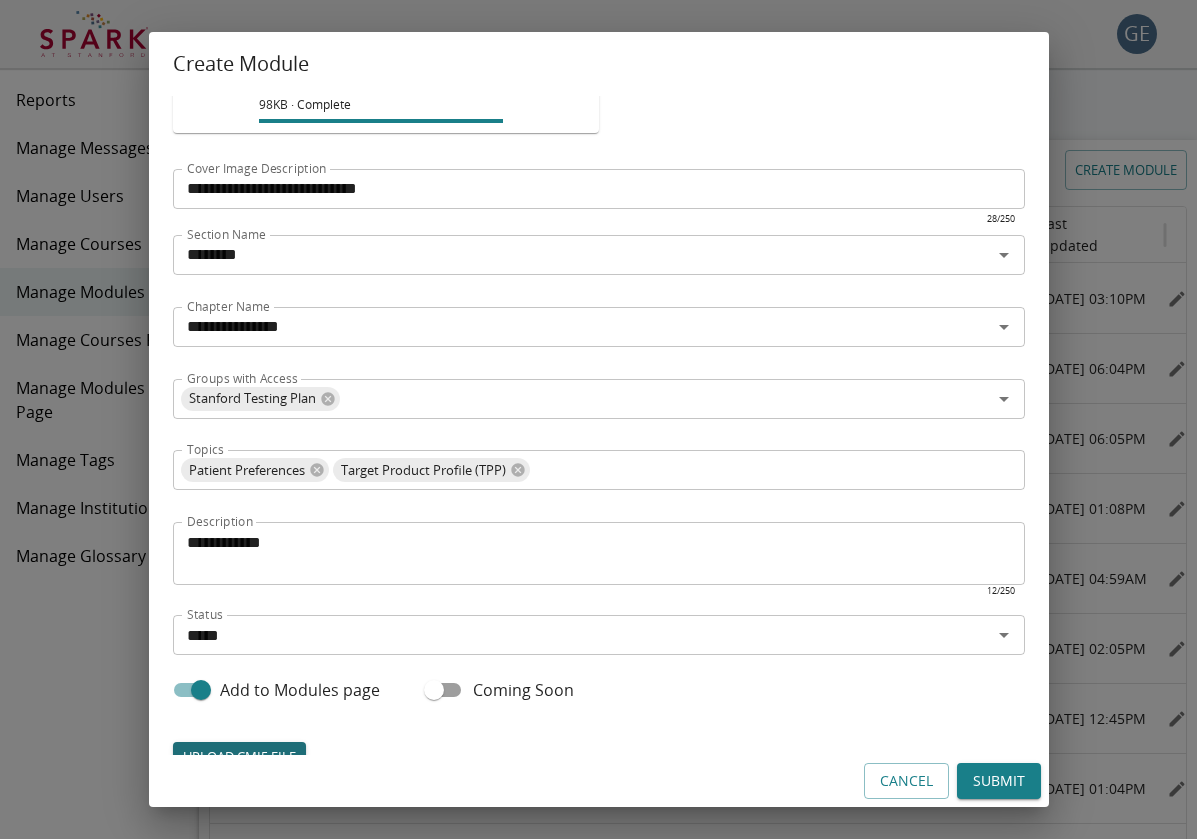 type on "**********" 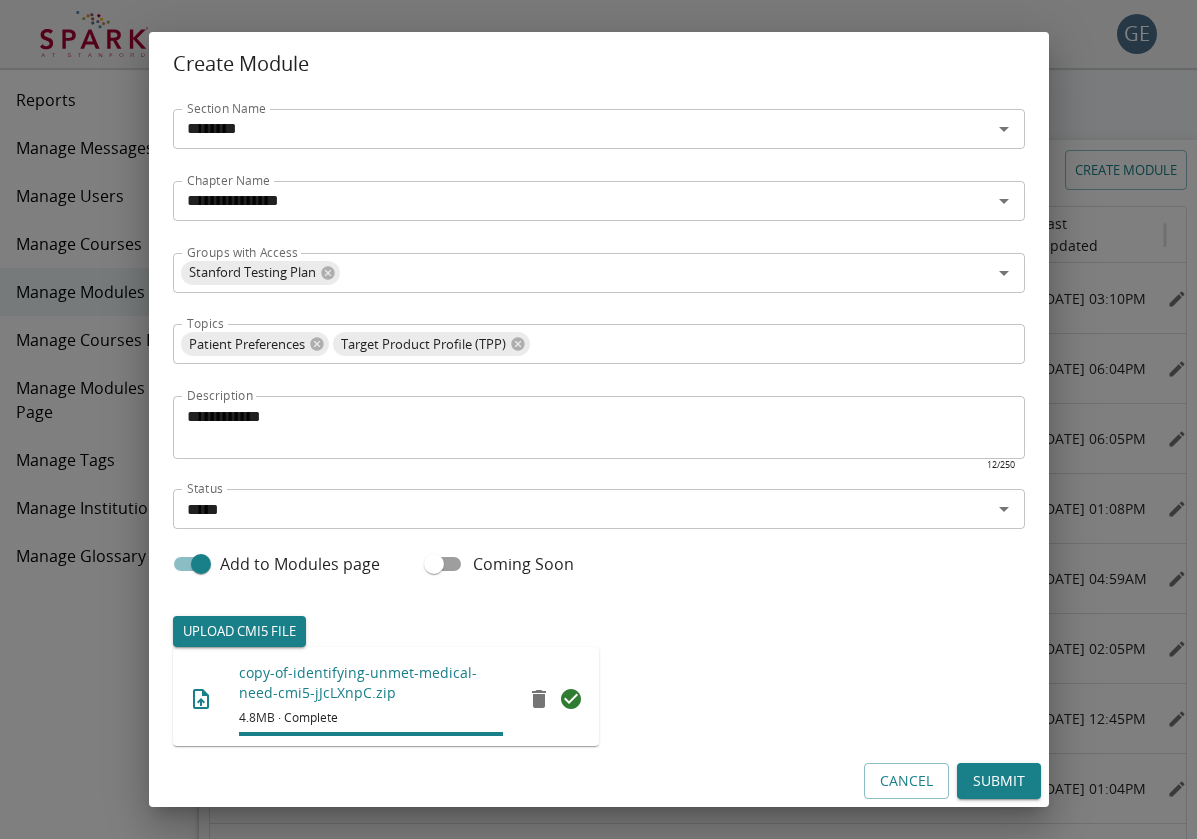 scroll, scrollTop: 308, scrollLeft: 0, axis: vertical 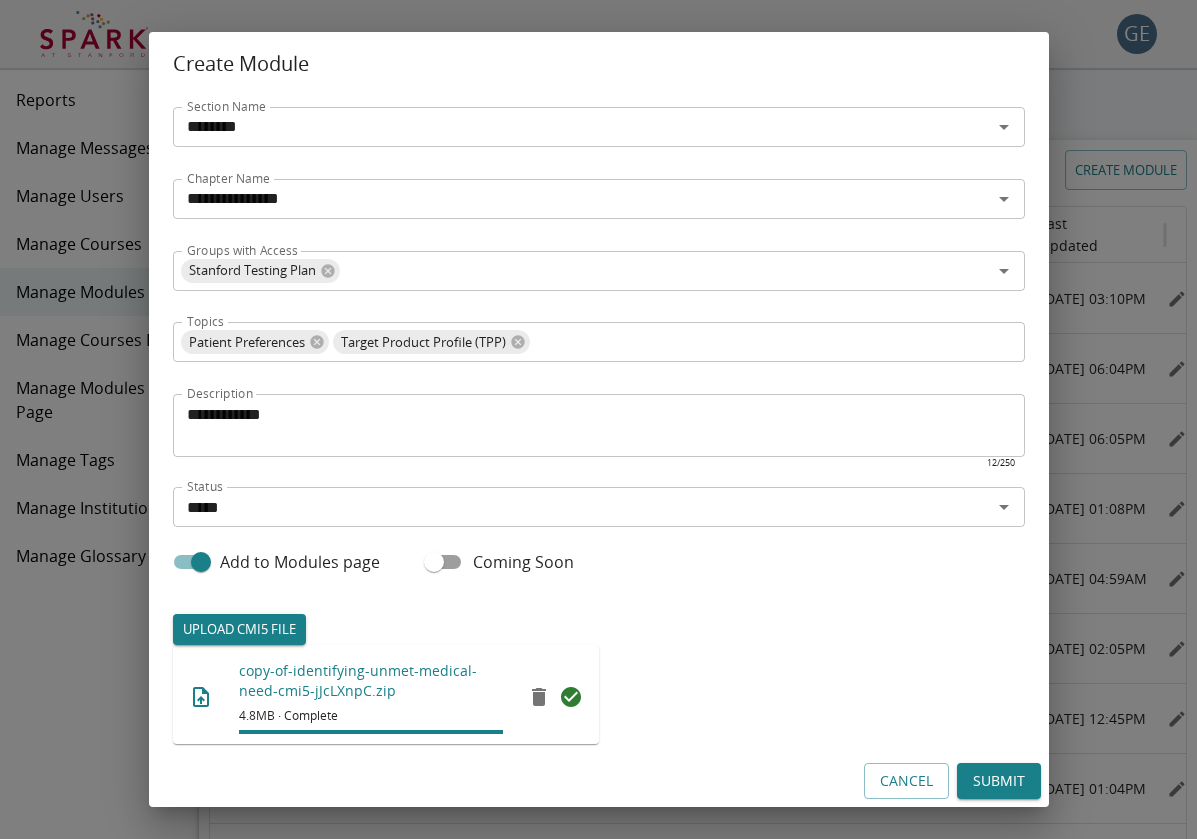 click on "UPLOAD CMI5 FILE copy-of-identifying-unmet-medical-need-cmi5-jJcLXnpC.zip 4.8MB   ·   Complete" at bounding box center [599, 689] 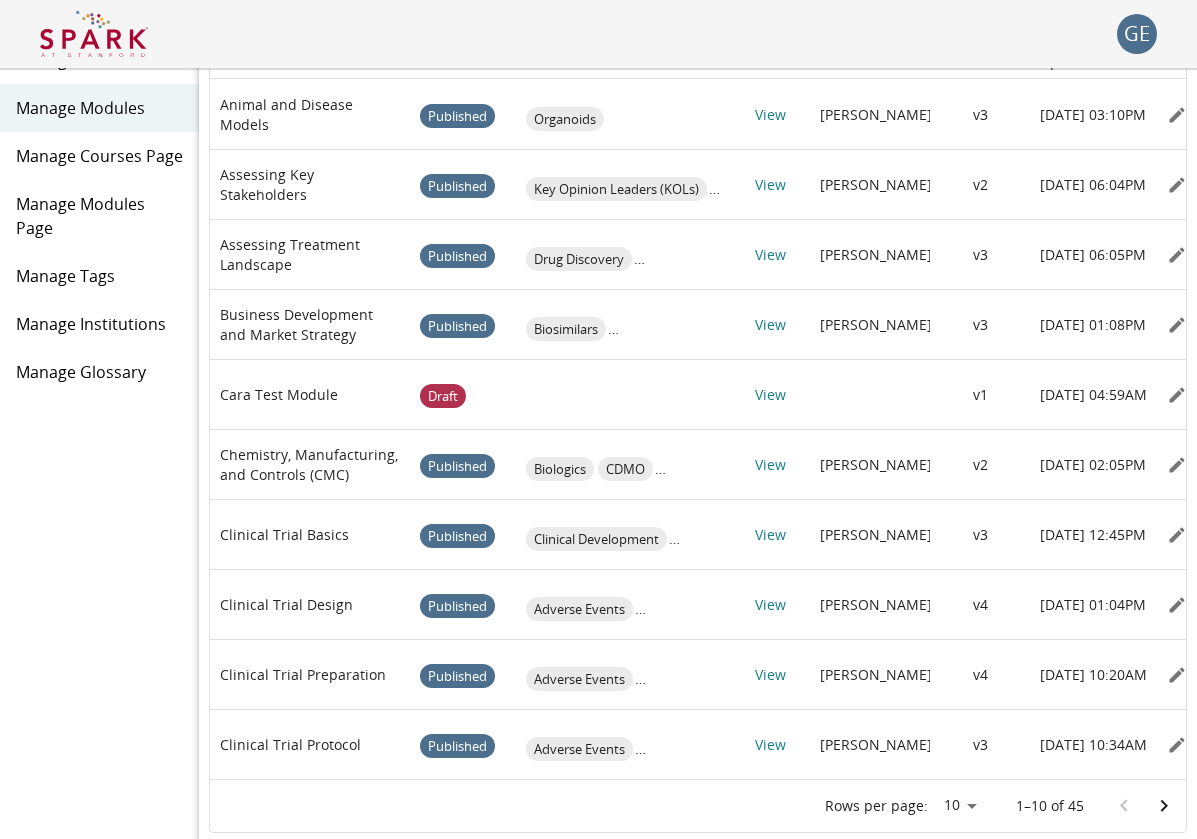 scroll, scrollTop: 171, scrollLeft: 0, axis: vertical 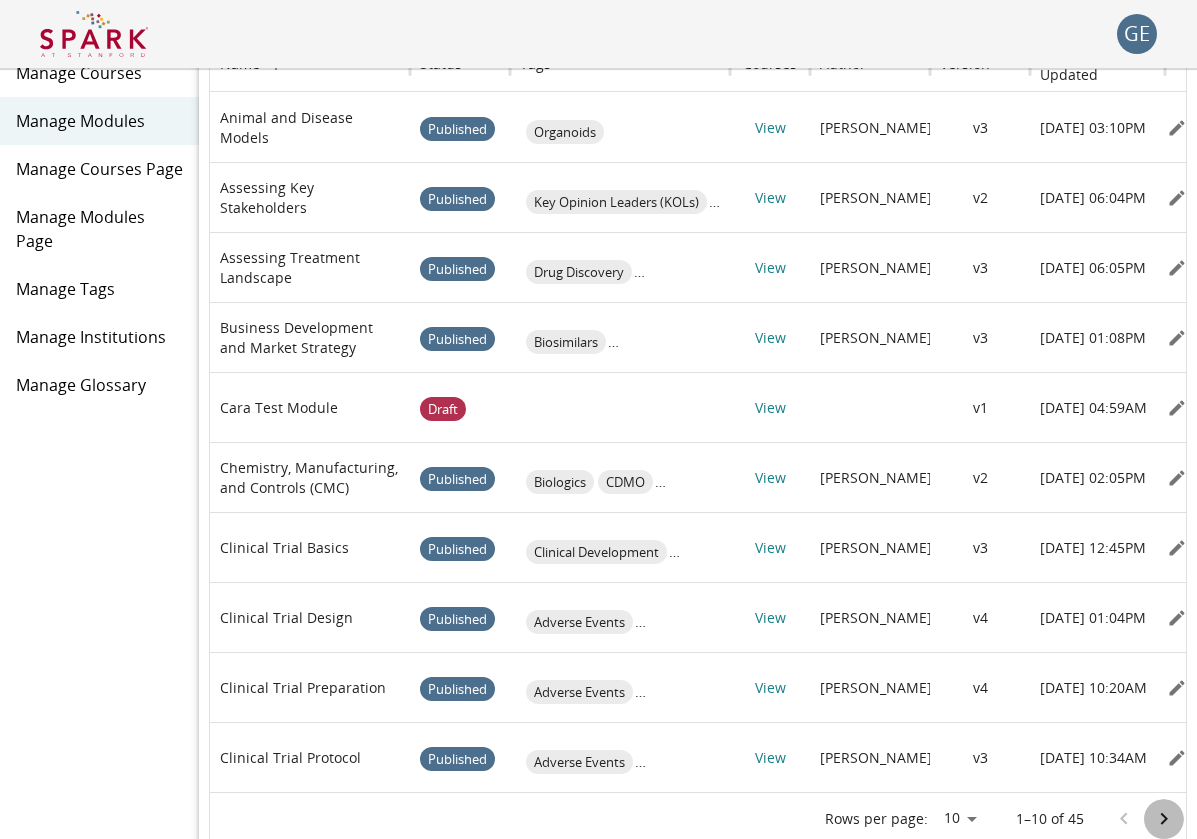 click at bounding box center [1164, 819] 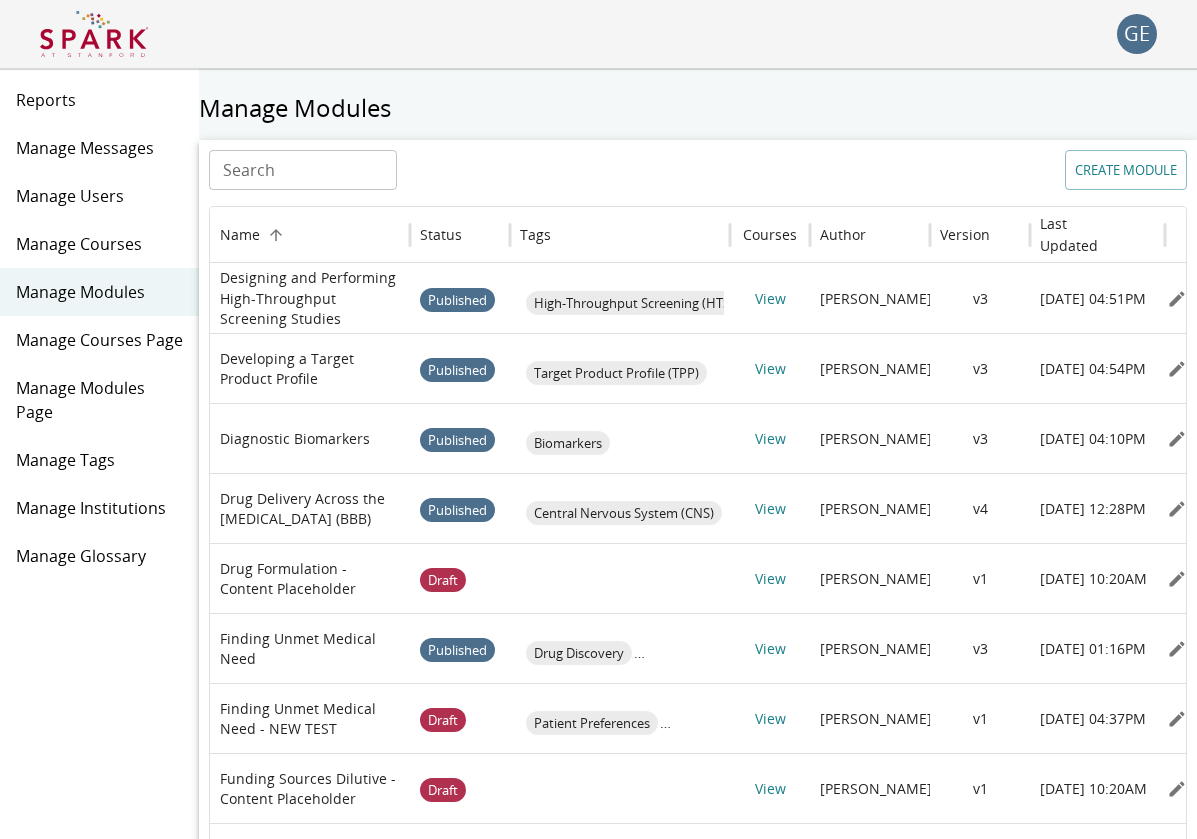 scroll, scrollTop: 0, scrollLeft: 0, axis: both 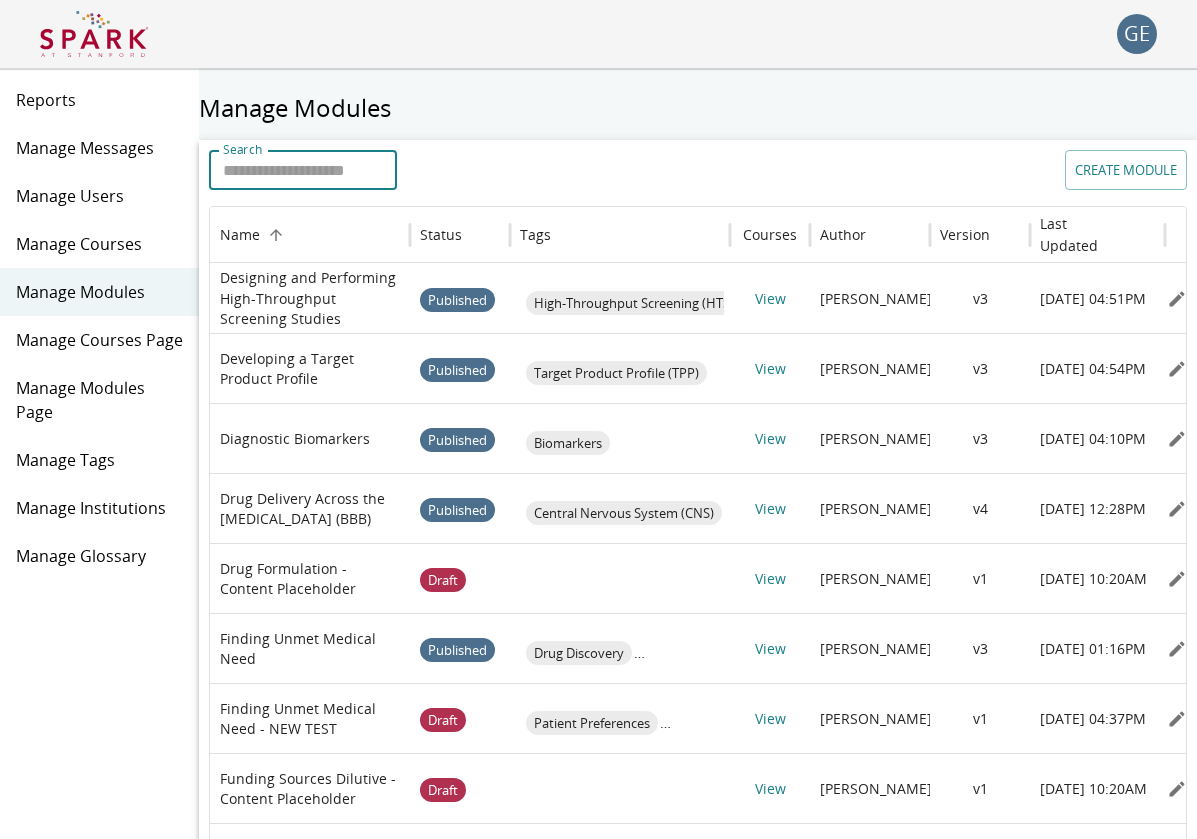click on "Search" at bounding box center [303, 170] 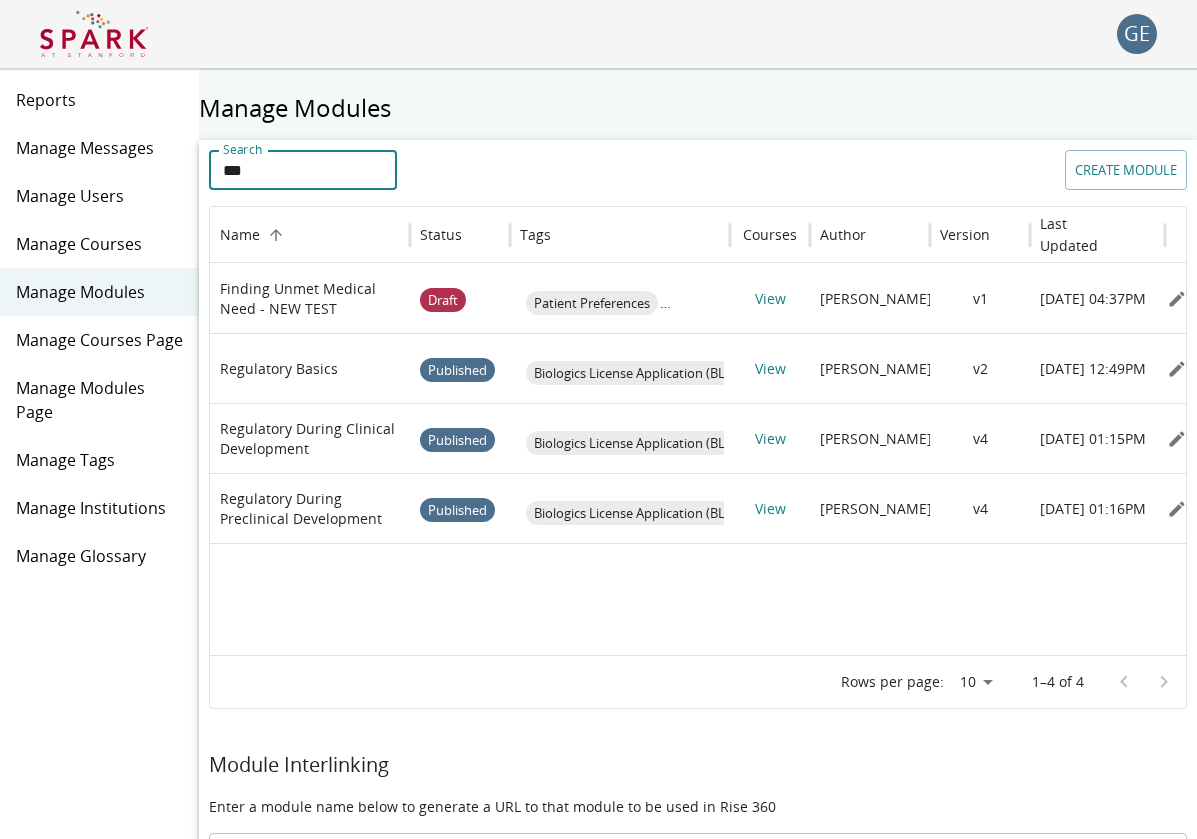 type on "***" 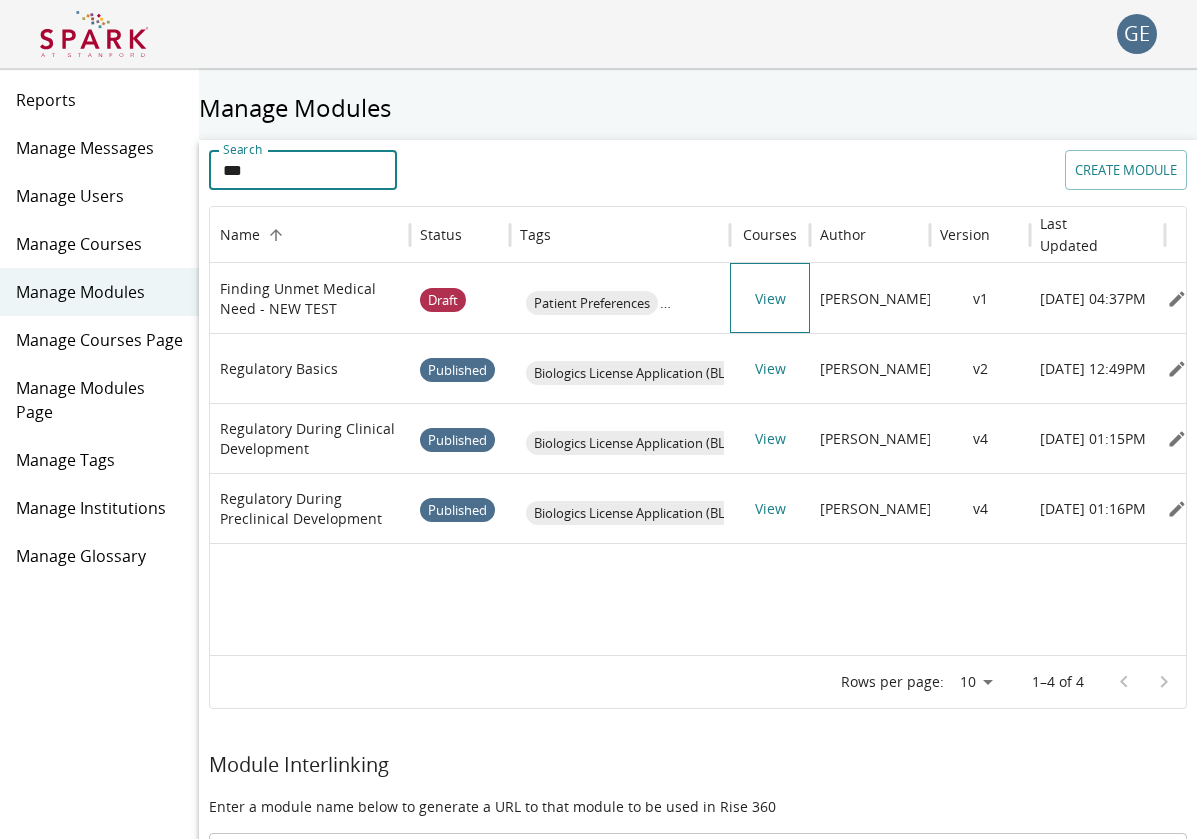 click on "View" at bounding box center (770, 298) 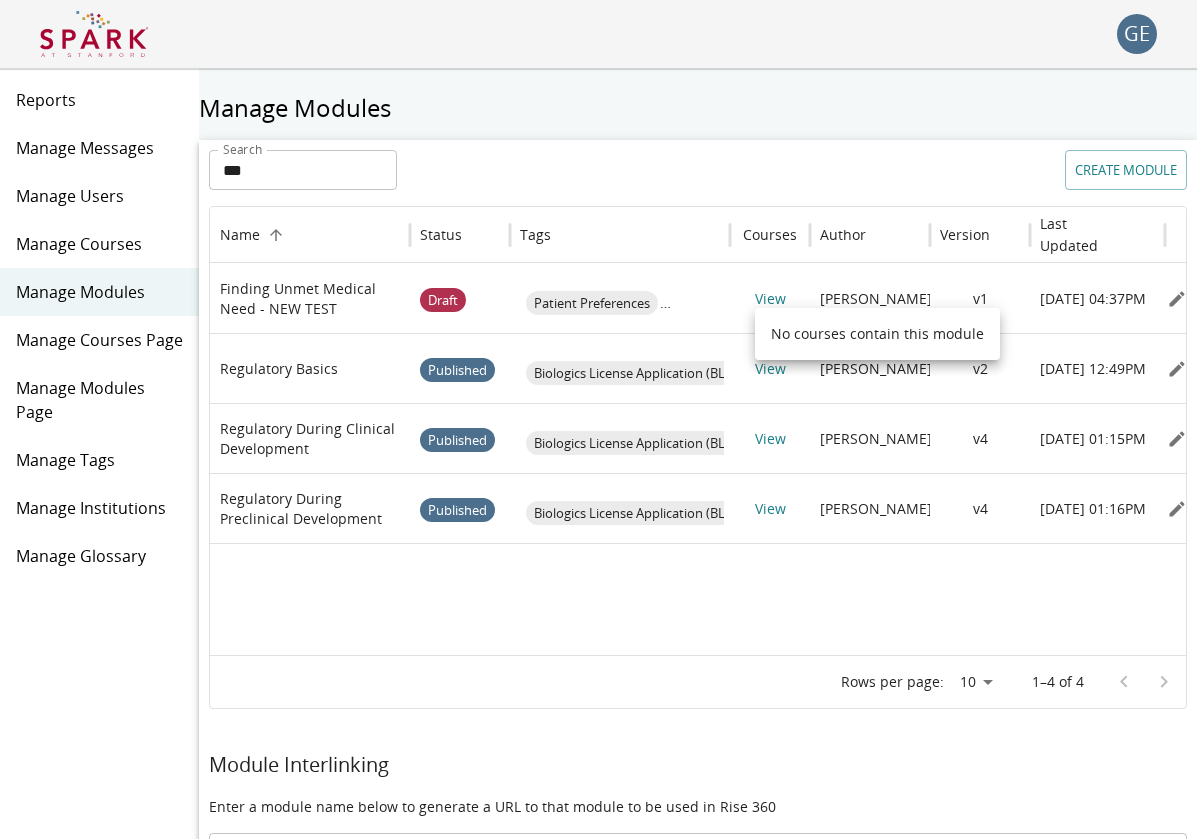 click at bounding box center (598, 419) 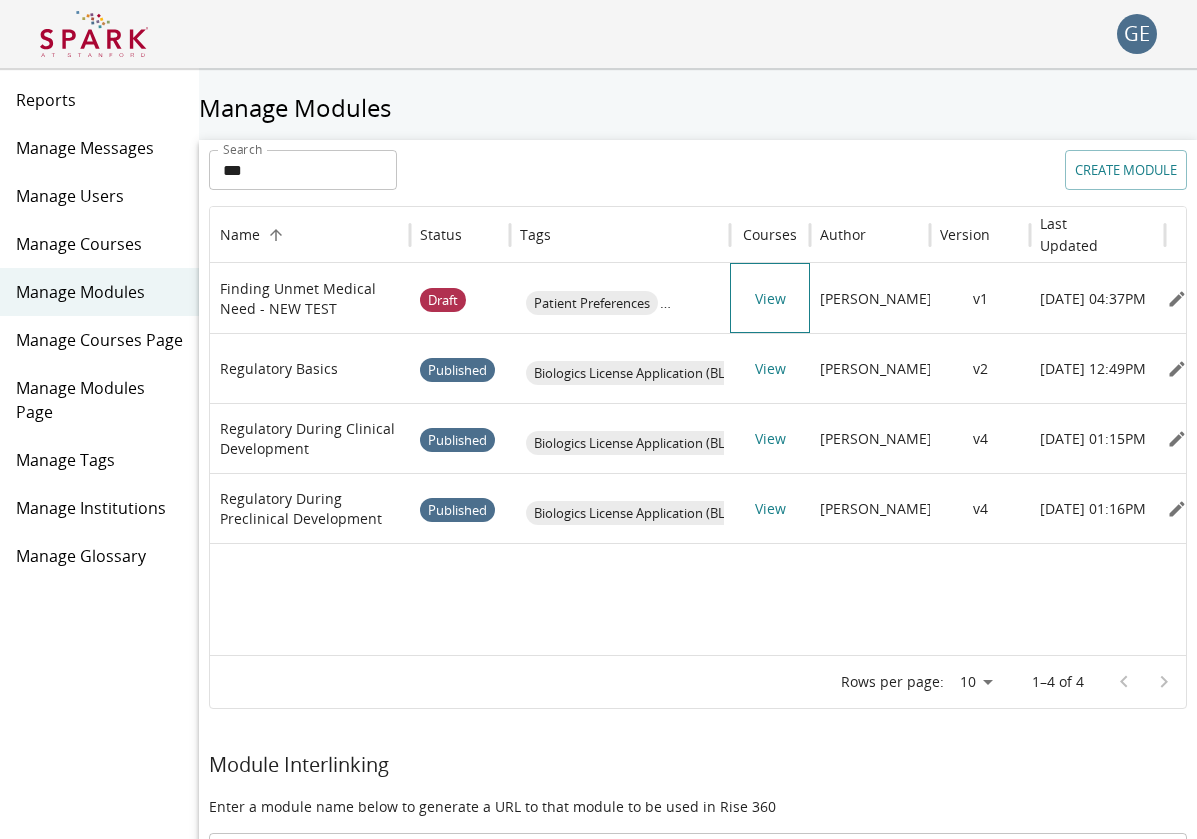 scroll, scrollTop: 0, scrollLeft: 4, axis: horizontal 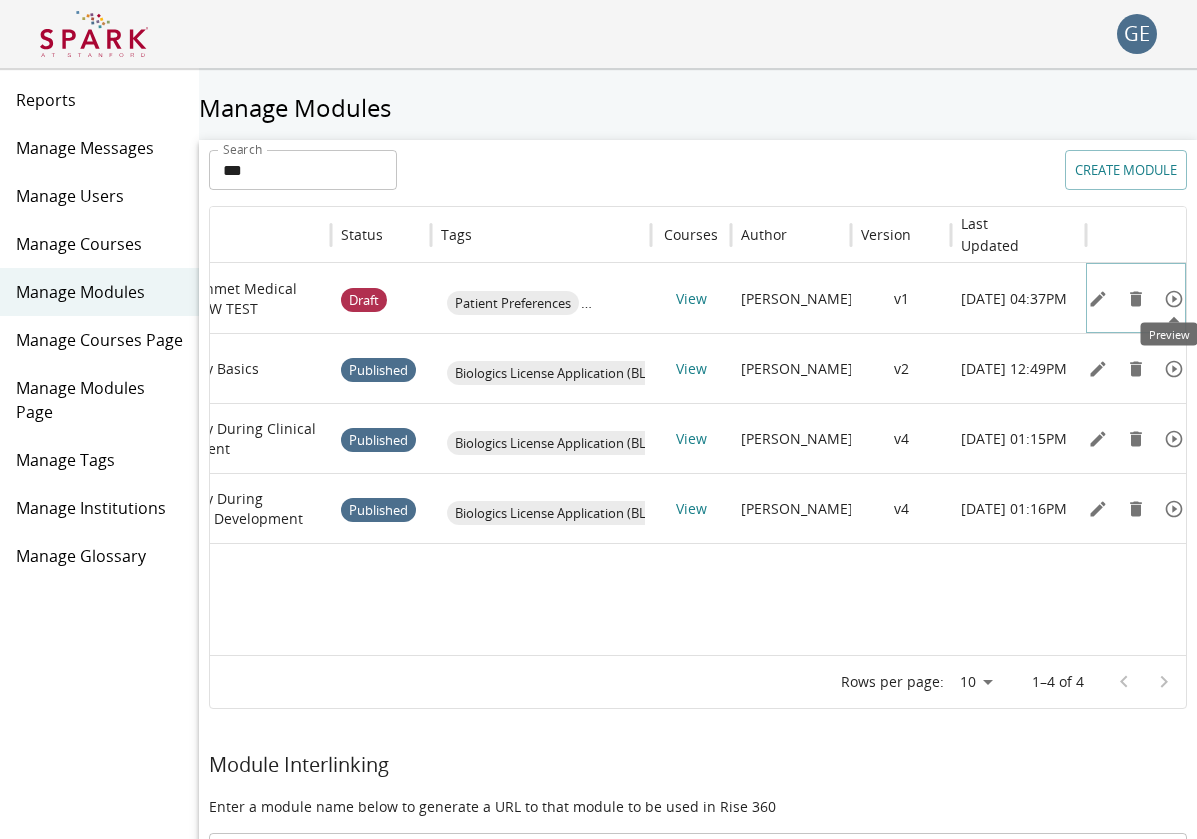 click 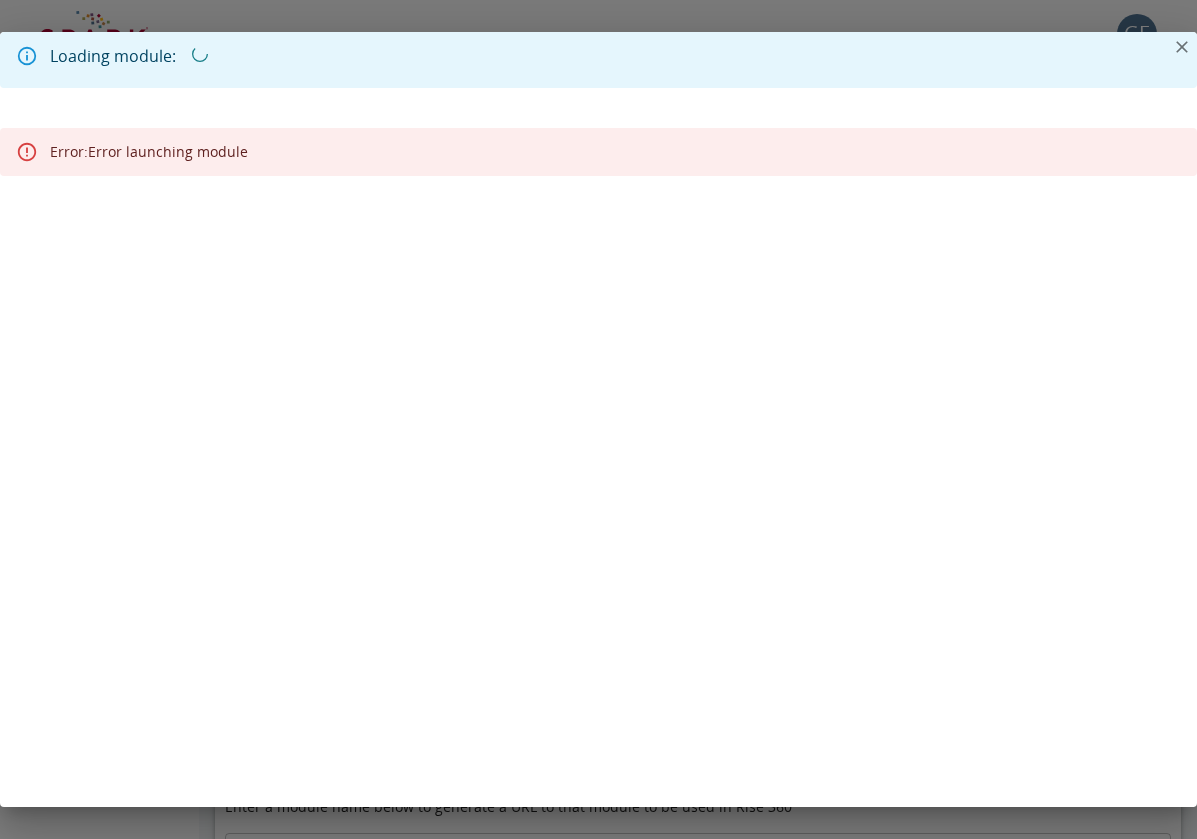 scroll, scrollTop: 0, scrollLeft: 0, axis: both 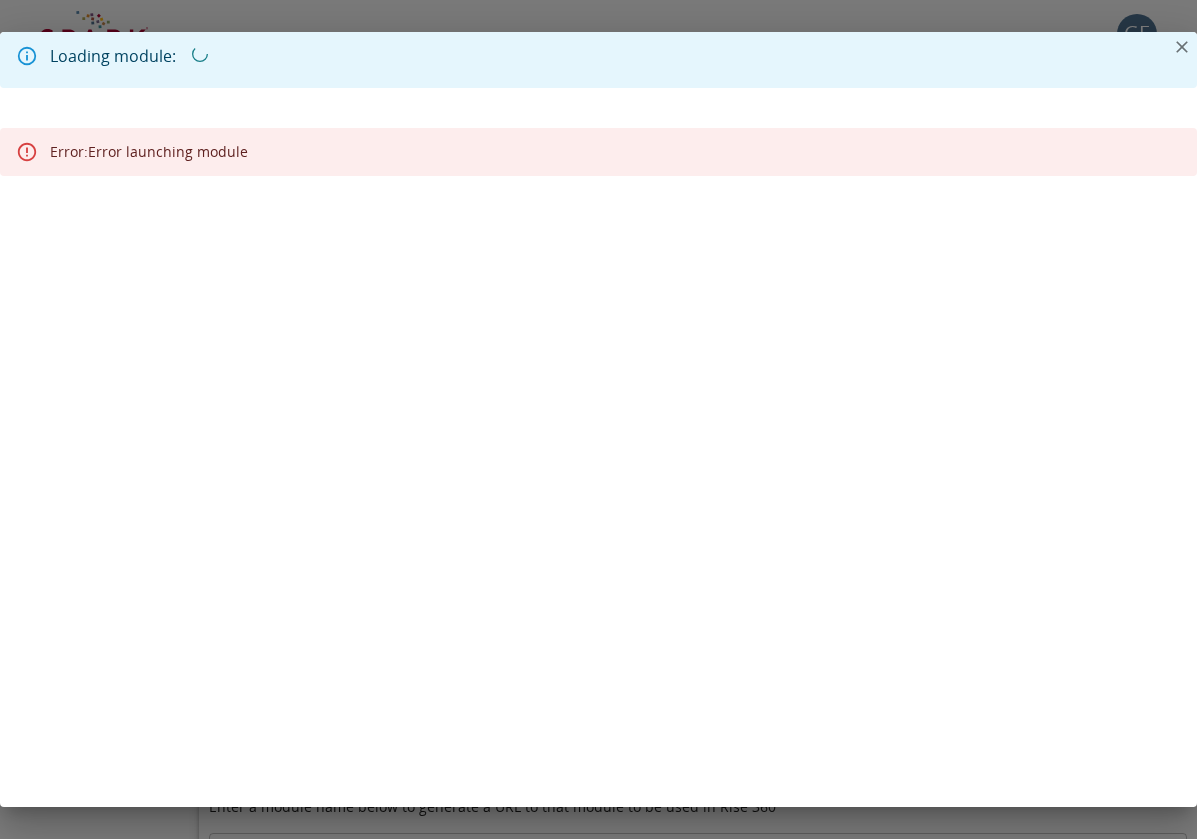 click 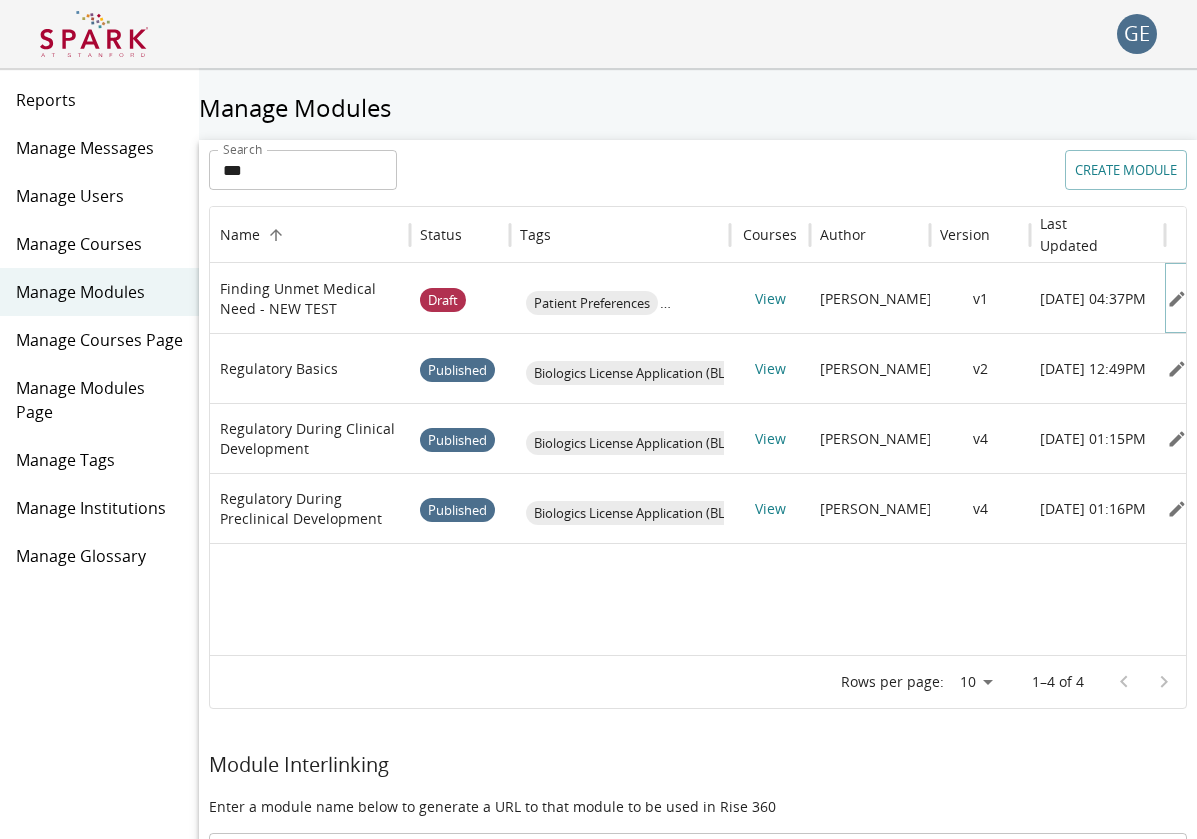 scroll, scrollTop: 0, scrollLeft: -3, axis: horizontal 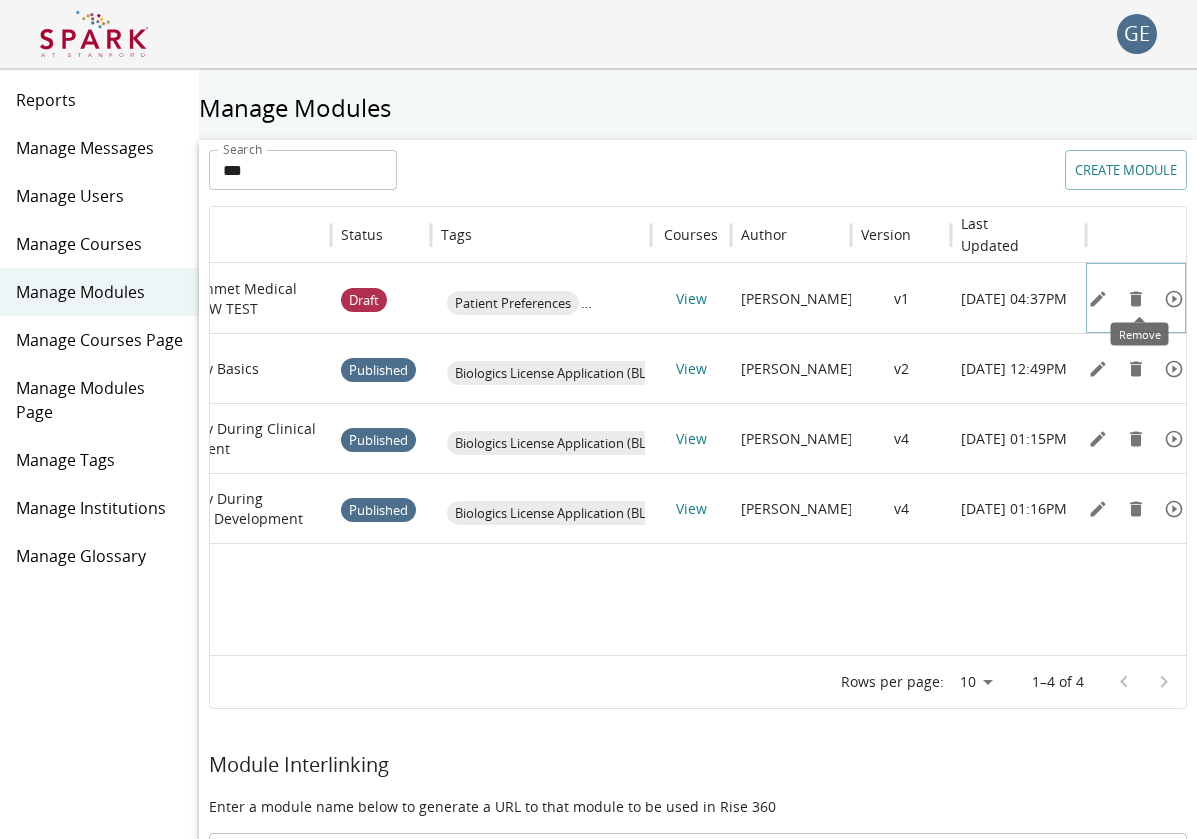 click 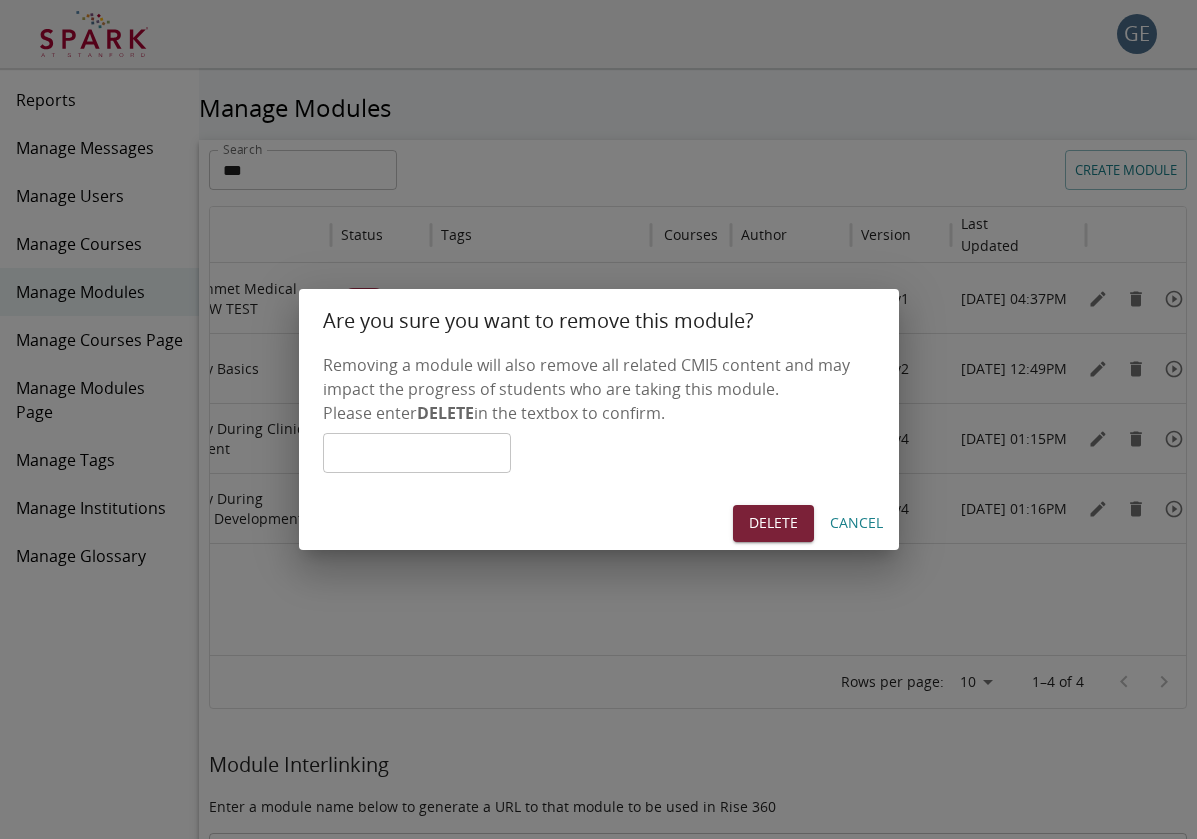 click on "Delete" at bounding box center (773, 523) 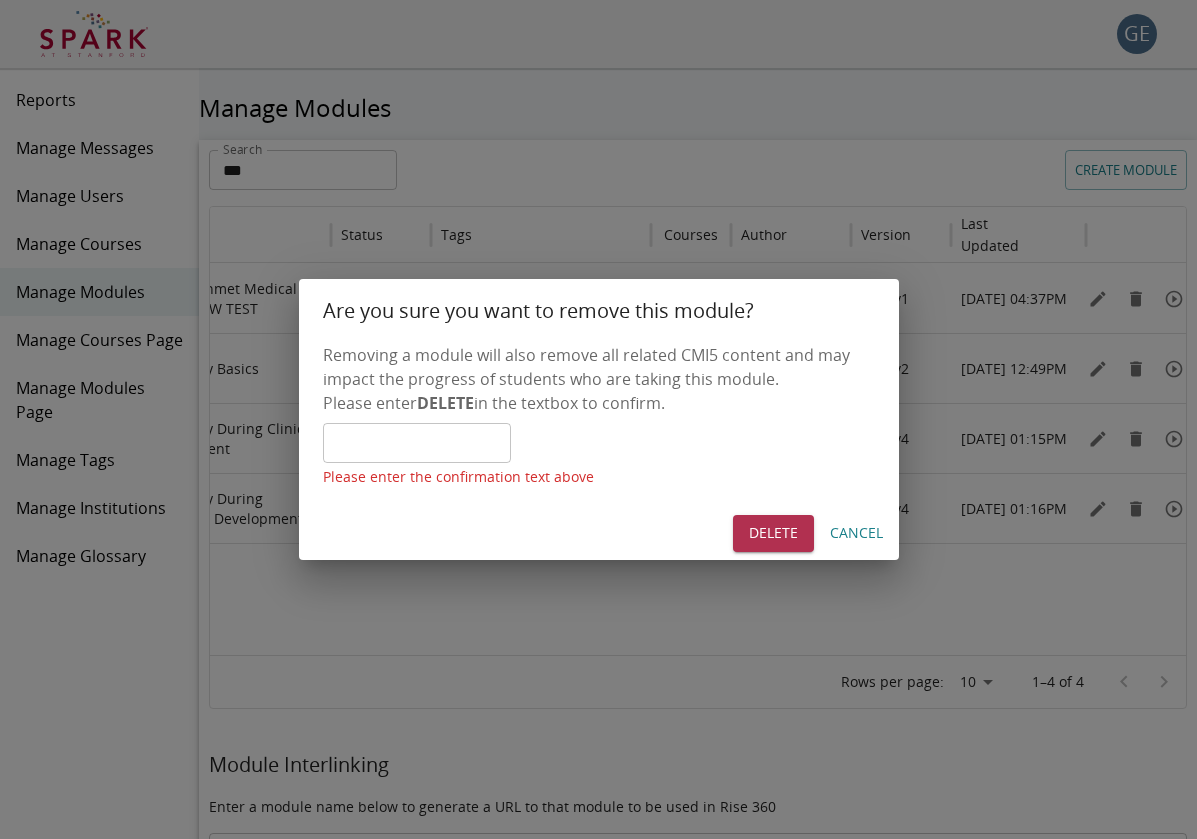 click at bounding box center [417, 443] 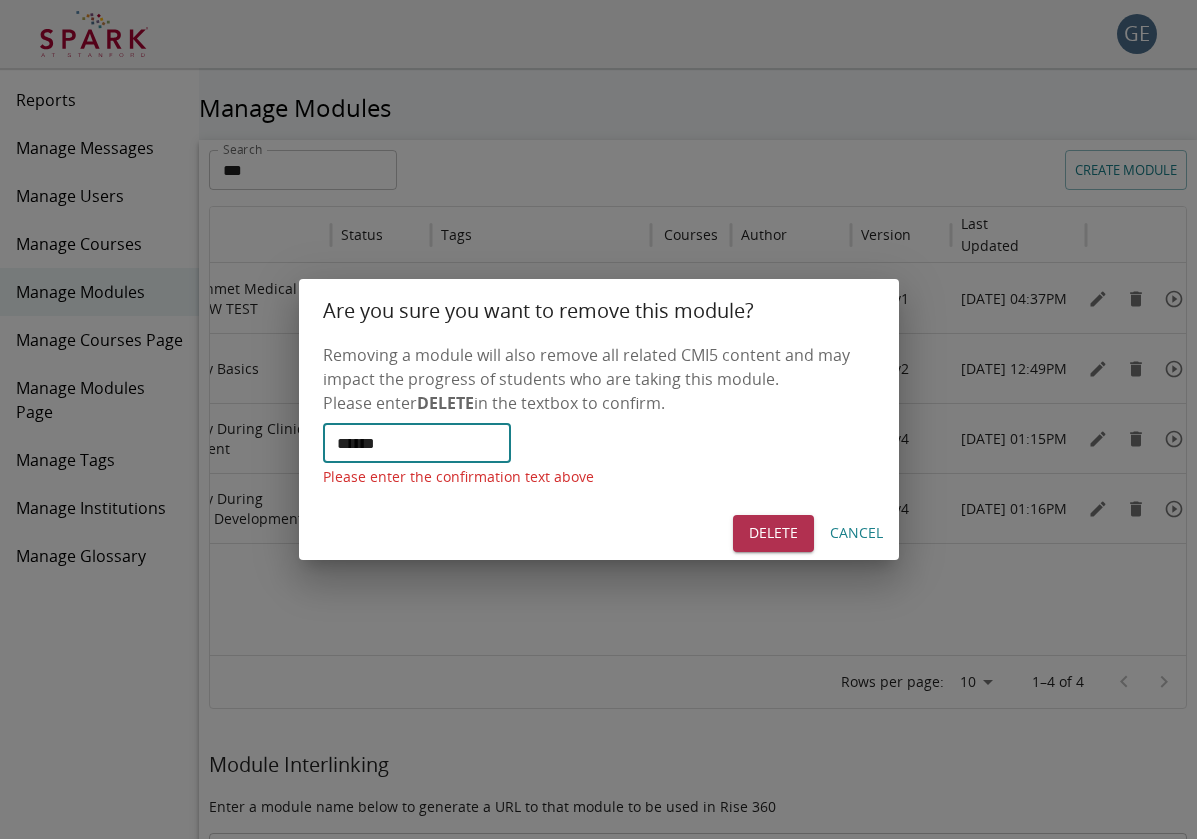 type on "******" 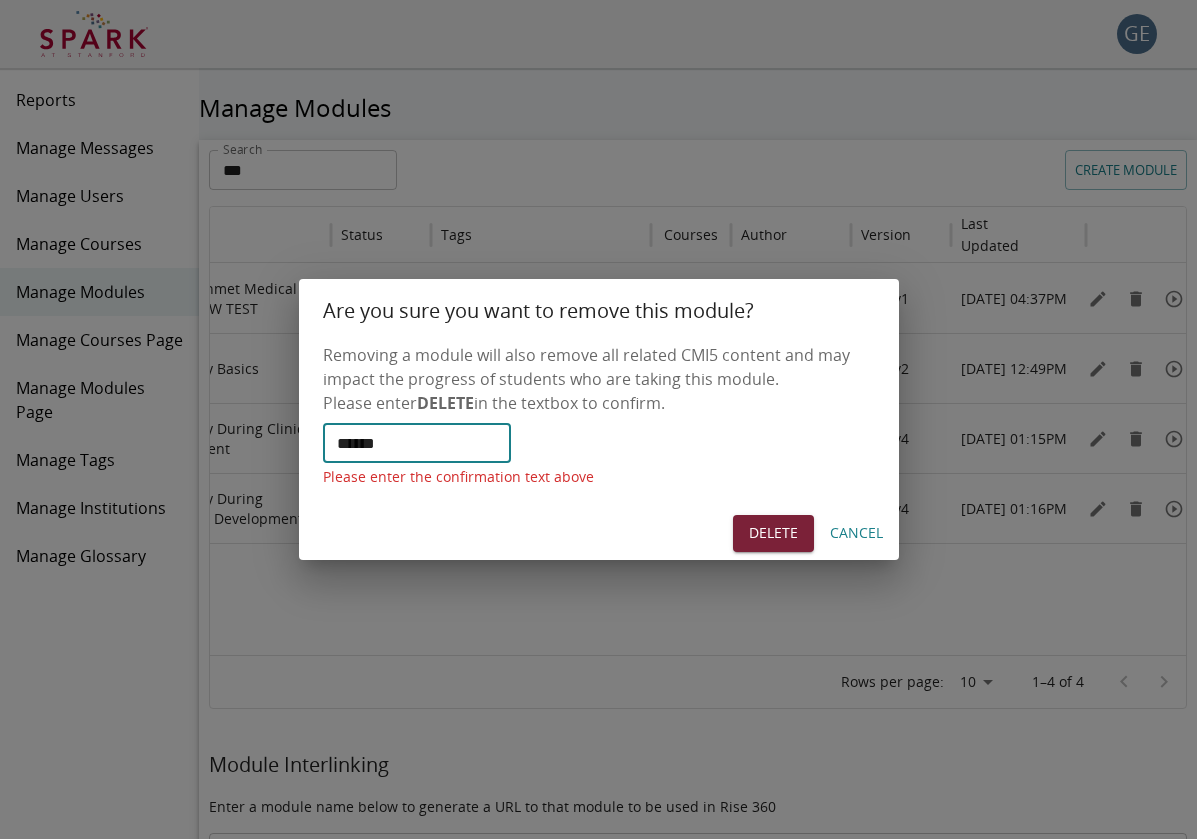 click on "Delete" at bounding box center [773, 533] 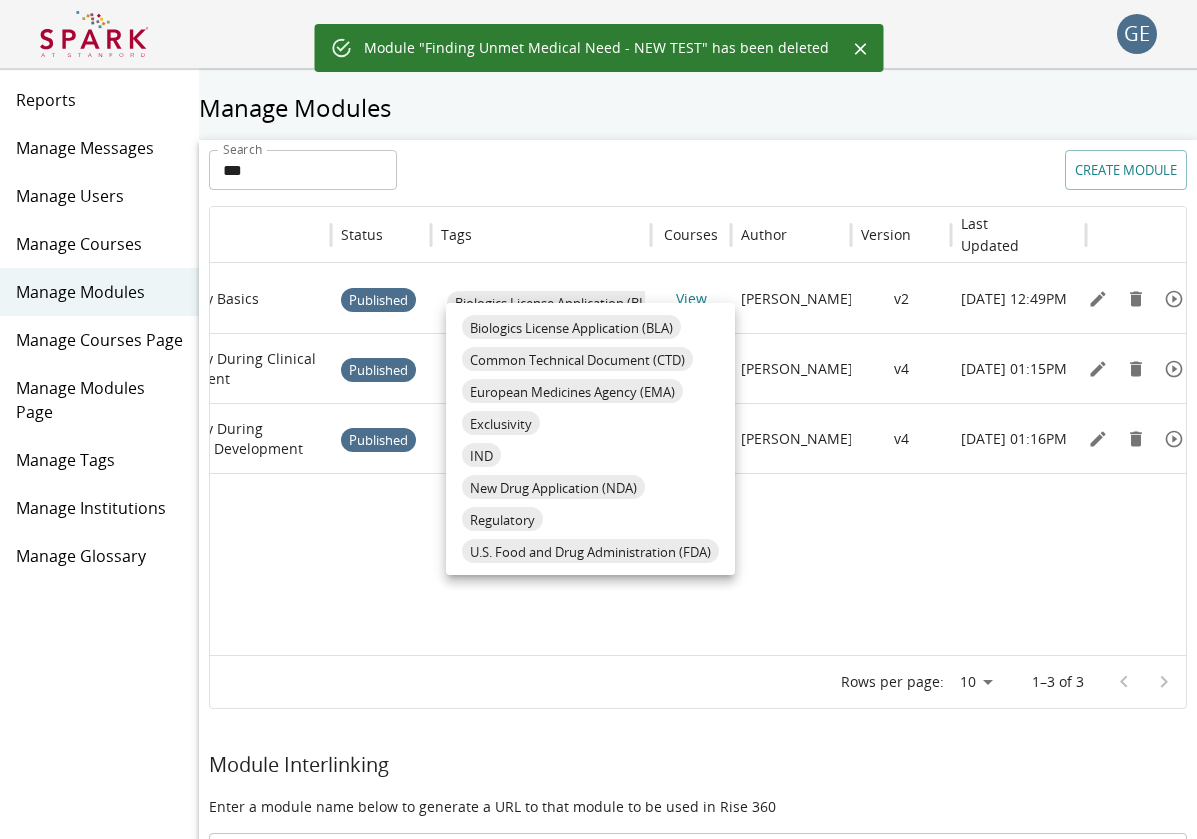 scroll, scrollTop: 0, scrollLeft: -12, axis: horizontal 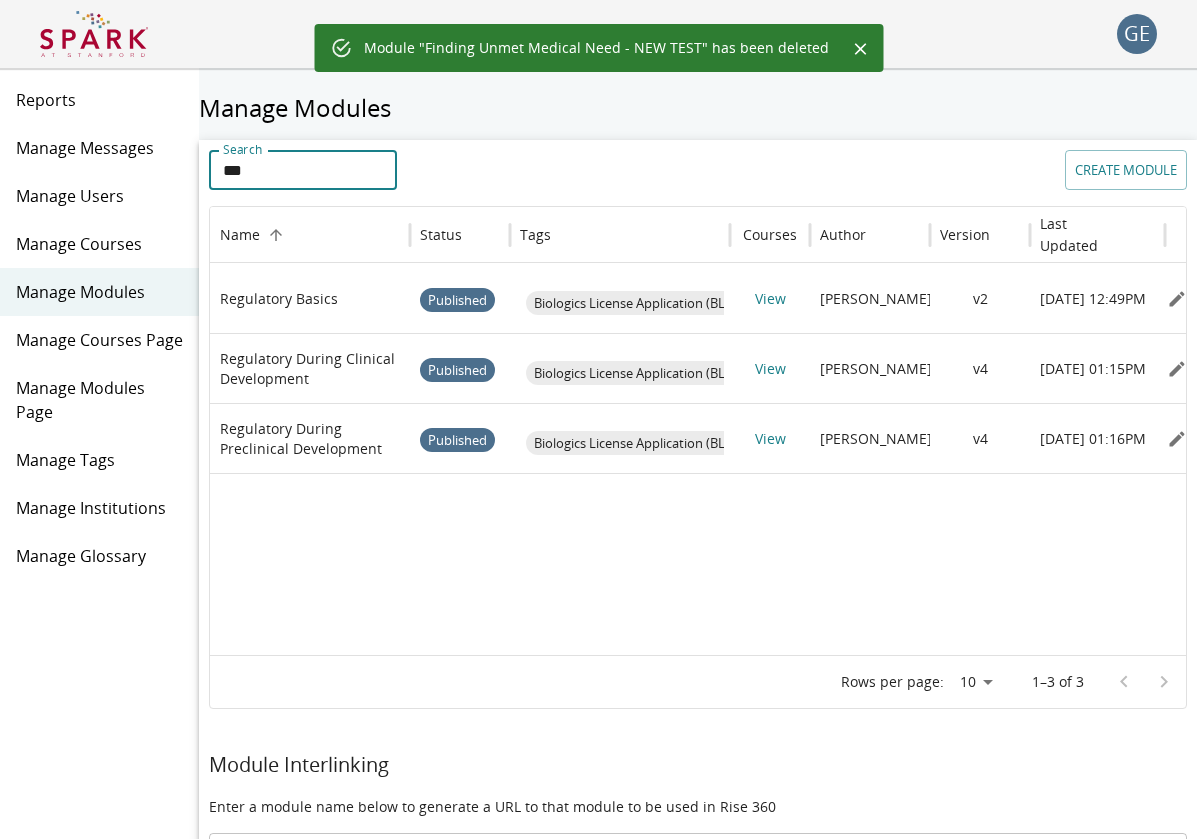 drag, startPoint x: 270, startPoint y: 167, endPoint x: 170, endPoint y: 162, distance: 100.12492 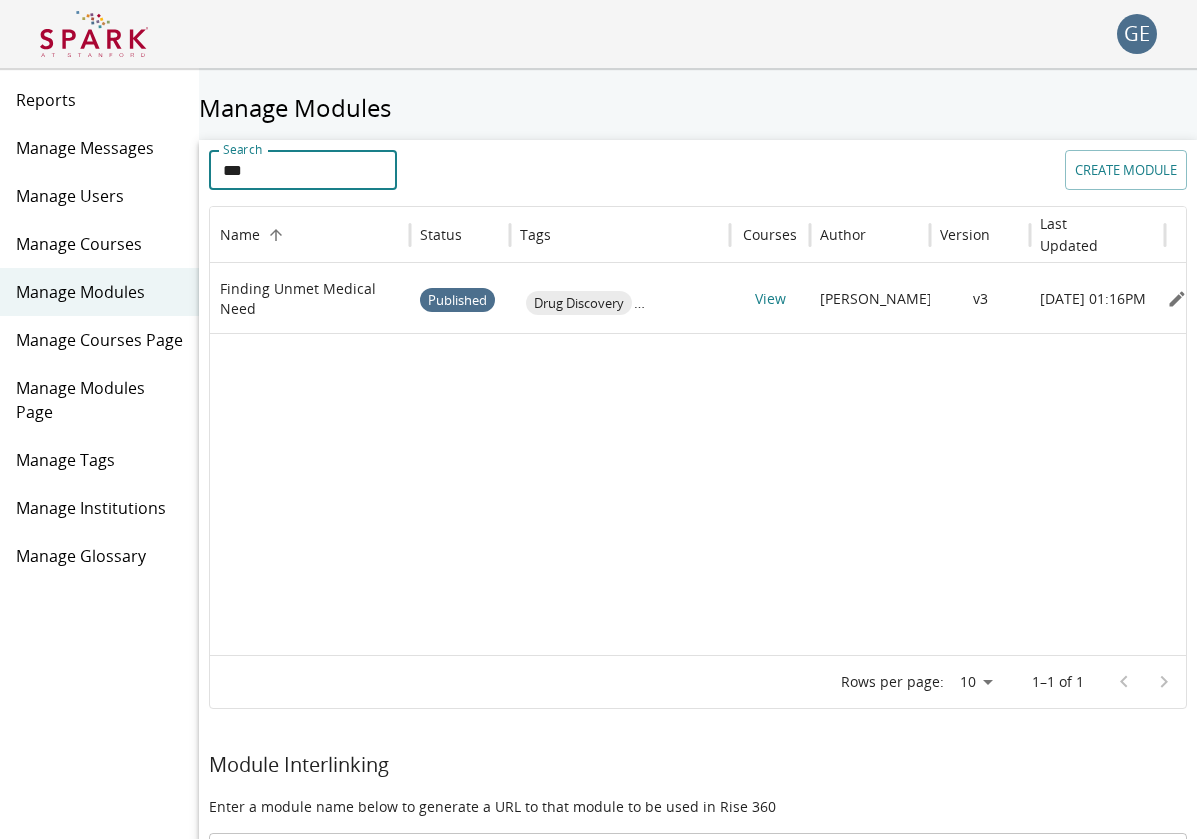 type on "***" 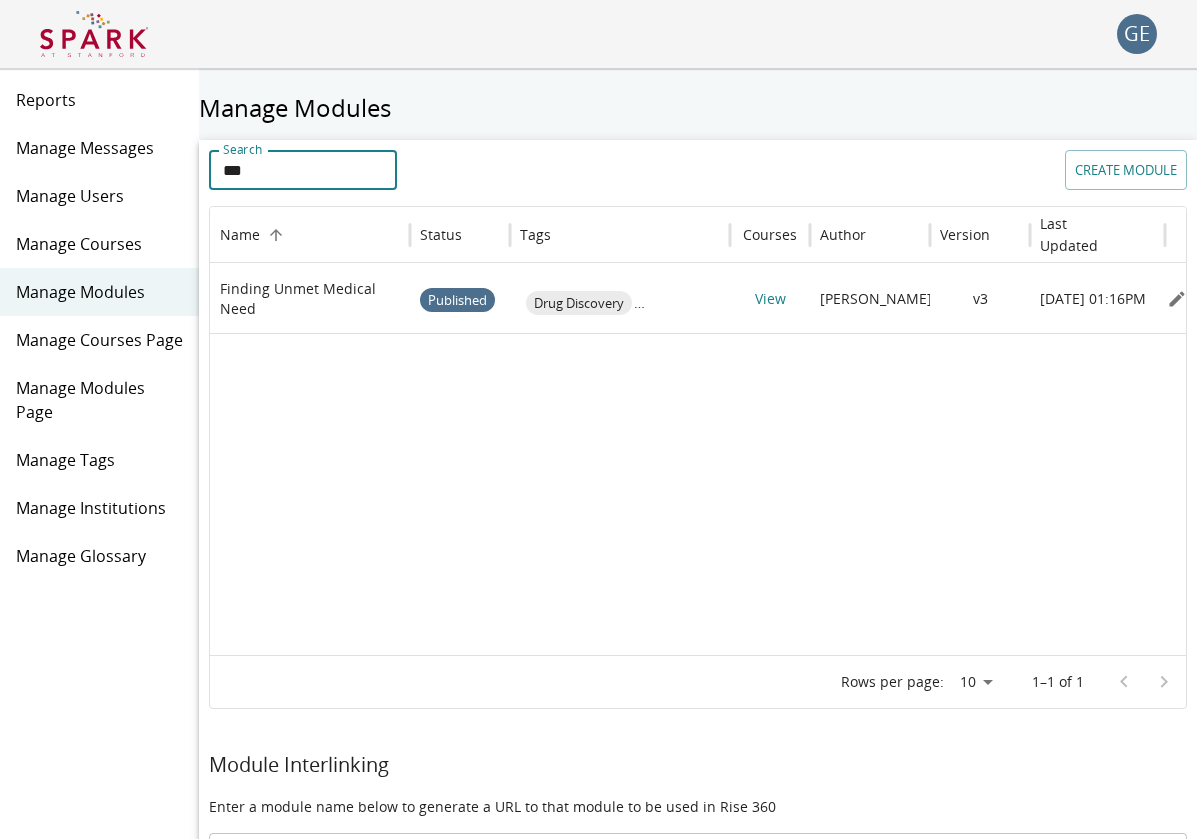 scroll, scrollTop: 0, scrollLeft: 75, axis: horizontal 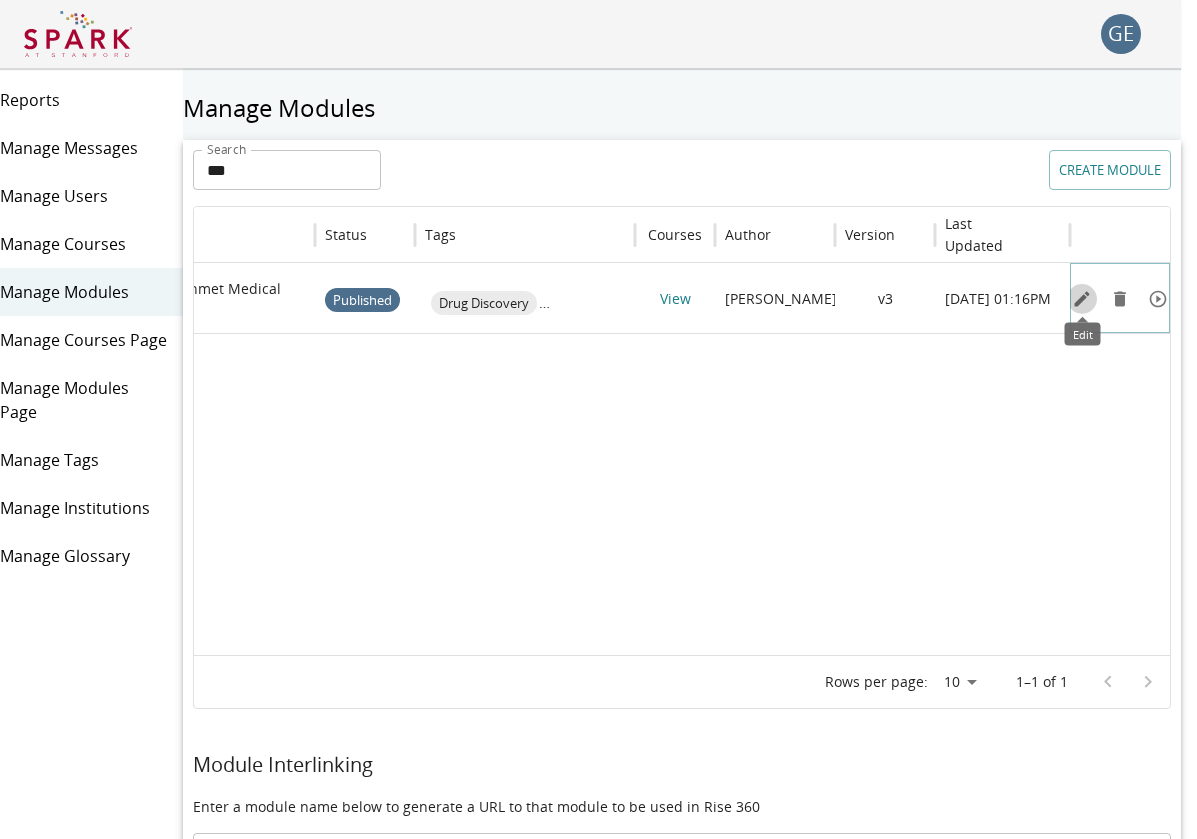 click 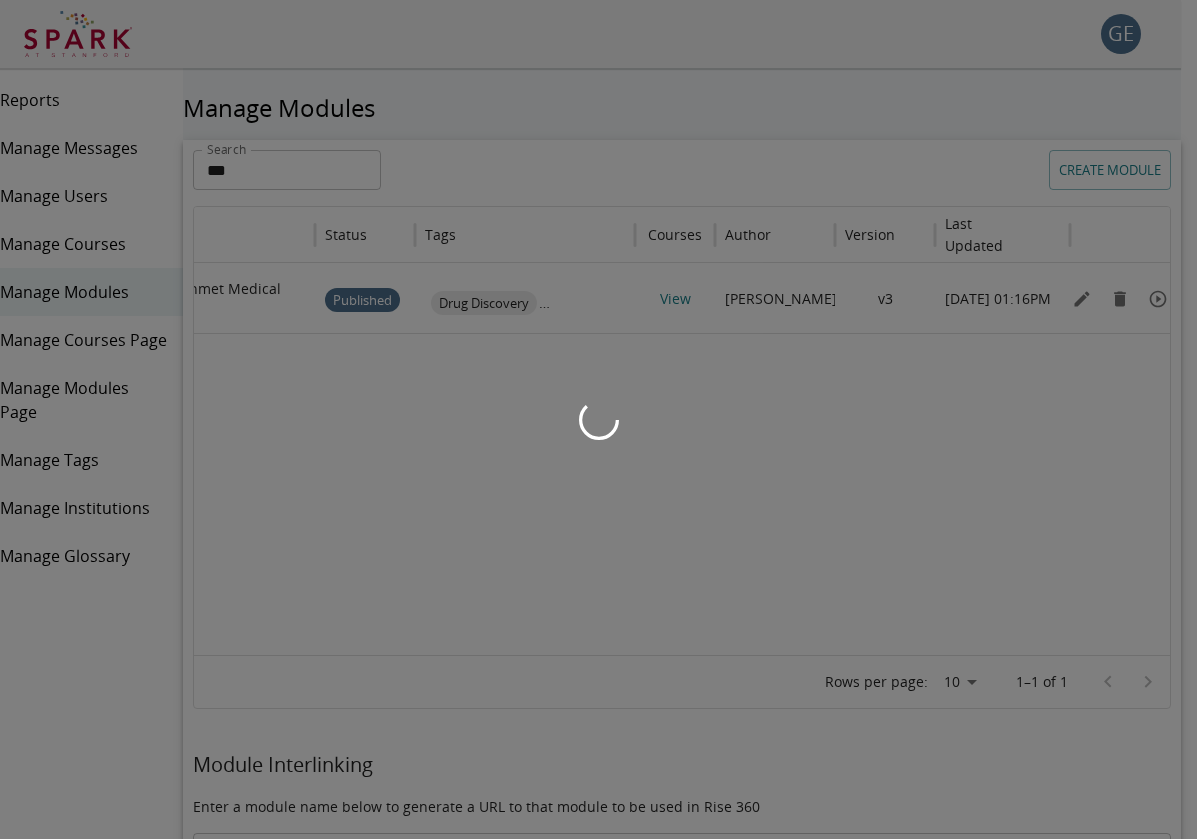 type on "********" 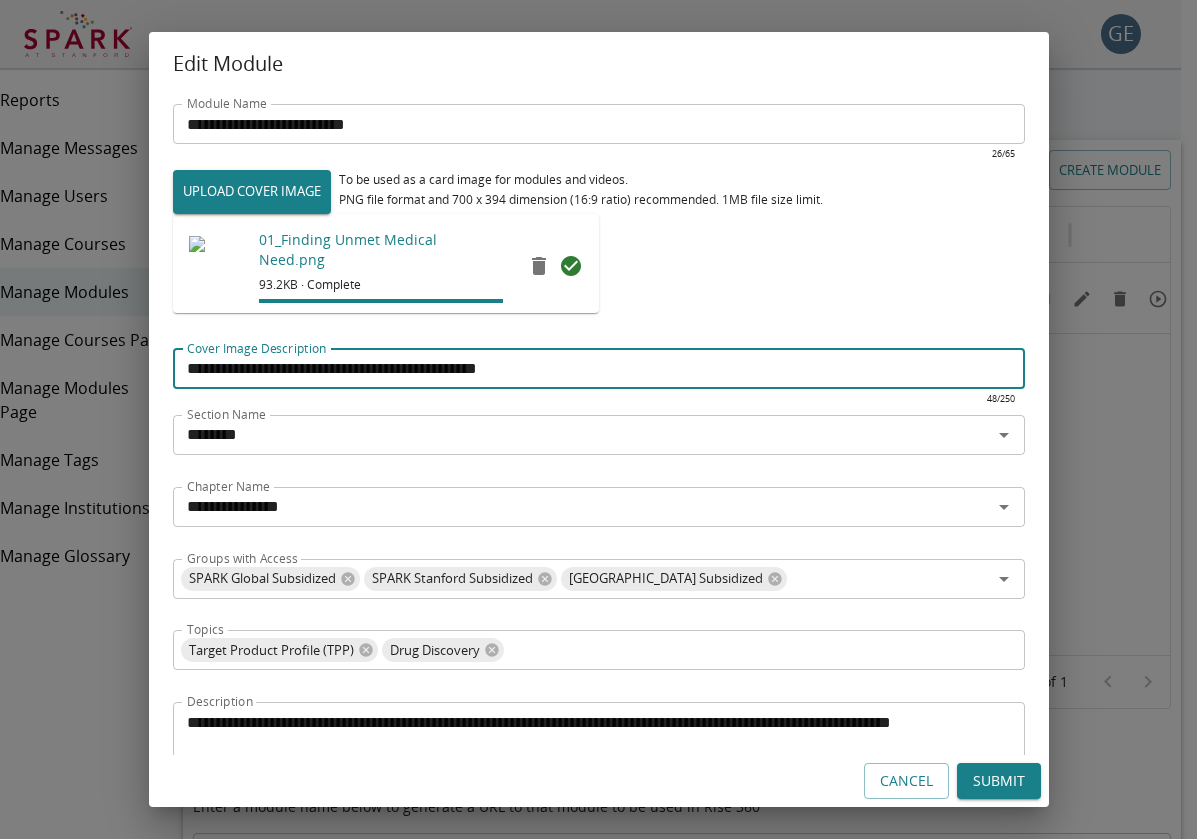 drag, startPoint x: 612, startPoint y: 351, endPoint x: 102, endPoint y: 342, distance: 510.0794 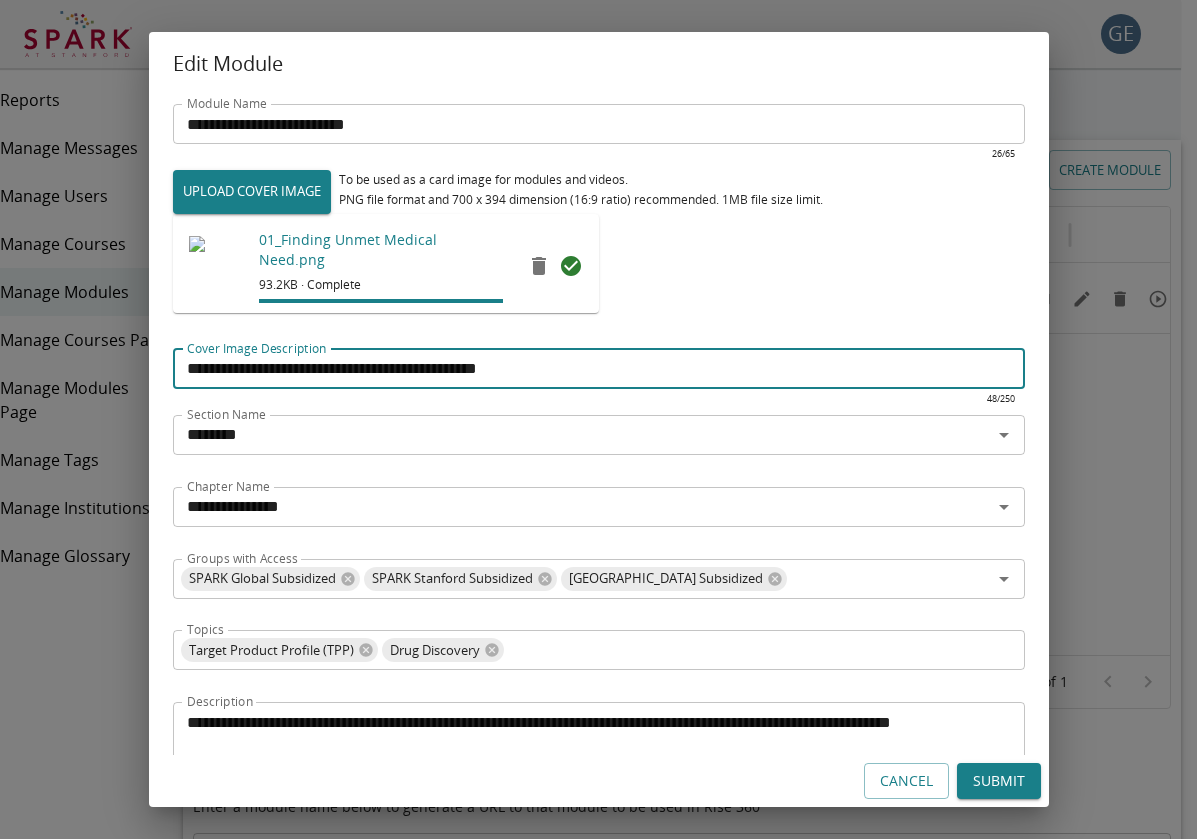 click on "**********" at bounding box center (598, 419) 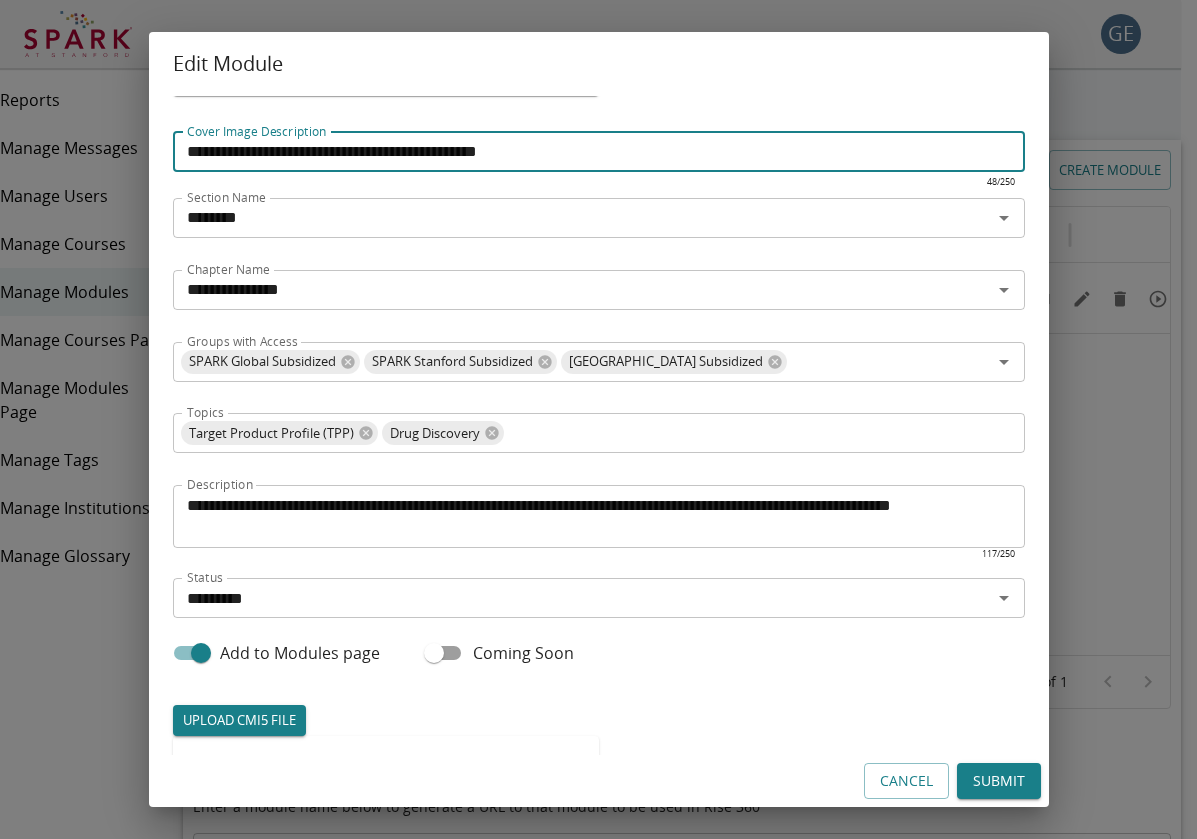 scroll, scrollTop: 229, scrollLeft: 0, axis: vertical 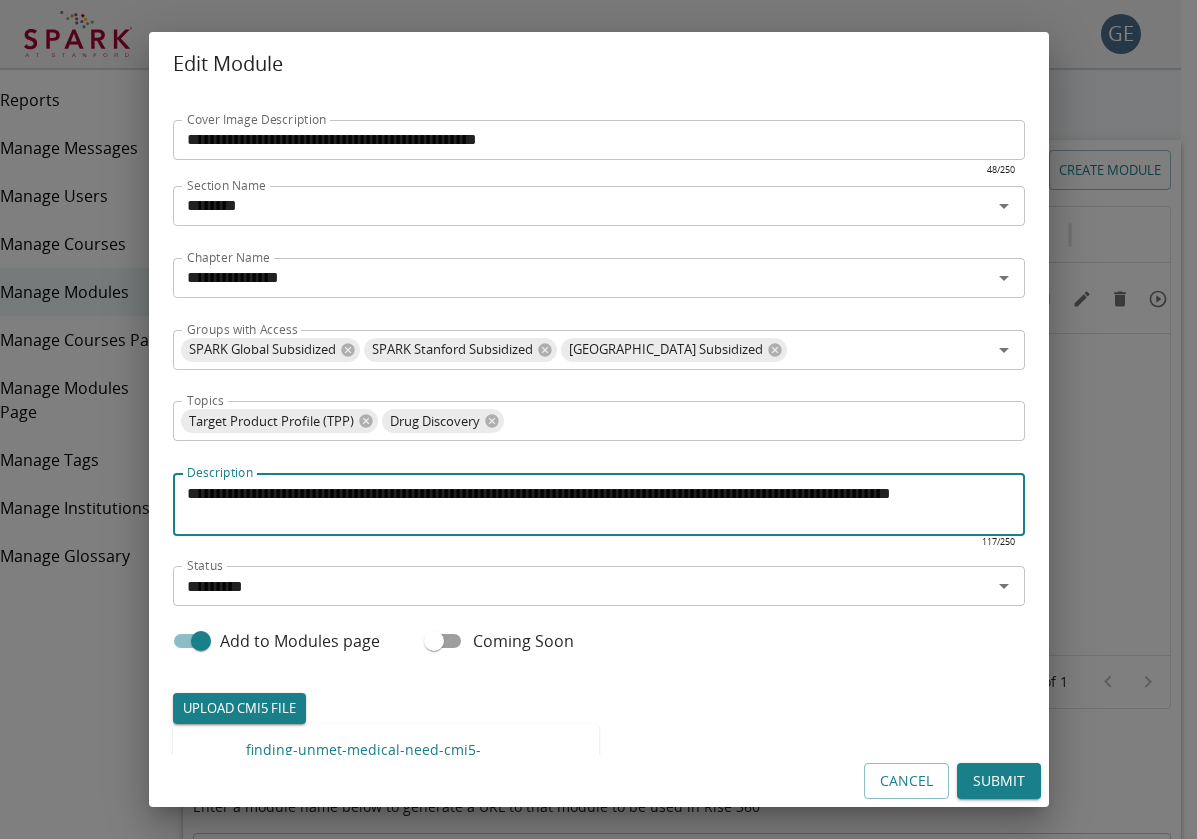 drag, startPoint x: 254, startPoint y: 495, endPoint x: 161, endPoint y: 470, distance: 96.30161 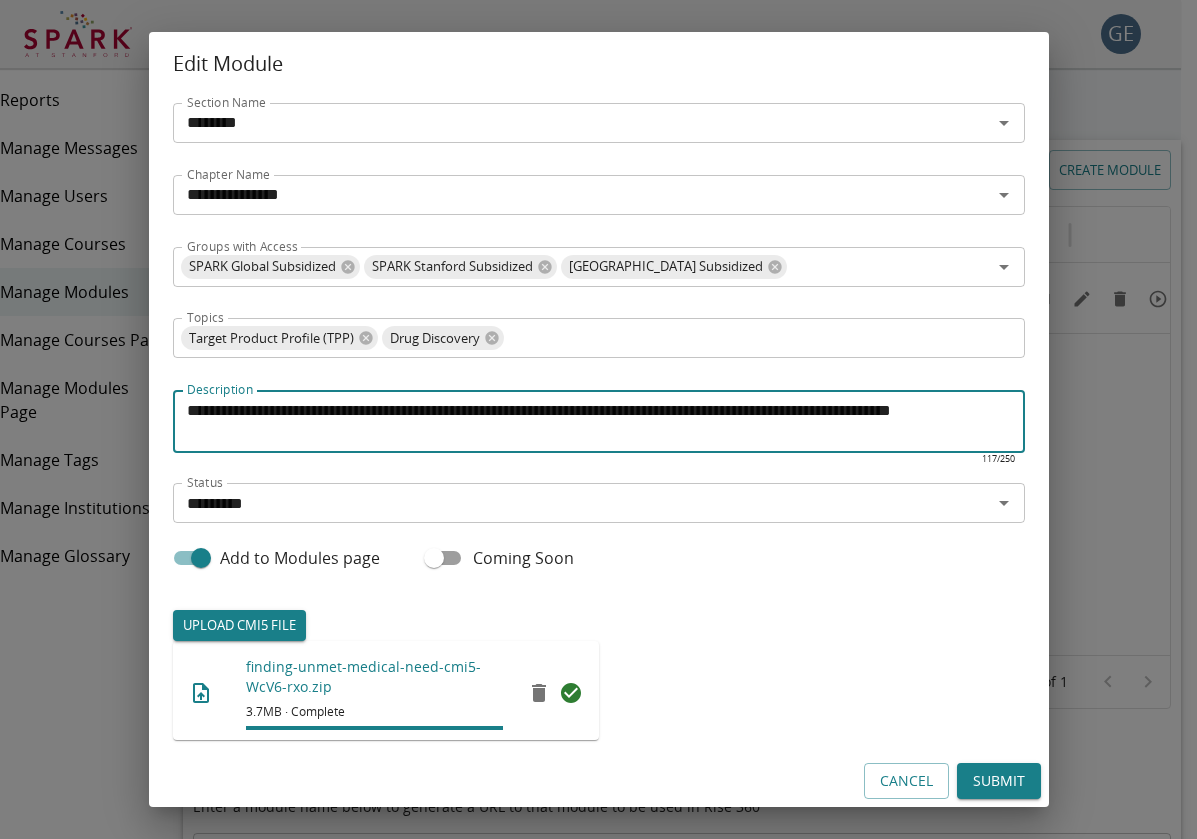 scroll, scrollTop: 311, scrollLeft: 0, axis: vertical 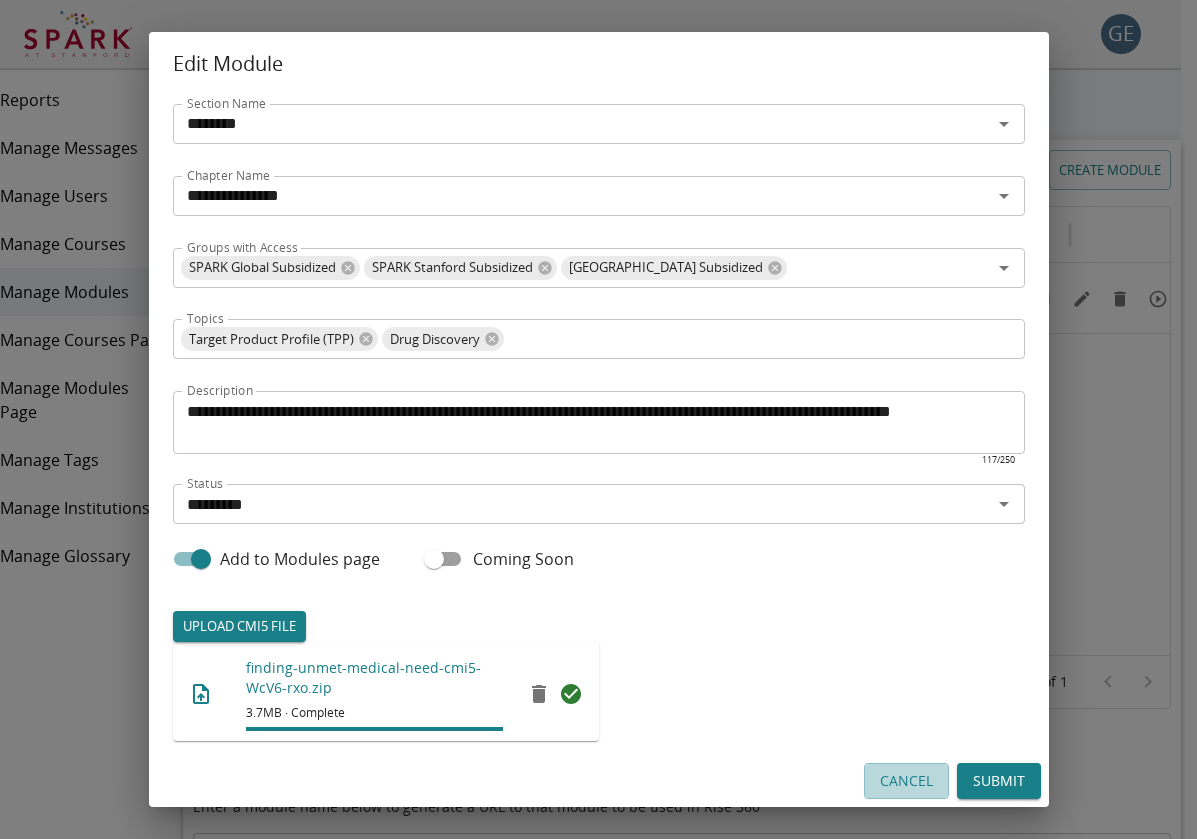 click on "Cancel" at bounding box center [906, 781] 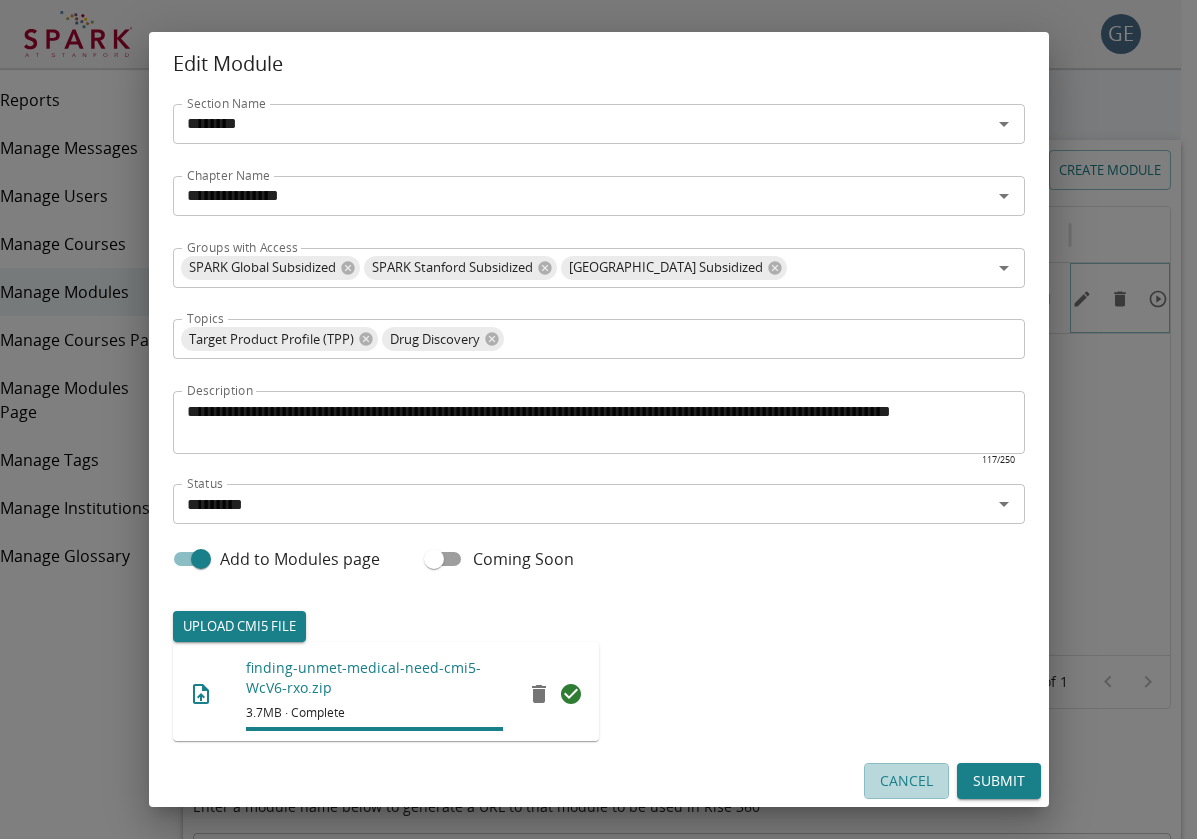 scroll, scrollTop: 0, scrollLeft: -3, axis: horizontal 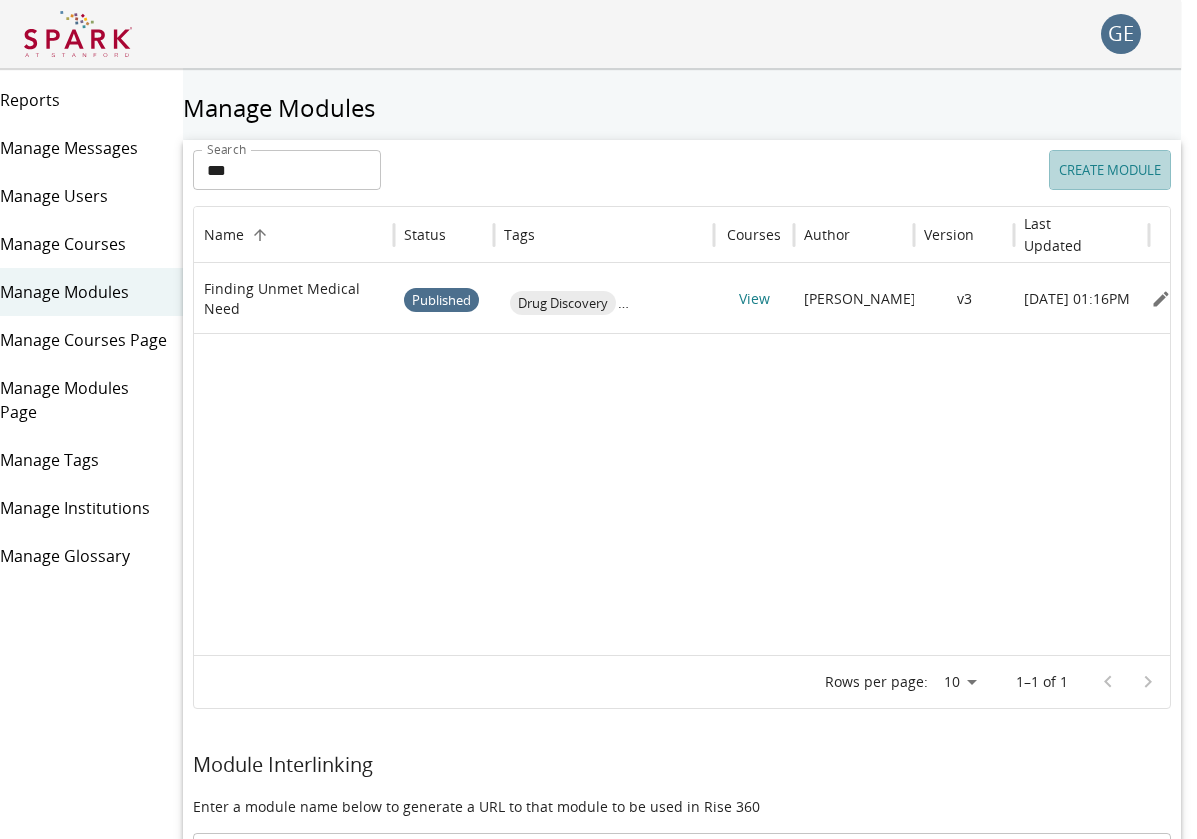 click on "CREATE MODULE" at bounding box center (1110, 170) 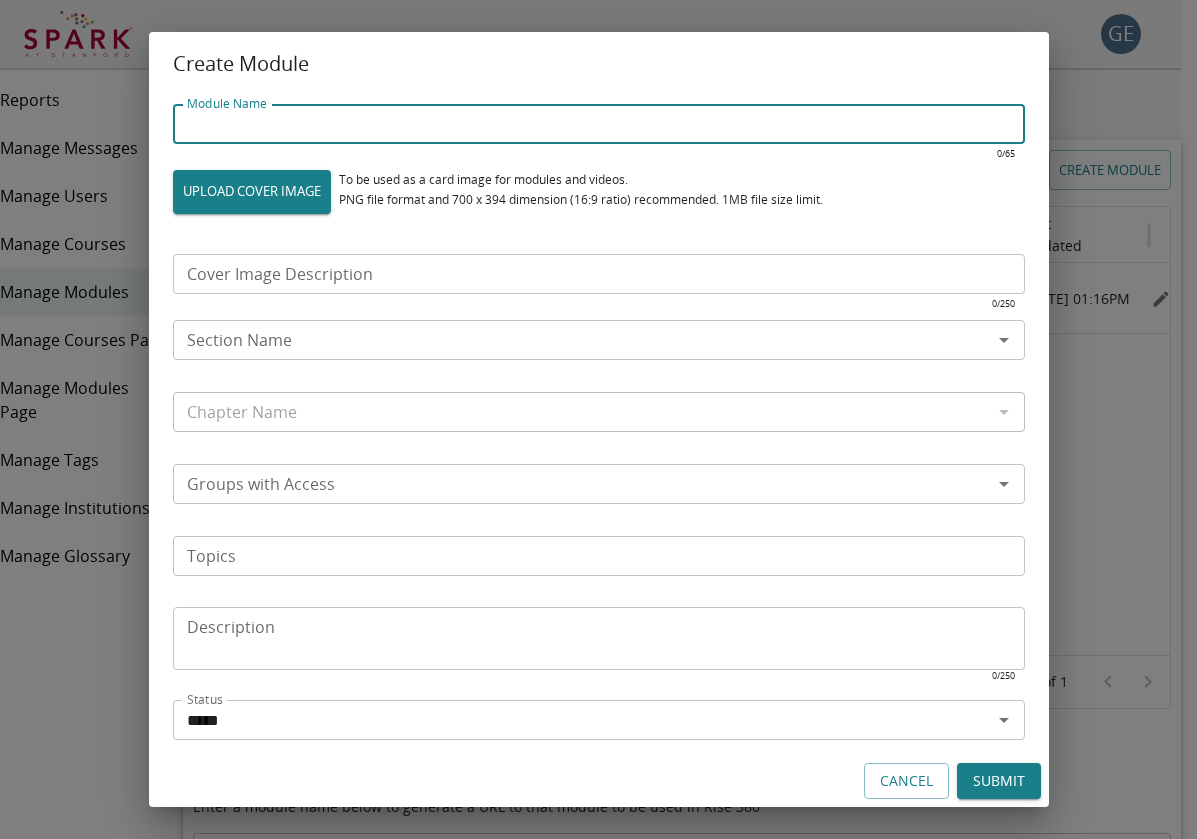 click on "Module Name" at bounding box center [599, 124] 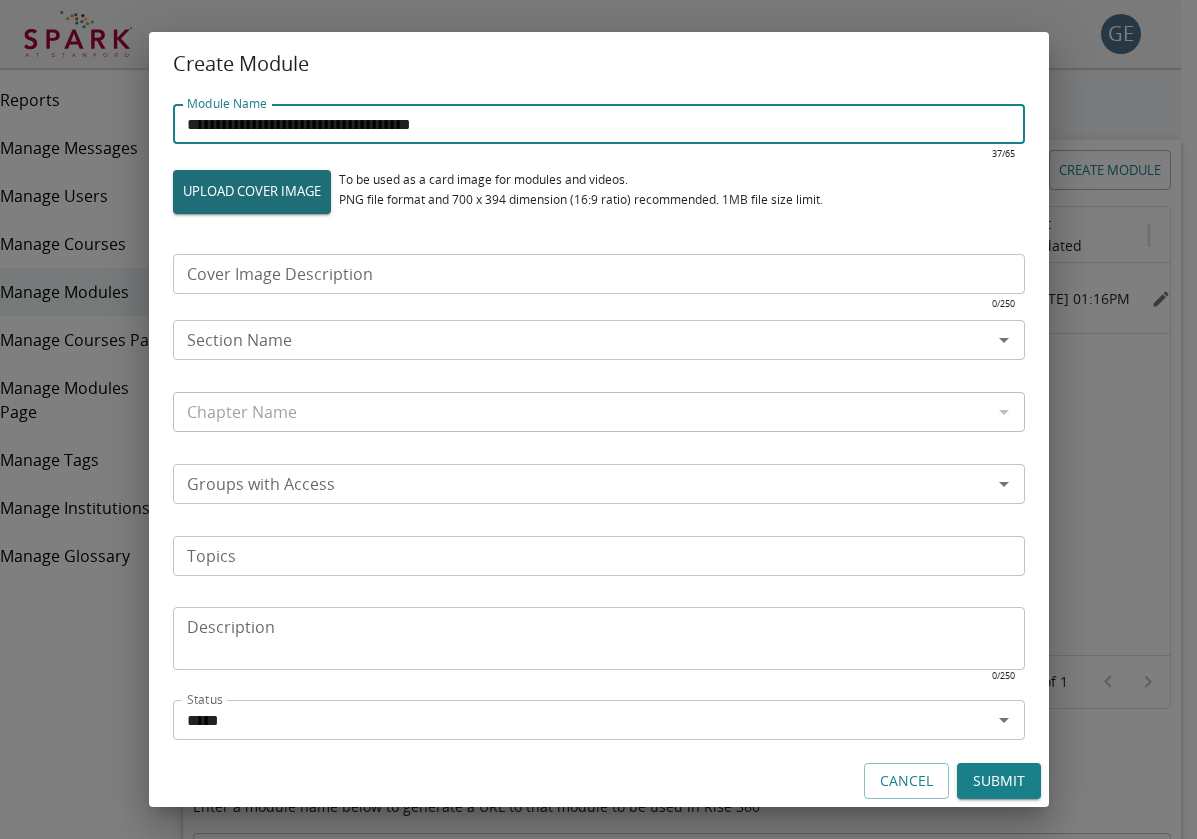 type on "**********" 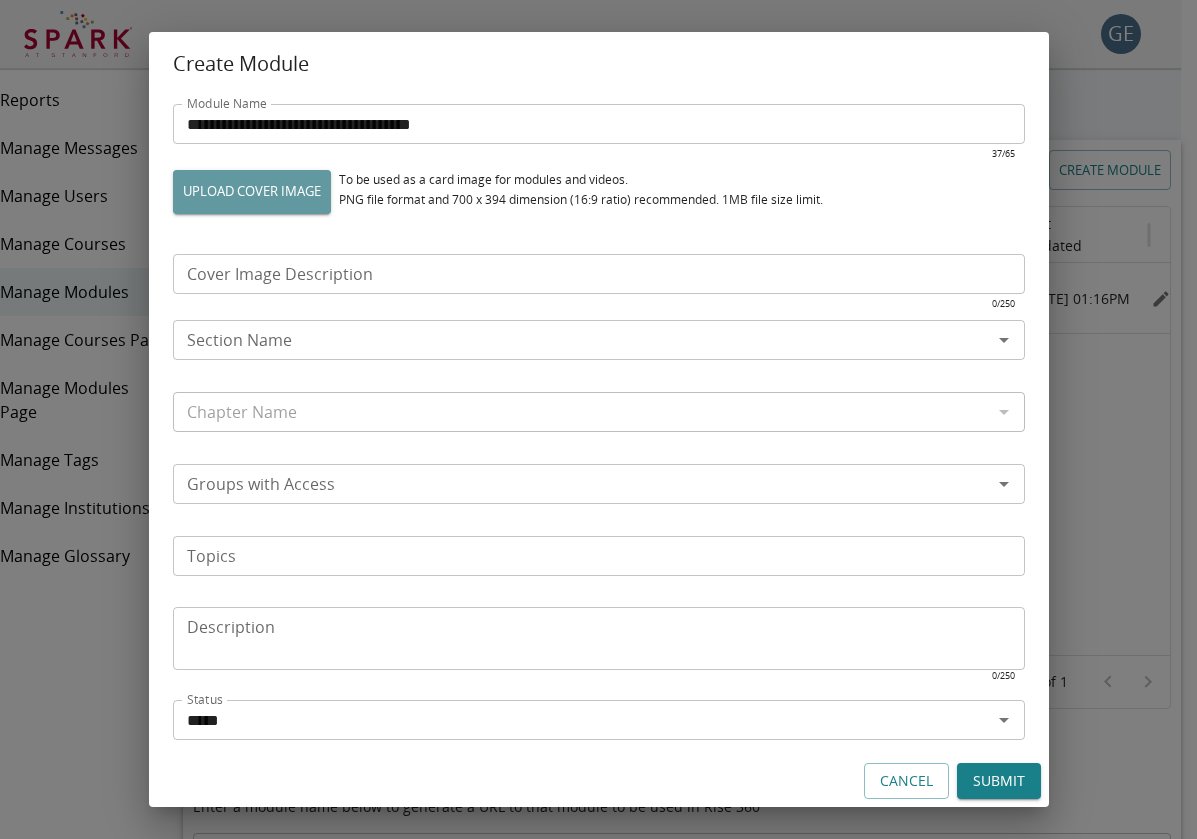 click on "UPLOAD COVER IMAGE" at bounding box center (252, 192) 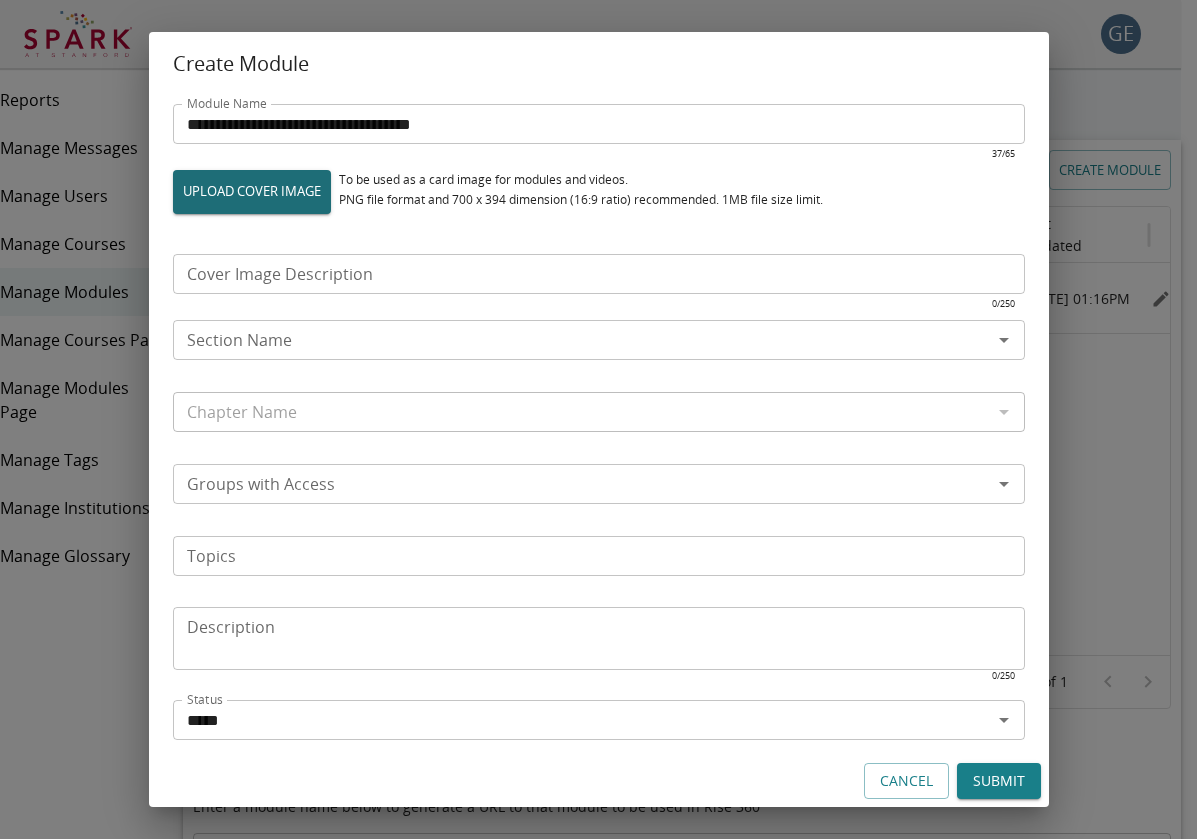 type on "**********" 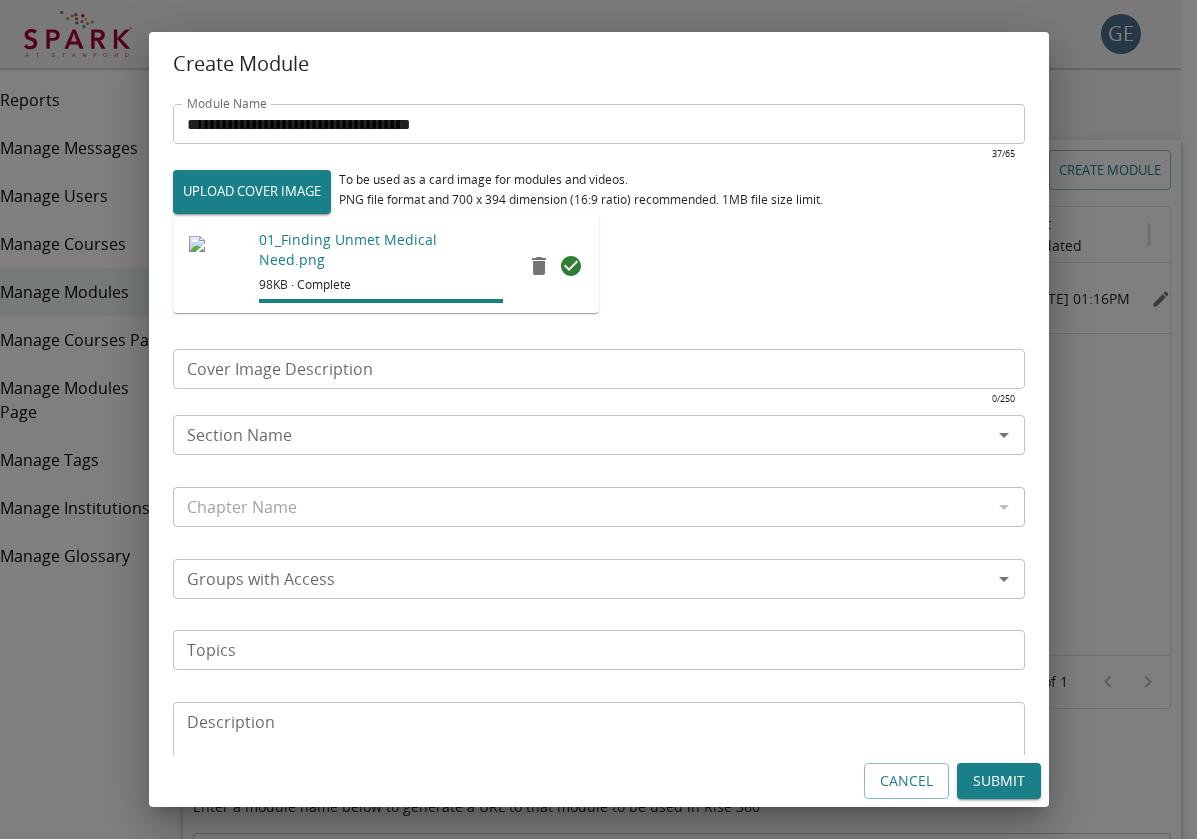 click on "Description" at bounding box center (599, 734) 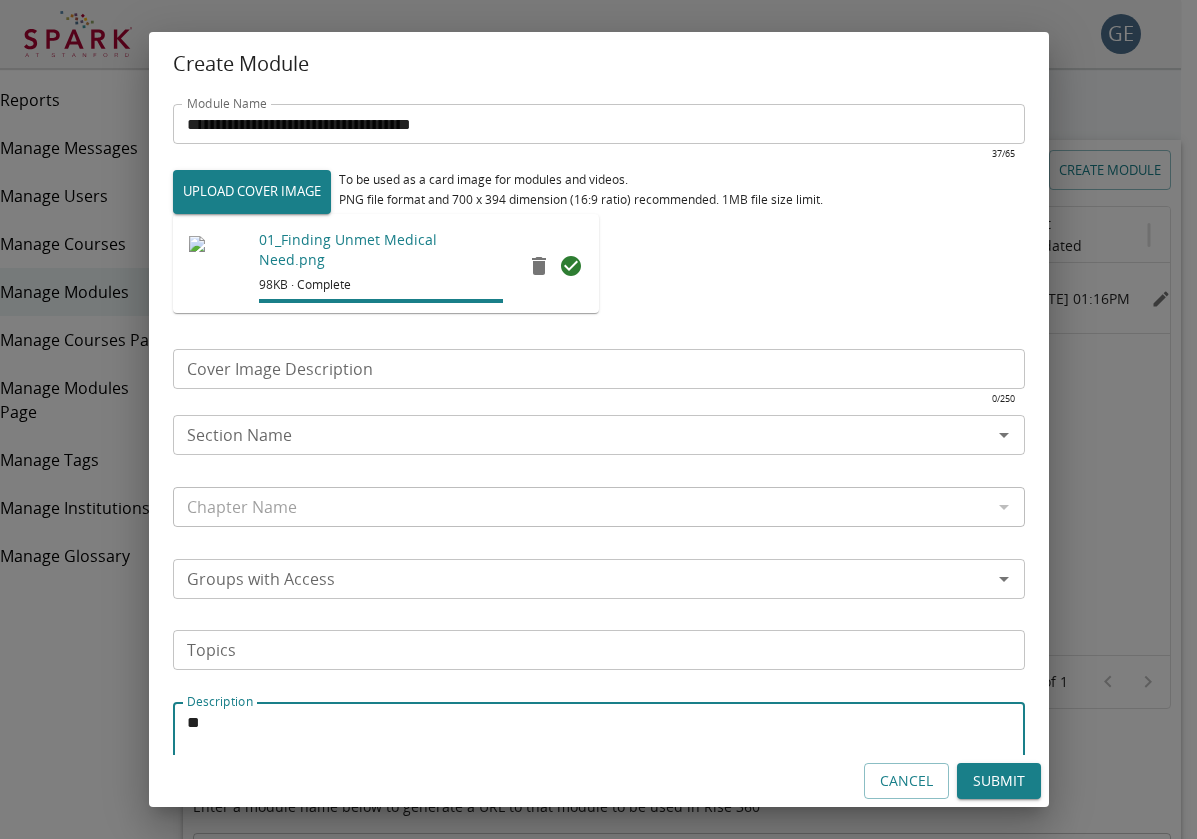 type on "*" 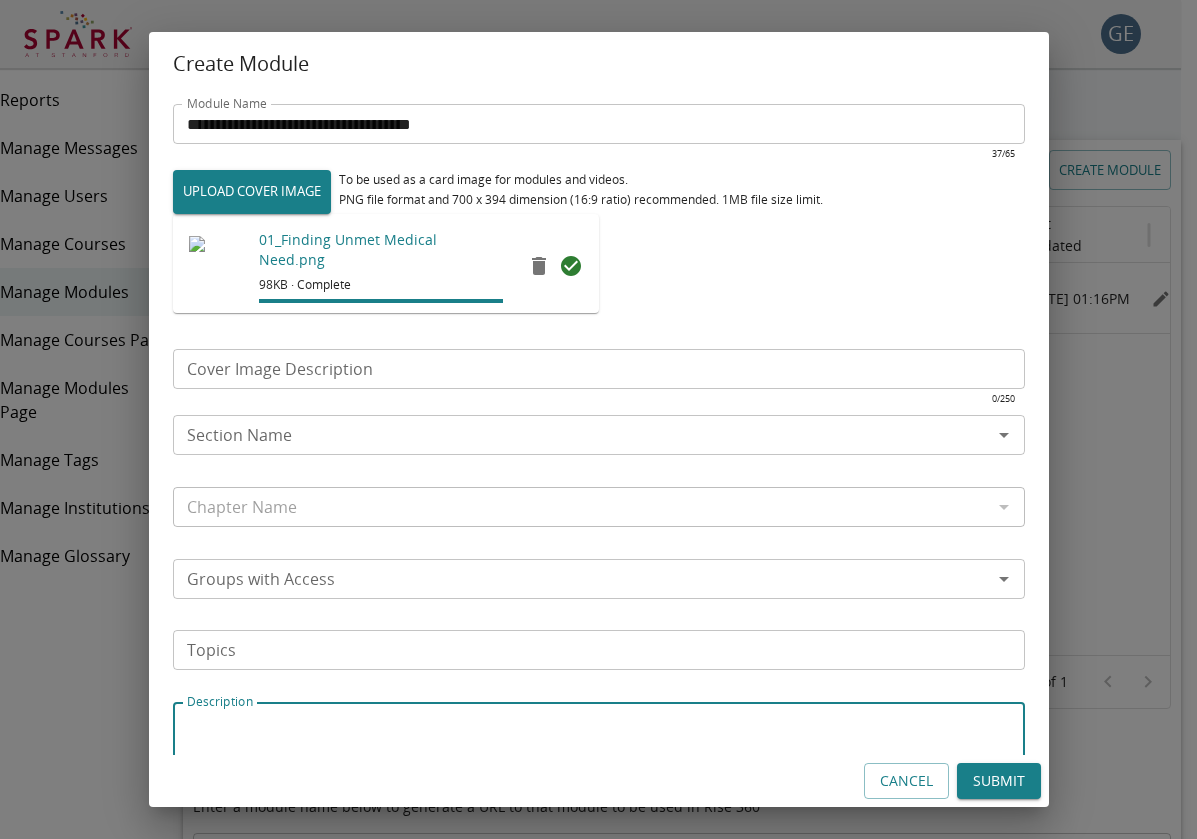 paste on "**********" 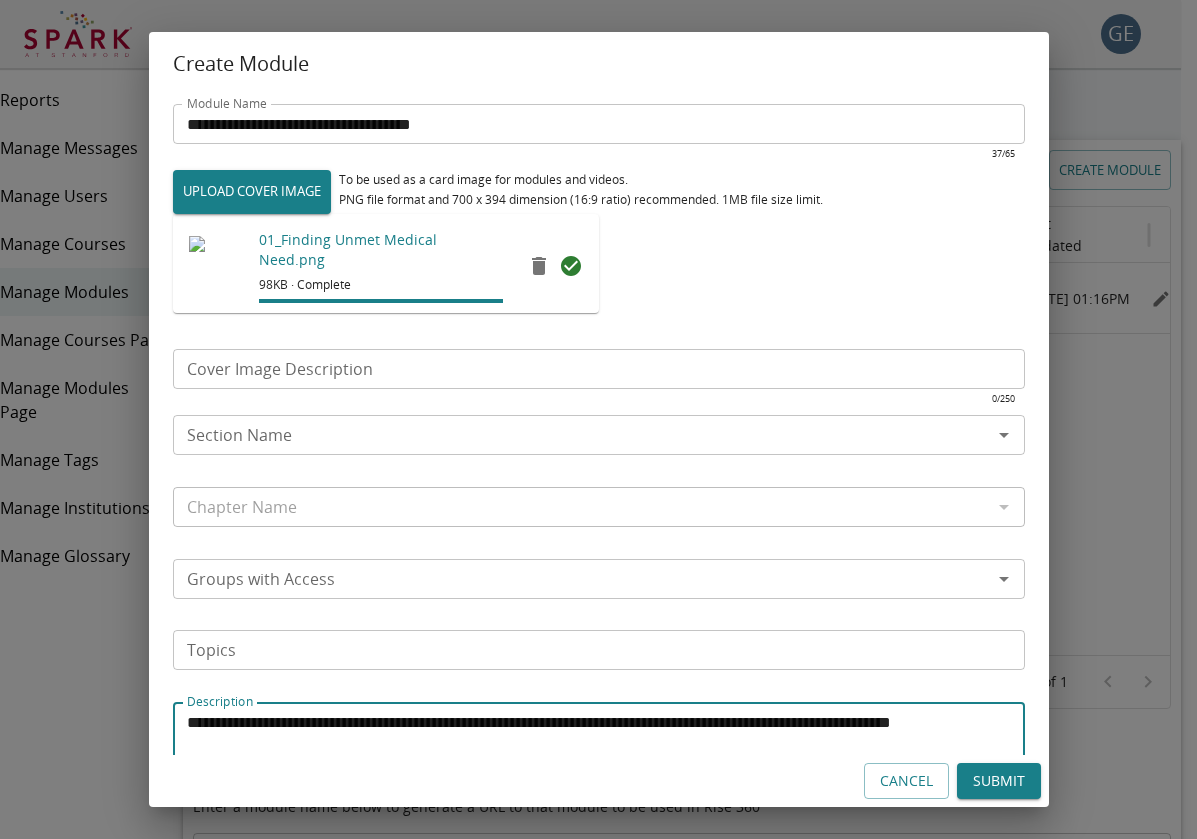 type on "**********" 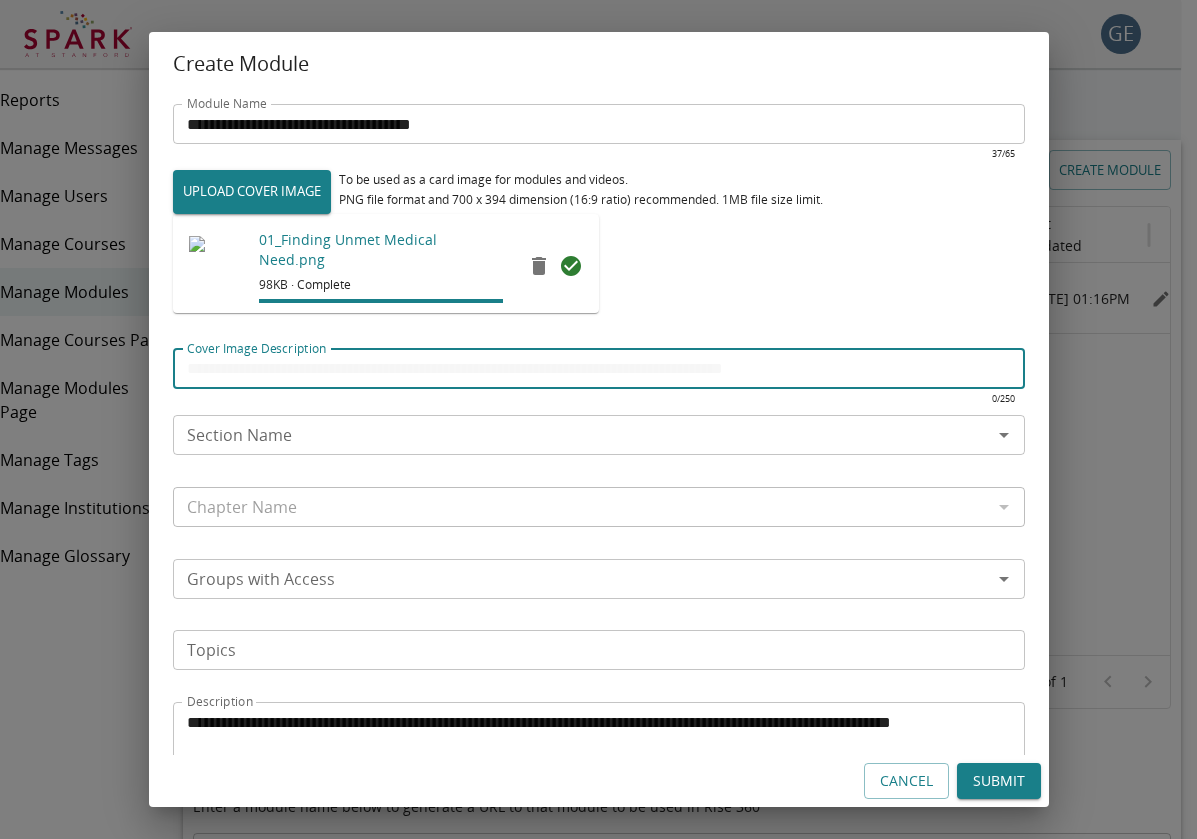 paste on "**********" 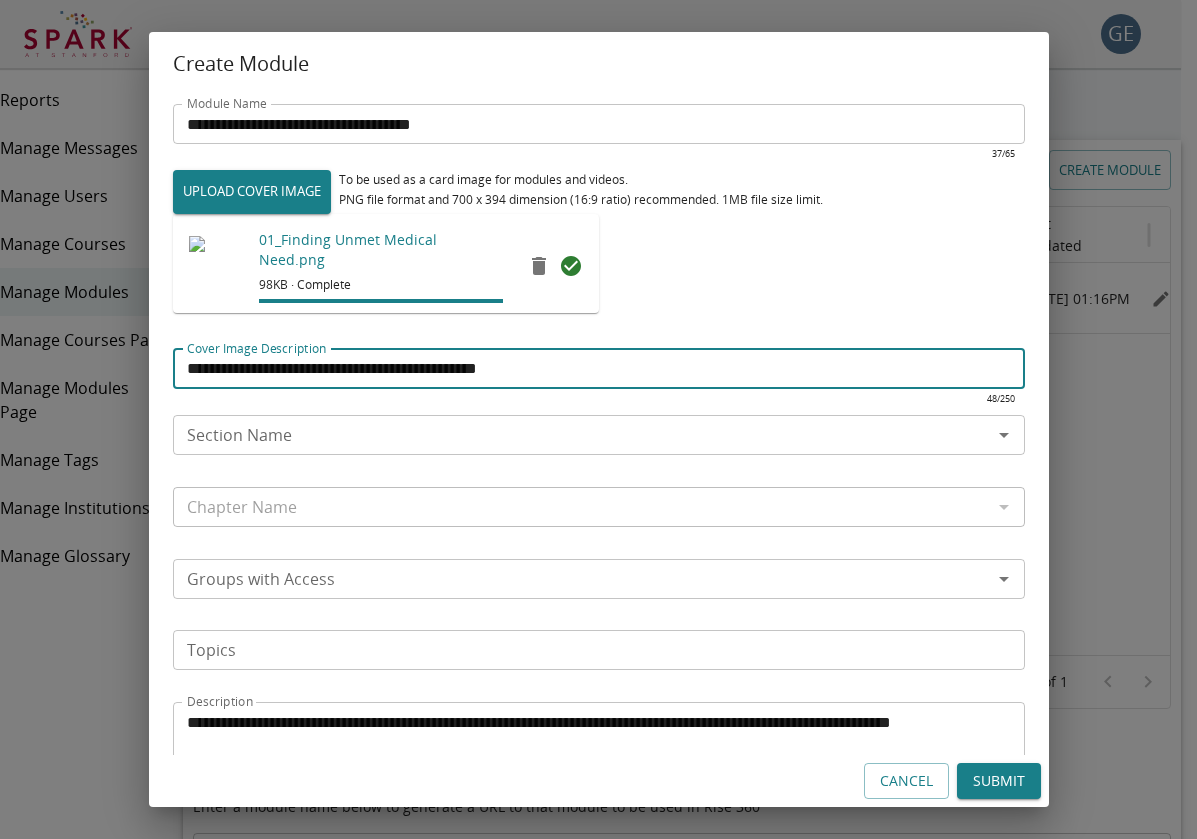 type on "**********" 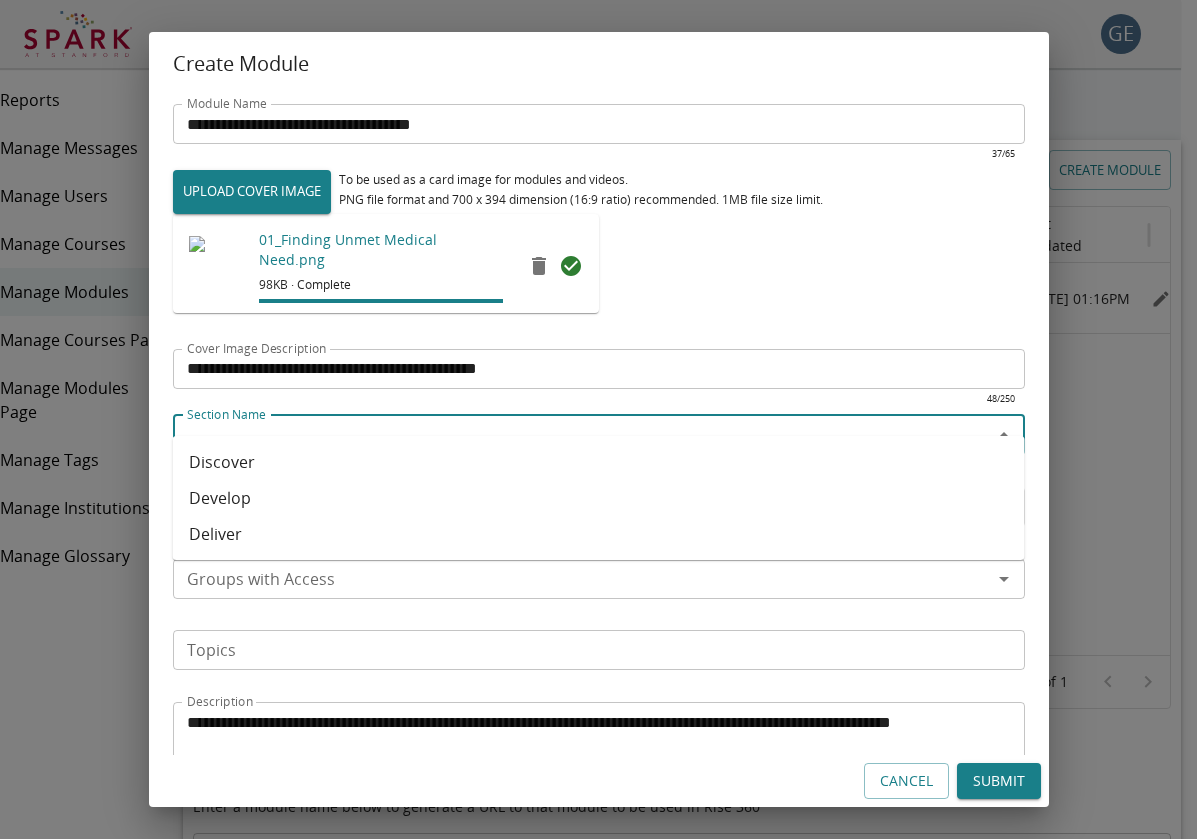 click on "Section Name" at bounding box center (582, 435) 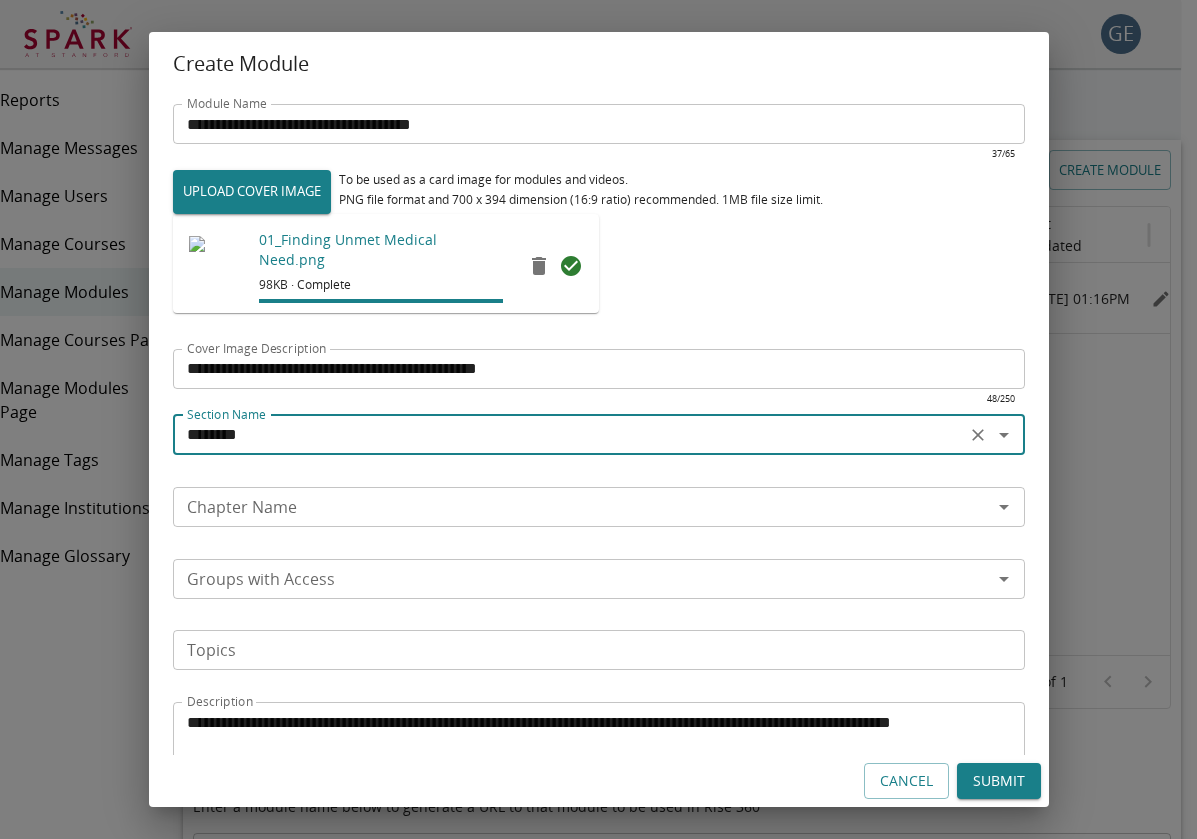 click on "Chapter Name" at bounding box center (582, 507) 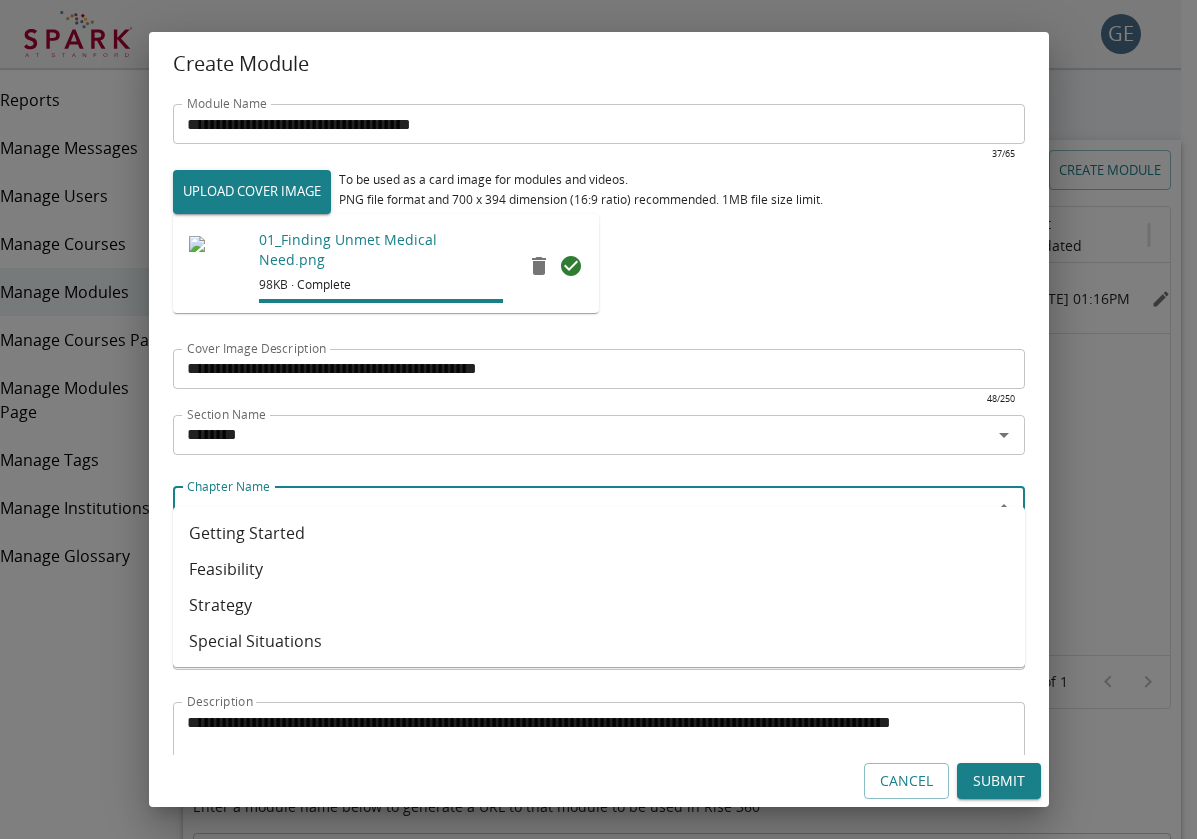 click on "Getting Started" at bounding box center (599, 533) 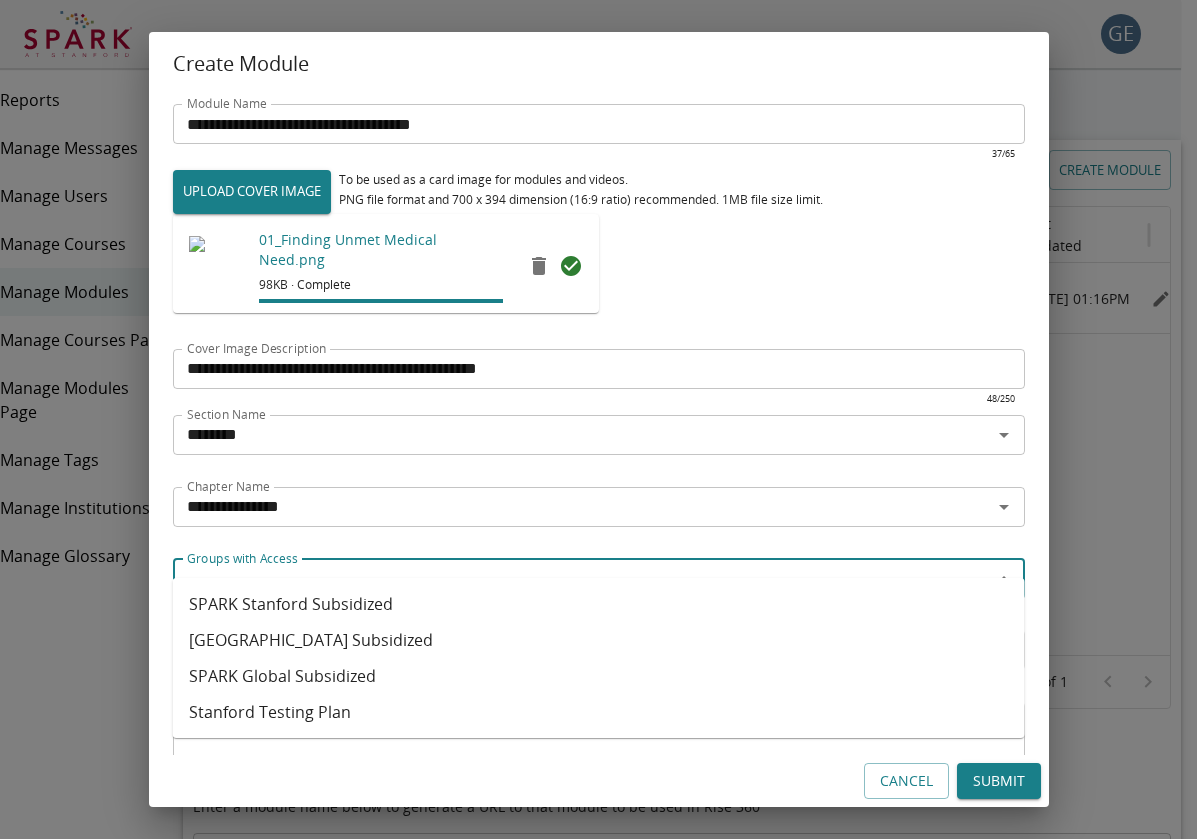 click on "Groups with Access" at bounding box center (582, 579) 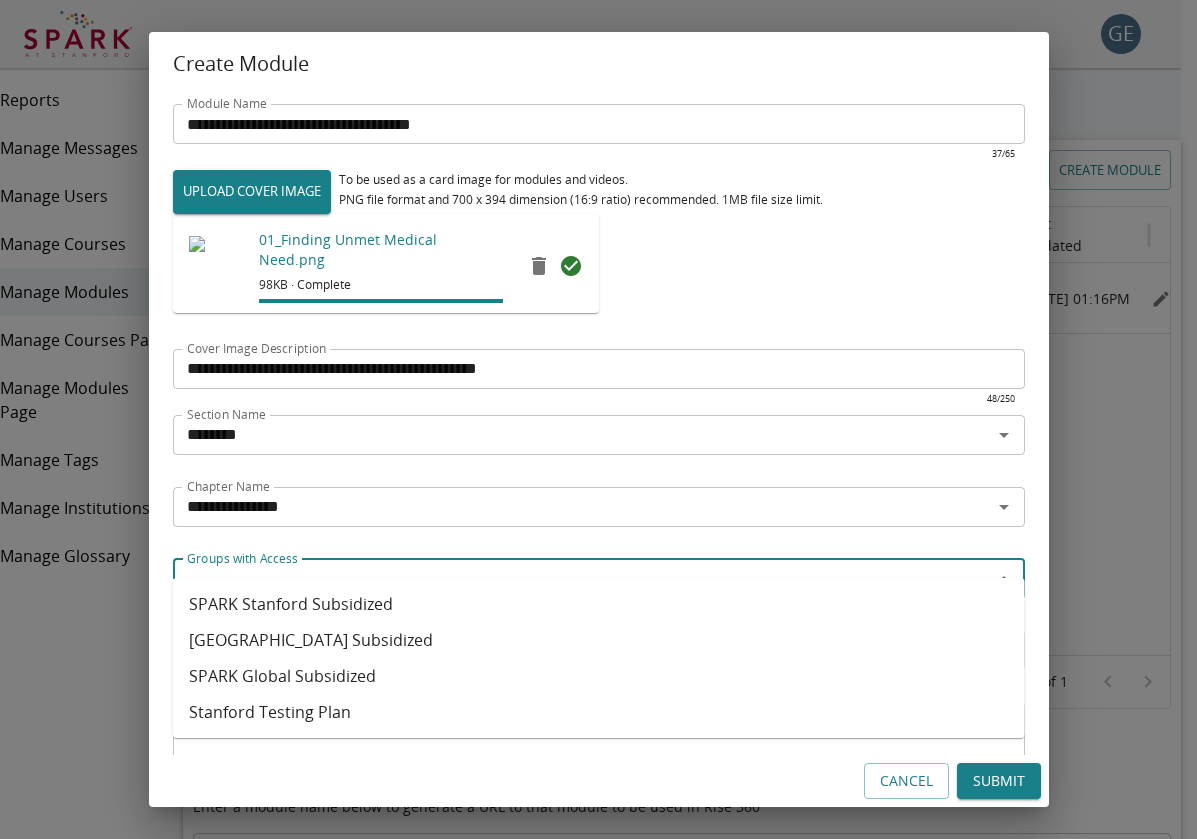 click on "Stanford Testing Plan" at bounding box center [599, 712] 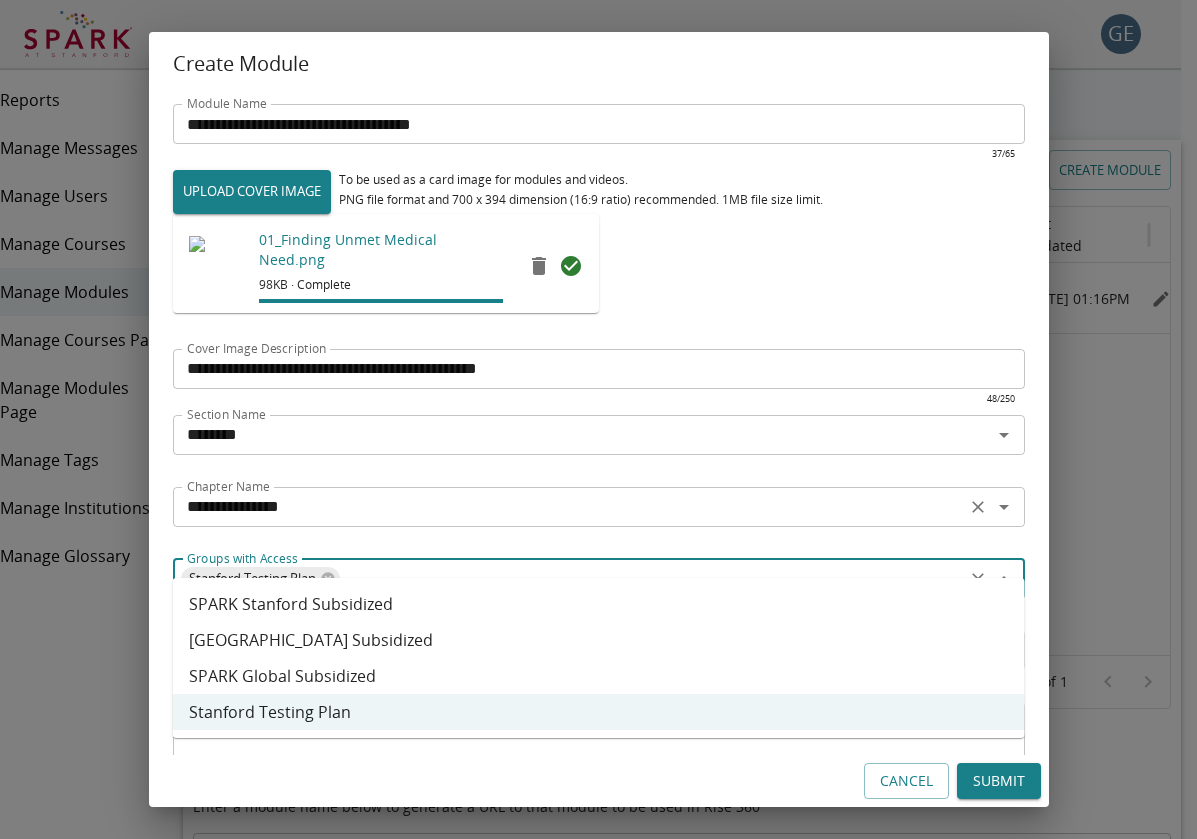 click on "​" at bounding box center [599, 541] 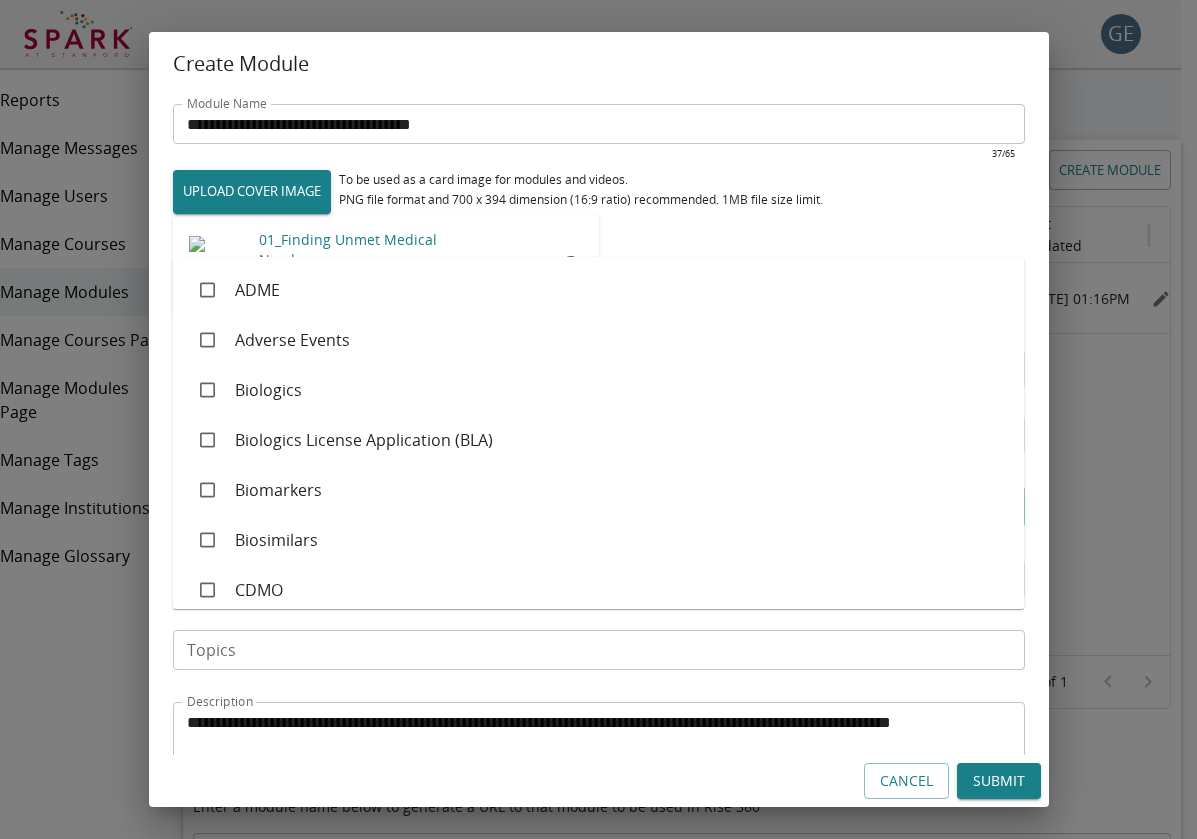 click on "**********" at bounding box center (582, 453) 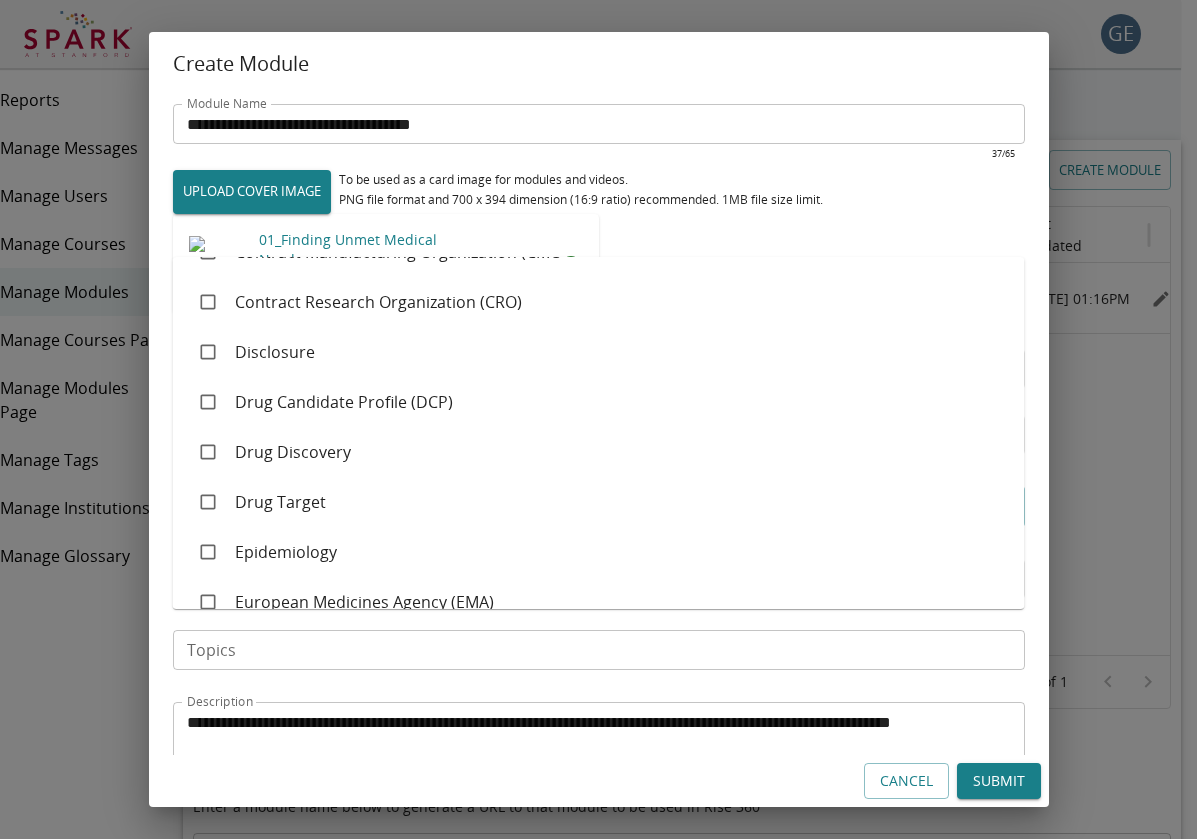 scroll, scrollTop: 740, scrollLeft: 0, axis: vertical 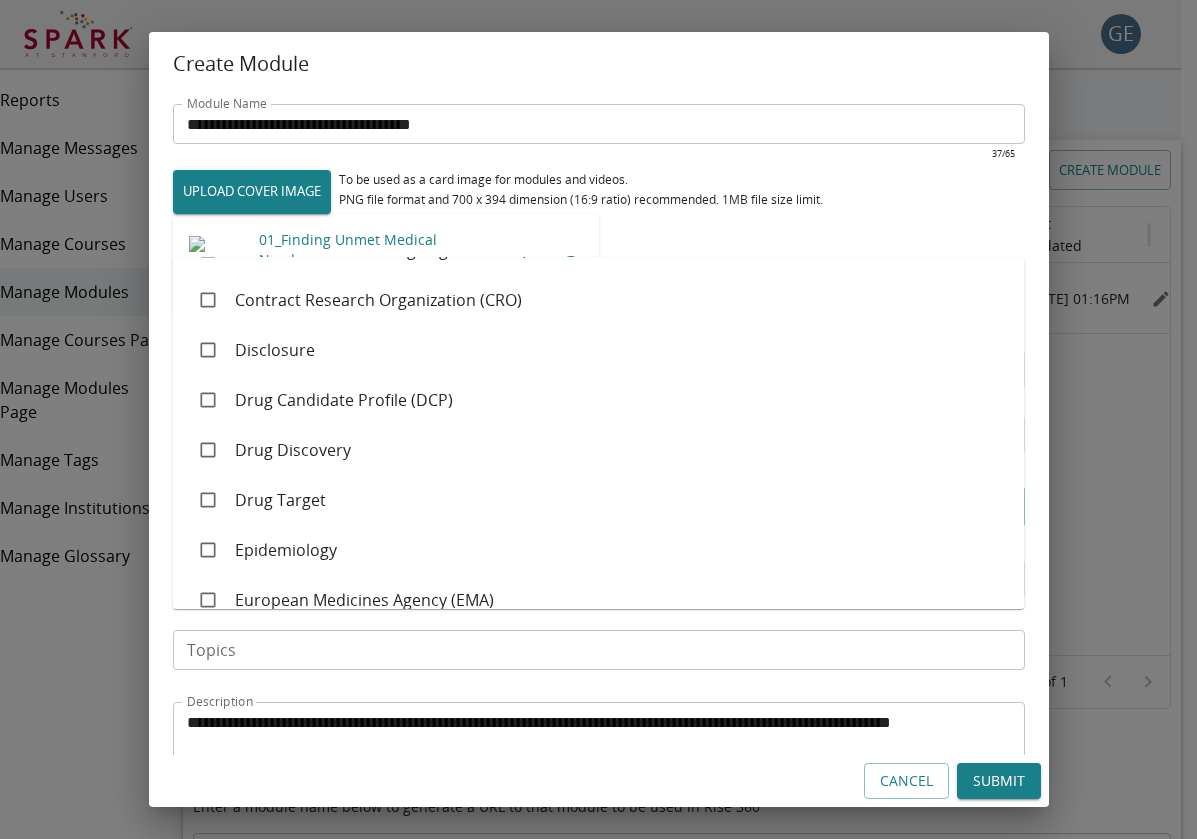 click on "Drug Discovery" at bounding box center (599, 450) 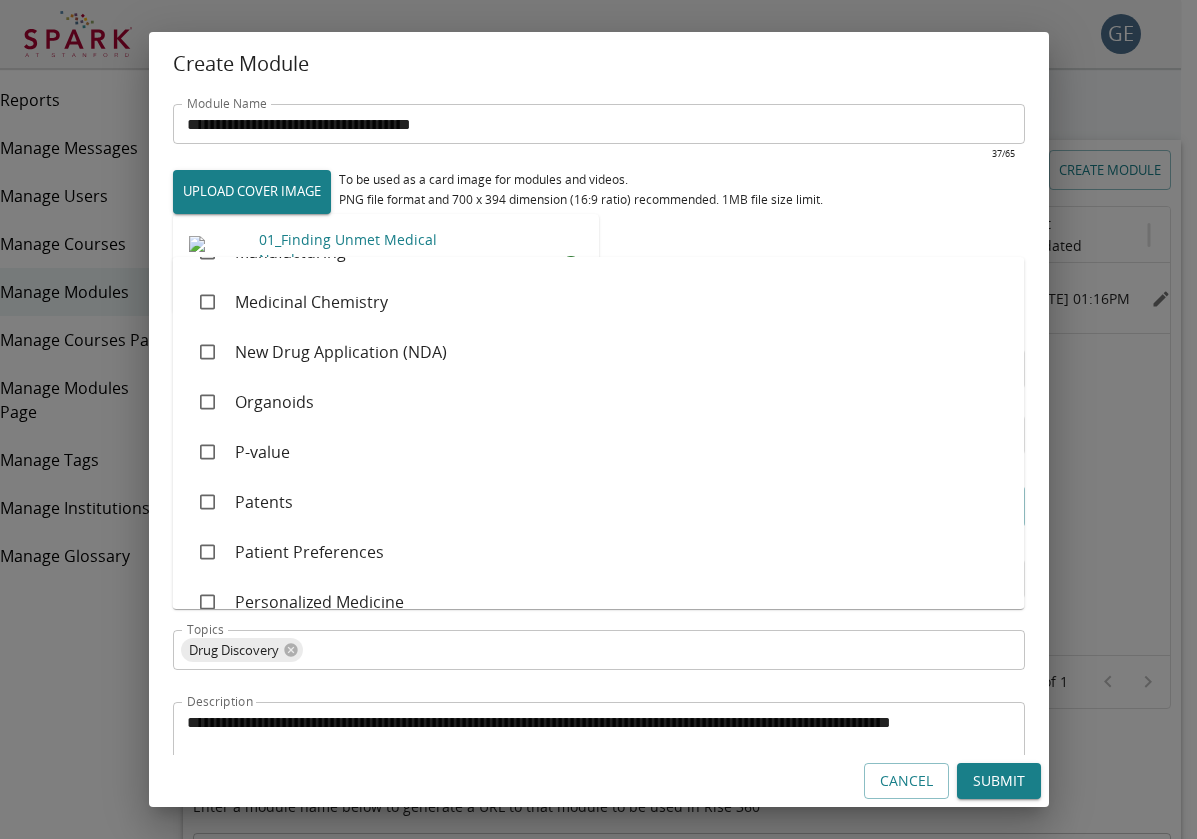 scroll, scrollTop: 1489, scrollLeft: 0, axis: vertical 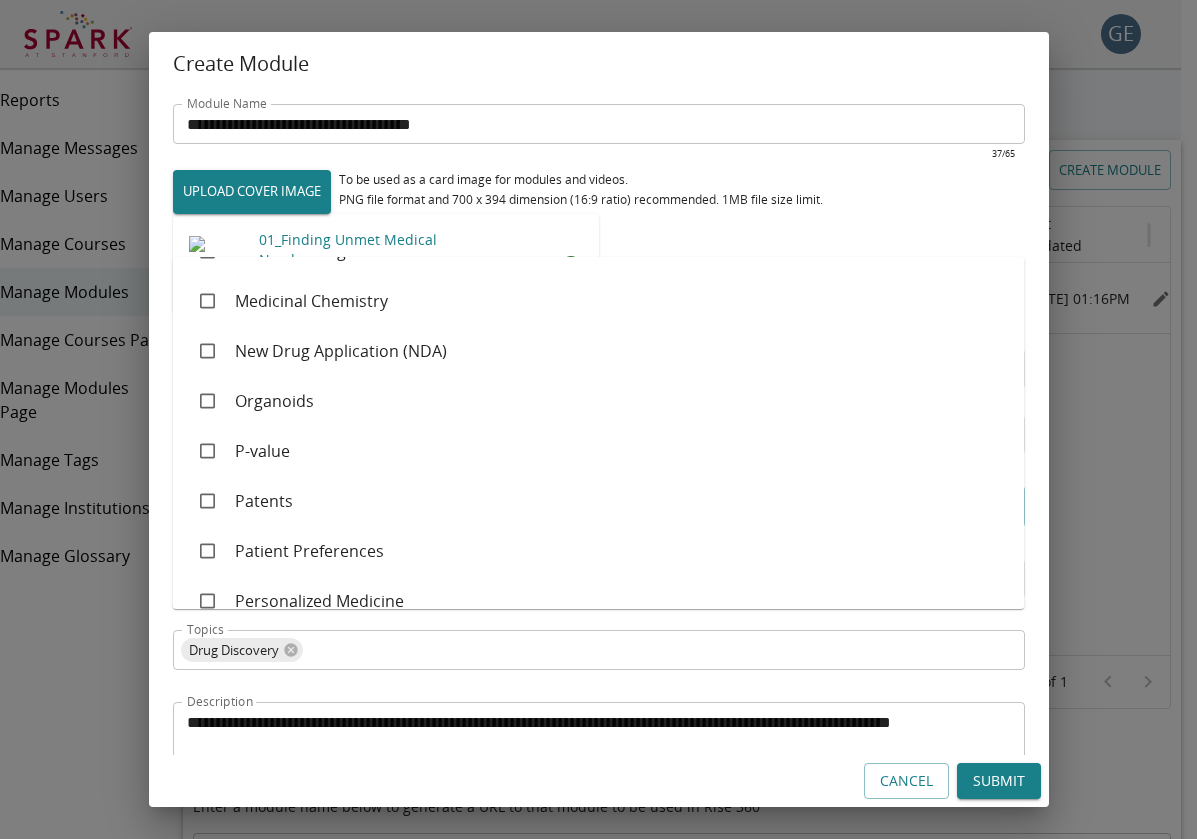 click on "Patient Preferences" at bounding box center [599, 551] 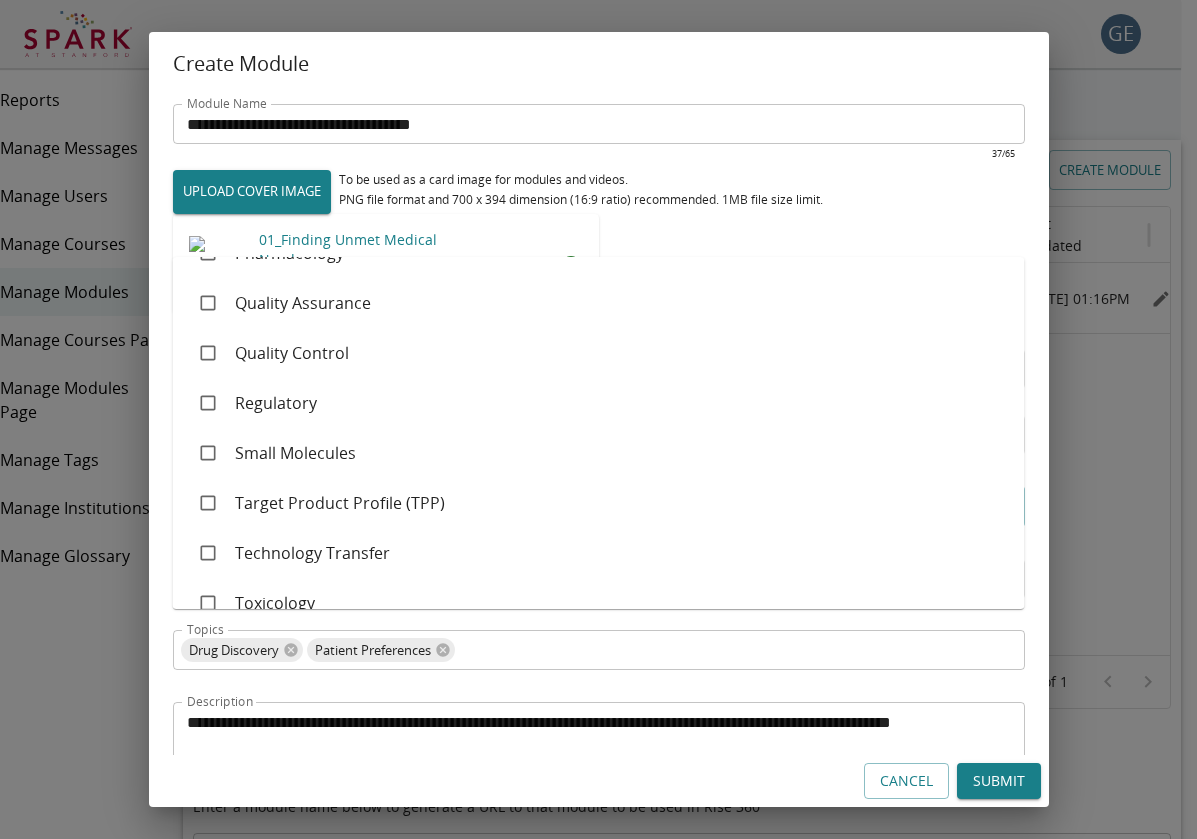 scroll, scrollTop: 2018, scrollLeft: 0, axis: vertical 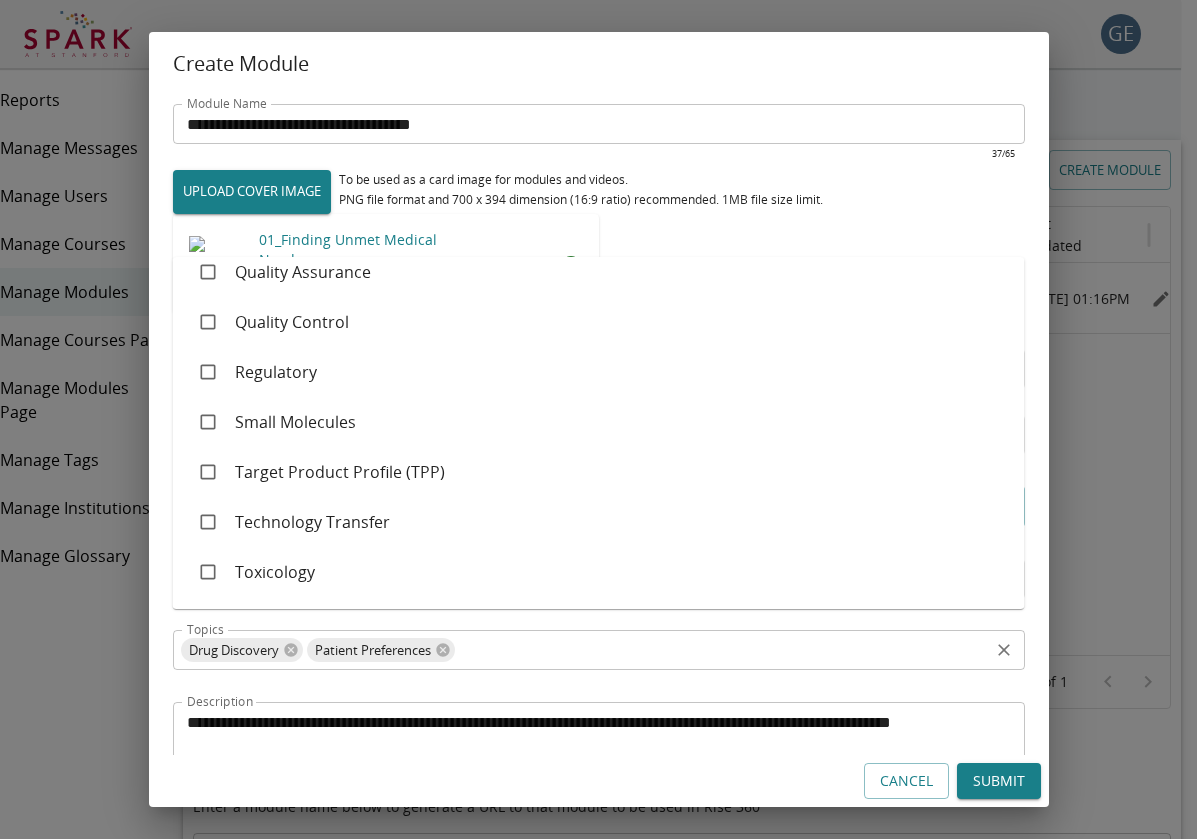 click on "​" at bounding box center (599, 684) 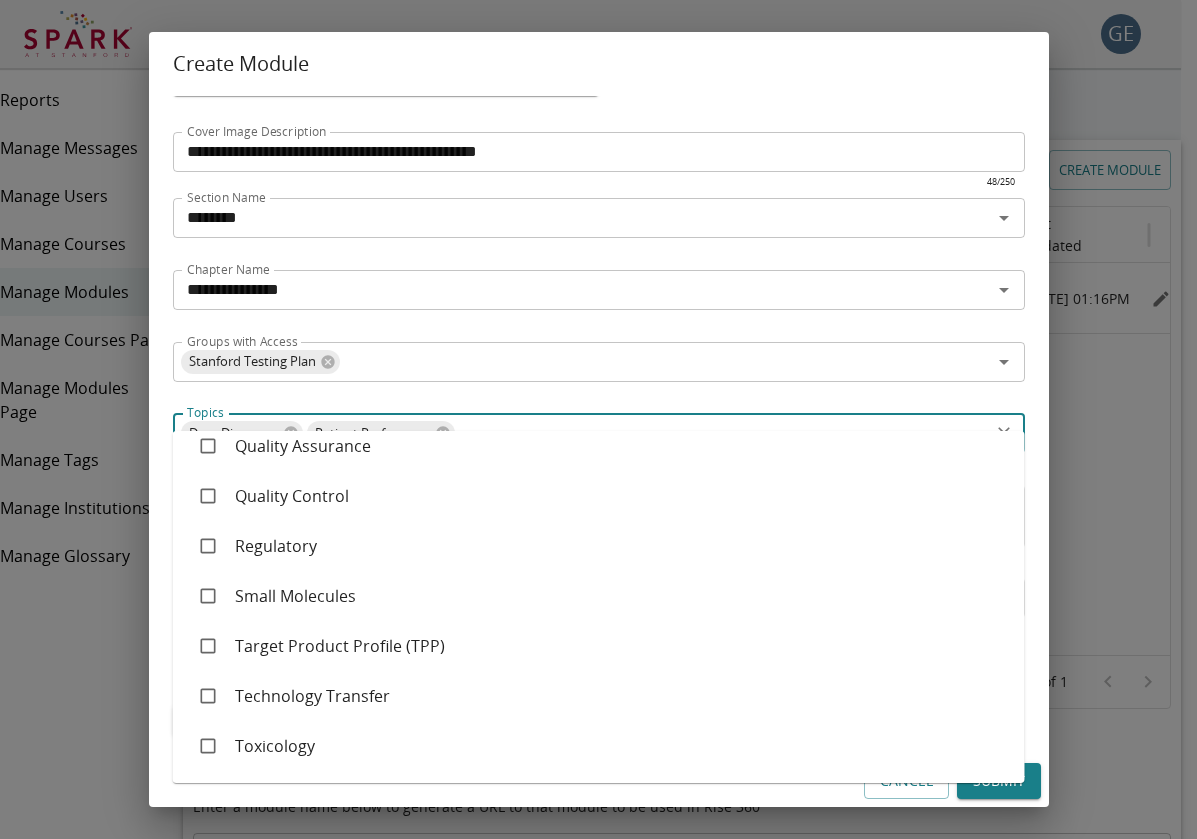 scroll, scrollTop: 216, scrollLeft: 0, axis: vertical 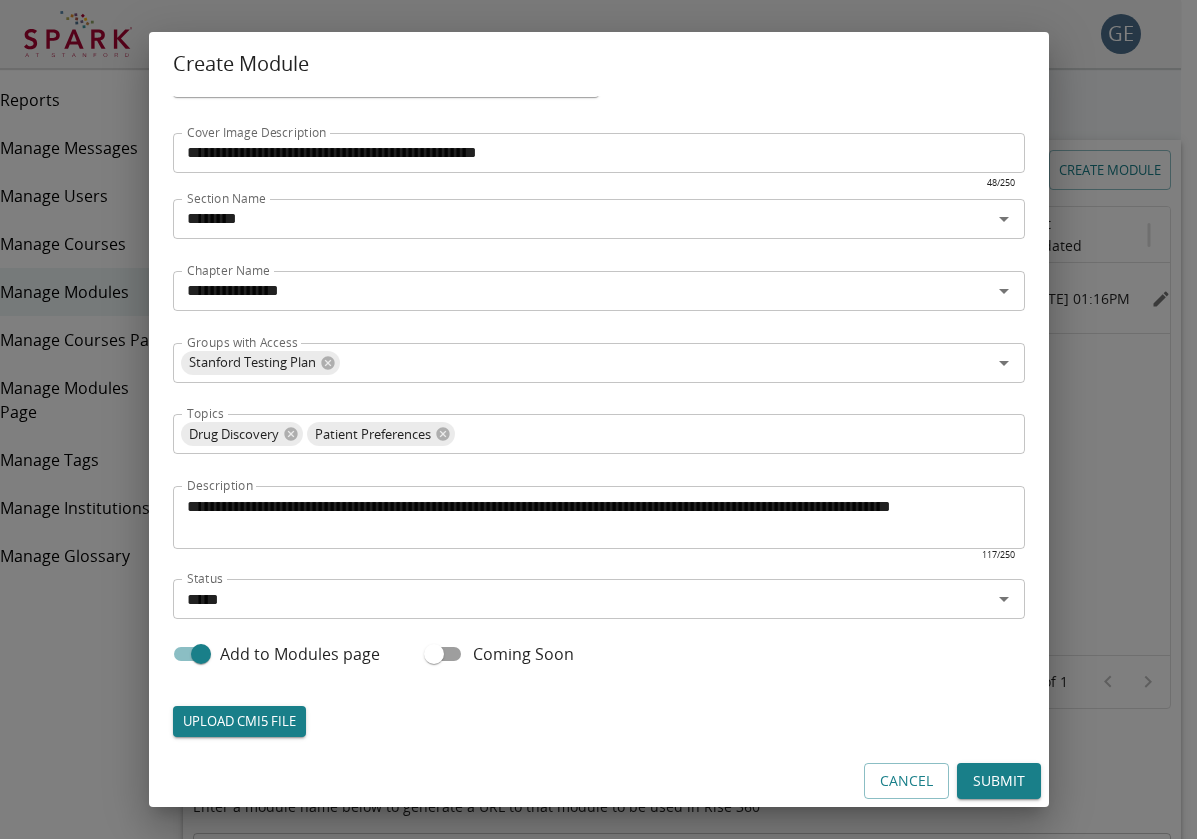 click on "Cancel Submit" at bounding box center (599, 781) 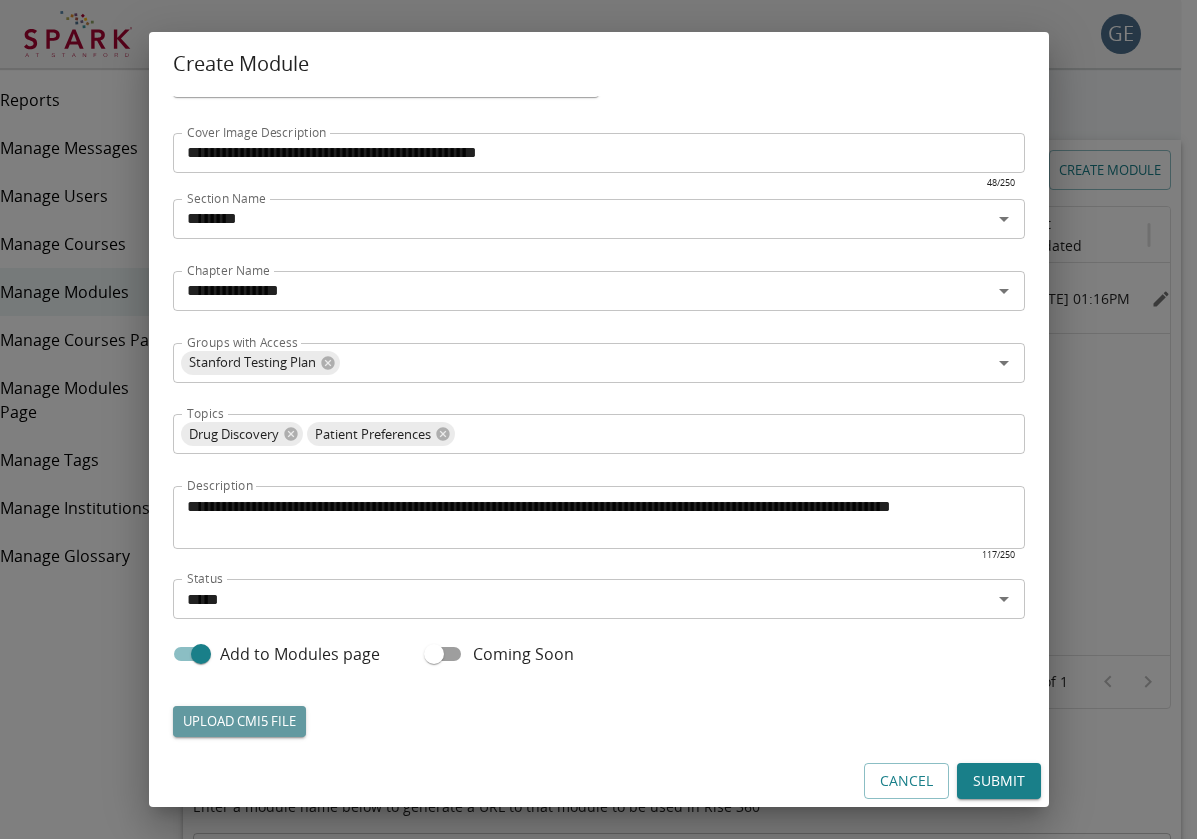 click on "UPLOAD CMI5 FILE" at bounding box center [239, 721] 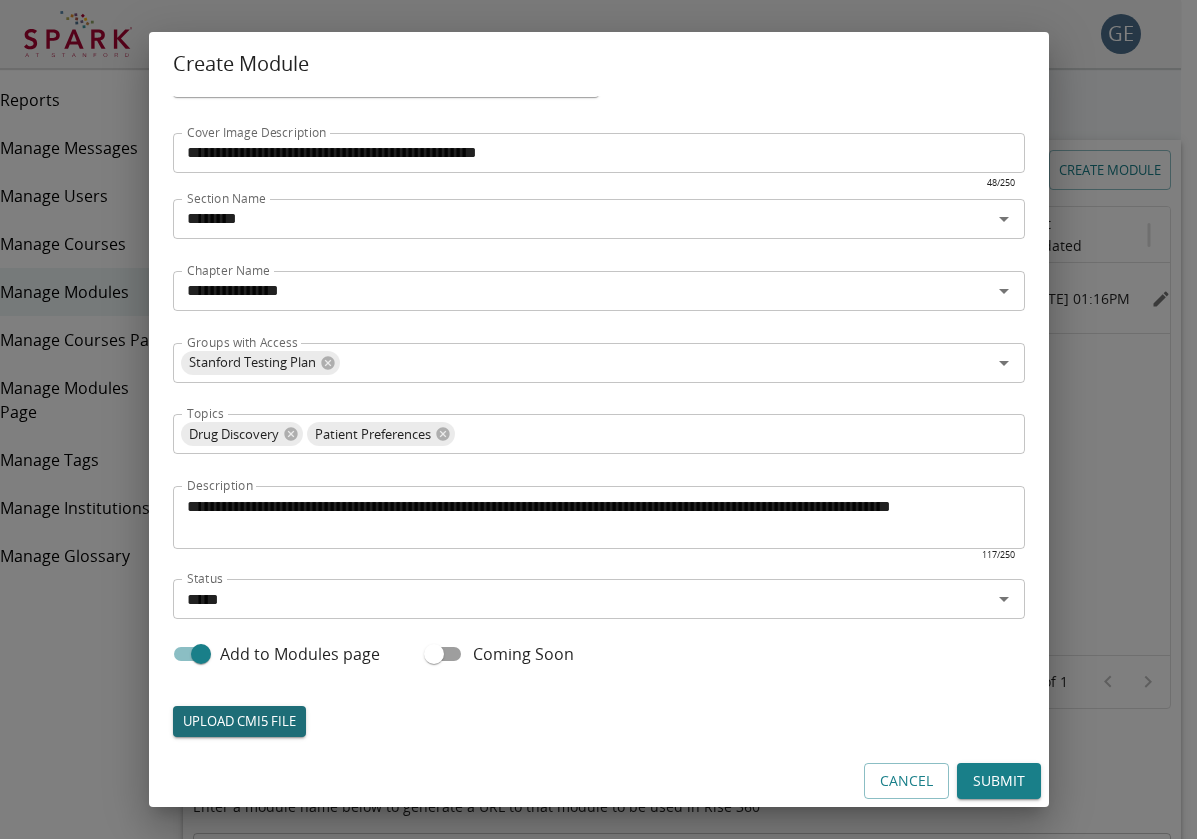 type on "**********" 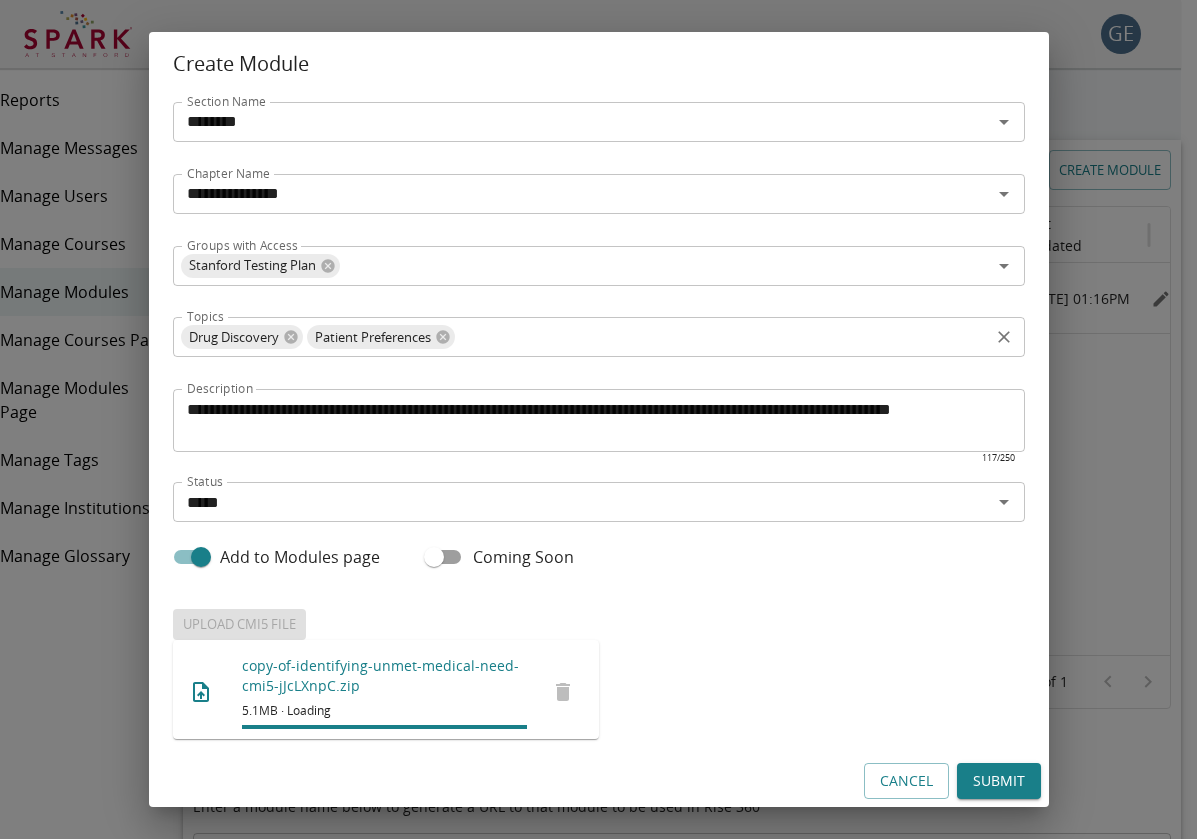 scroll, scrollTop: 311, scrollLeft: 0, axis: vertical 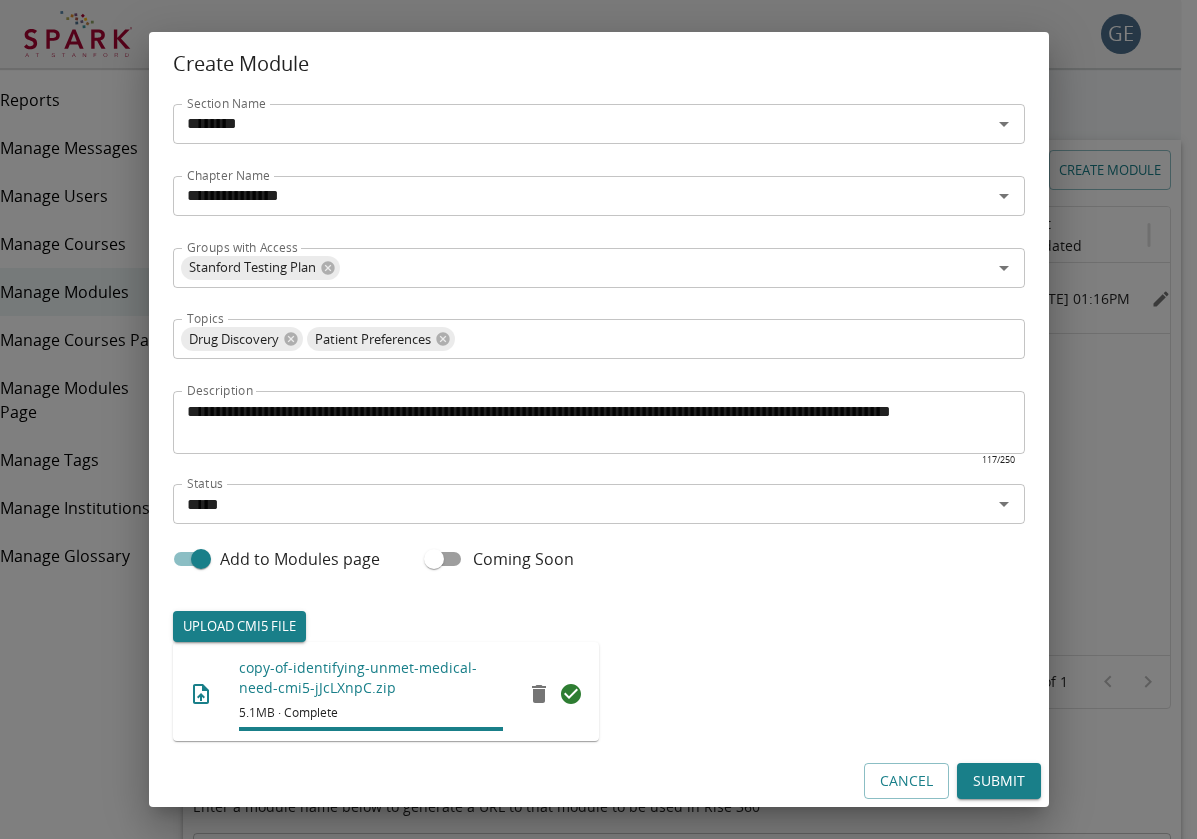 click on "Submit" at bounding box center (999, 781) 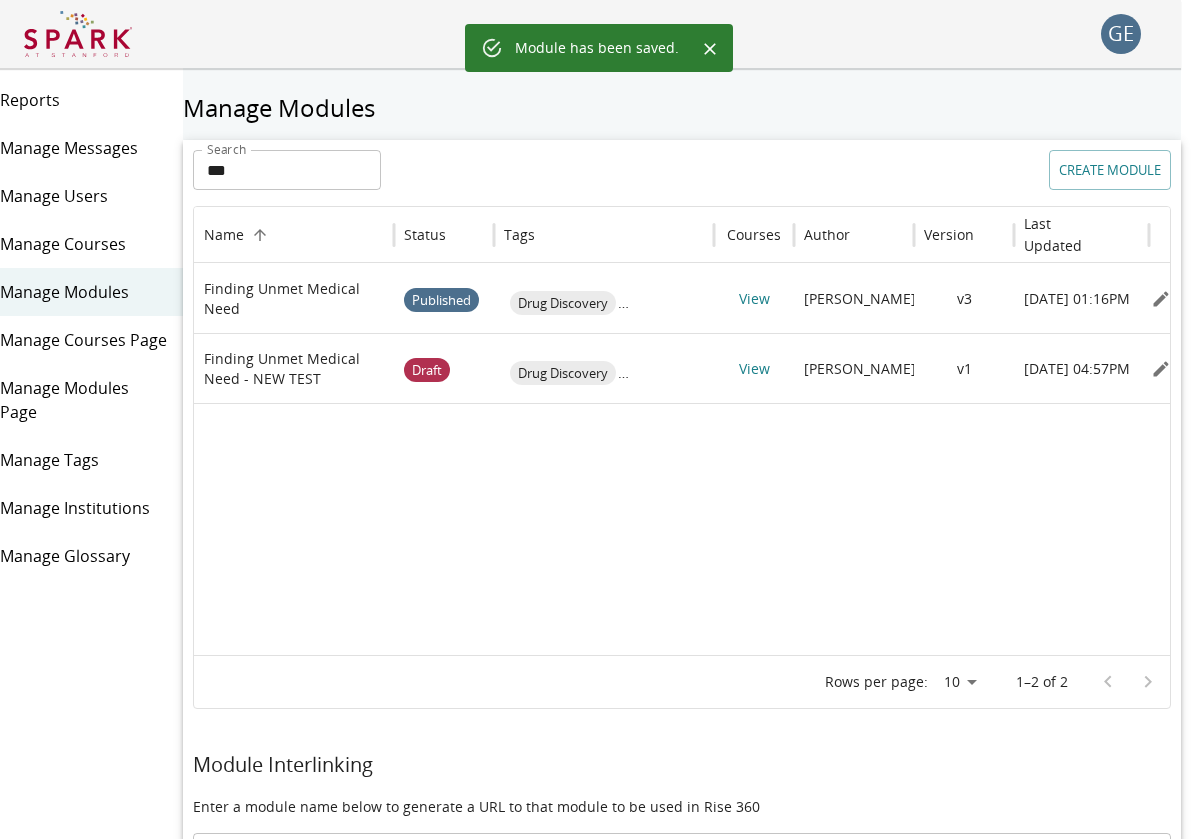 scroll, scrollTop: 0, scrollLeft: 0, axis: both 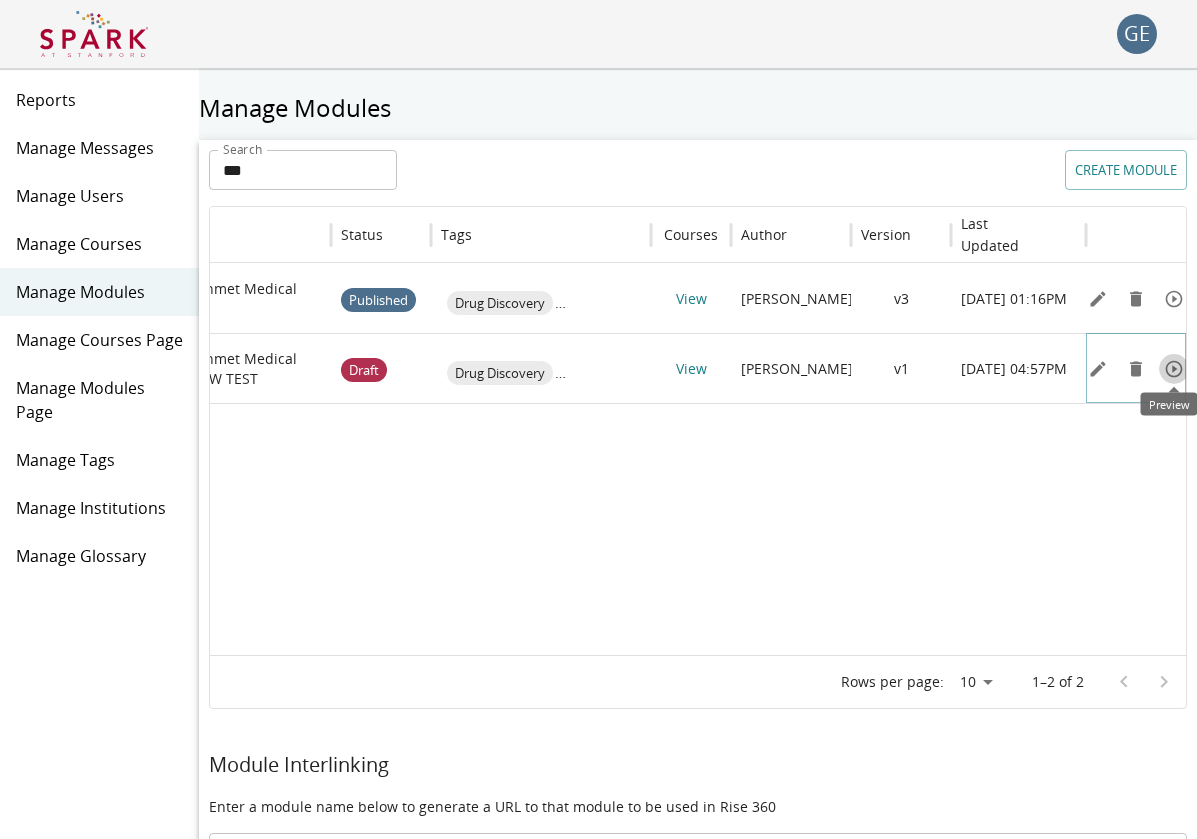 click 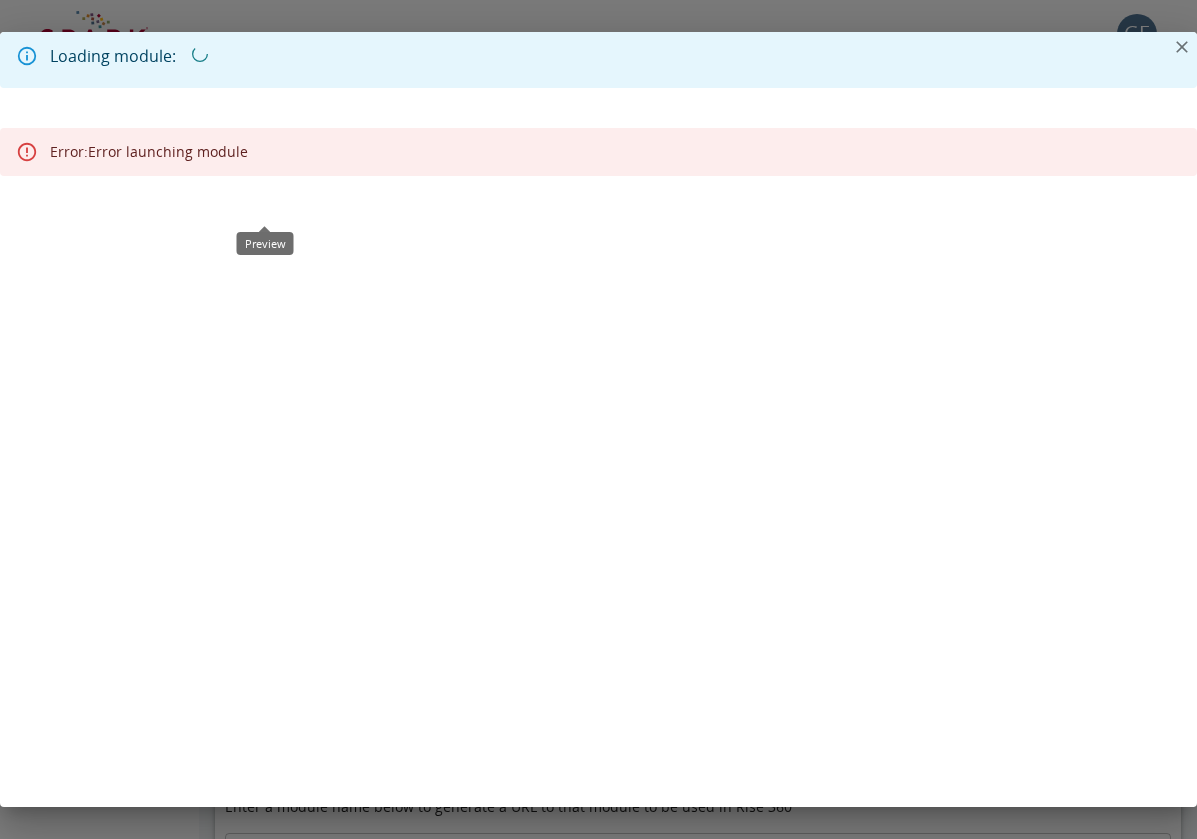 scroll, scrollTop: 0, scrollLeft: 0, axis: both 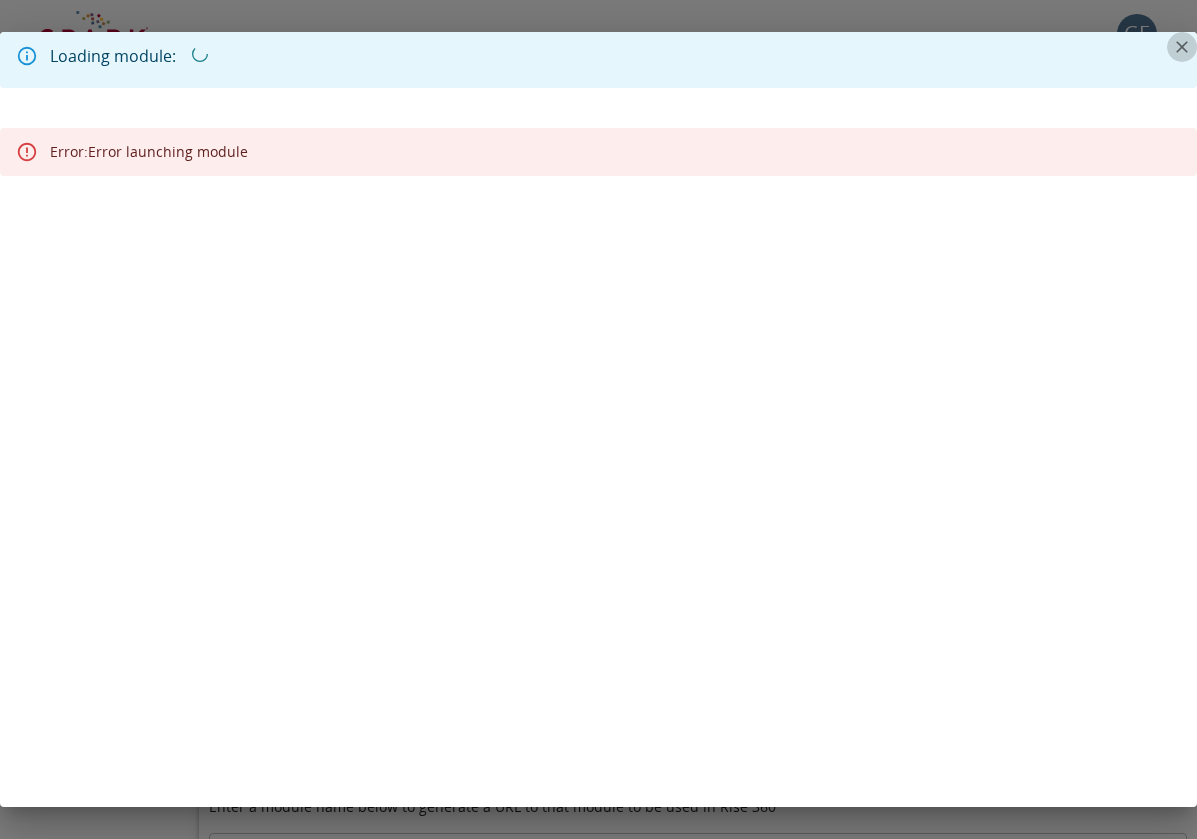 click 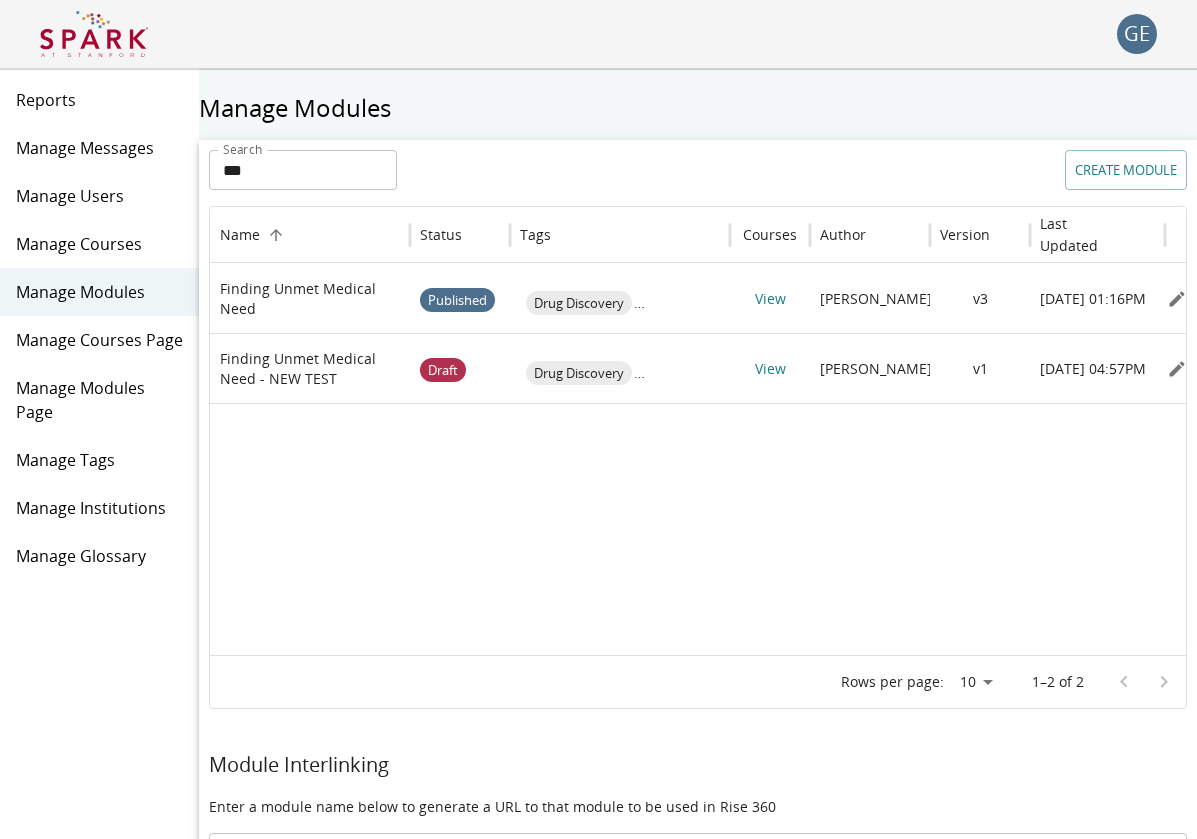 scroll, scrollTop: 0, scrollLeft: 0, axis: both 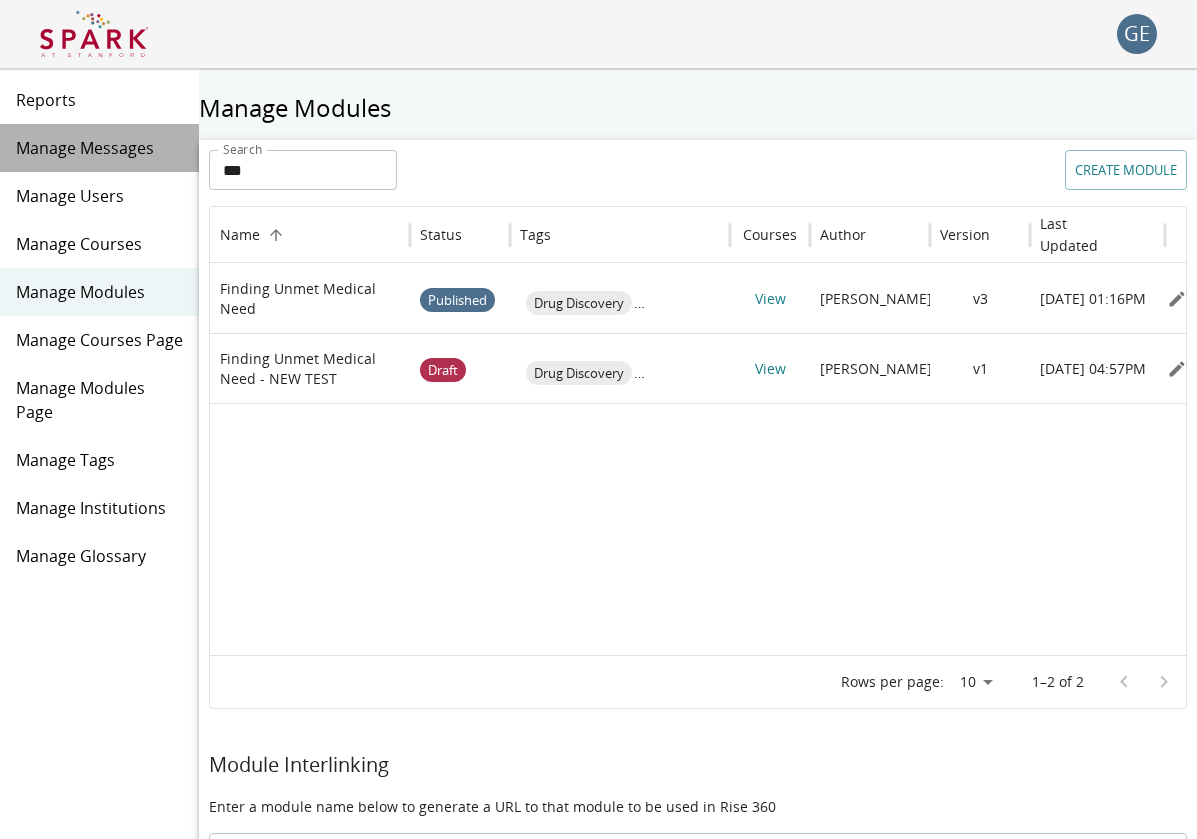 click on "Manage Messages" at bounding box center (99, 148) 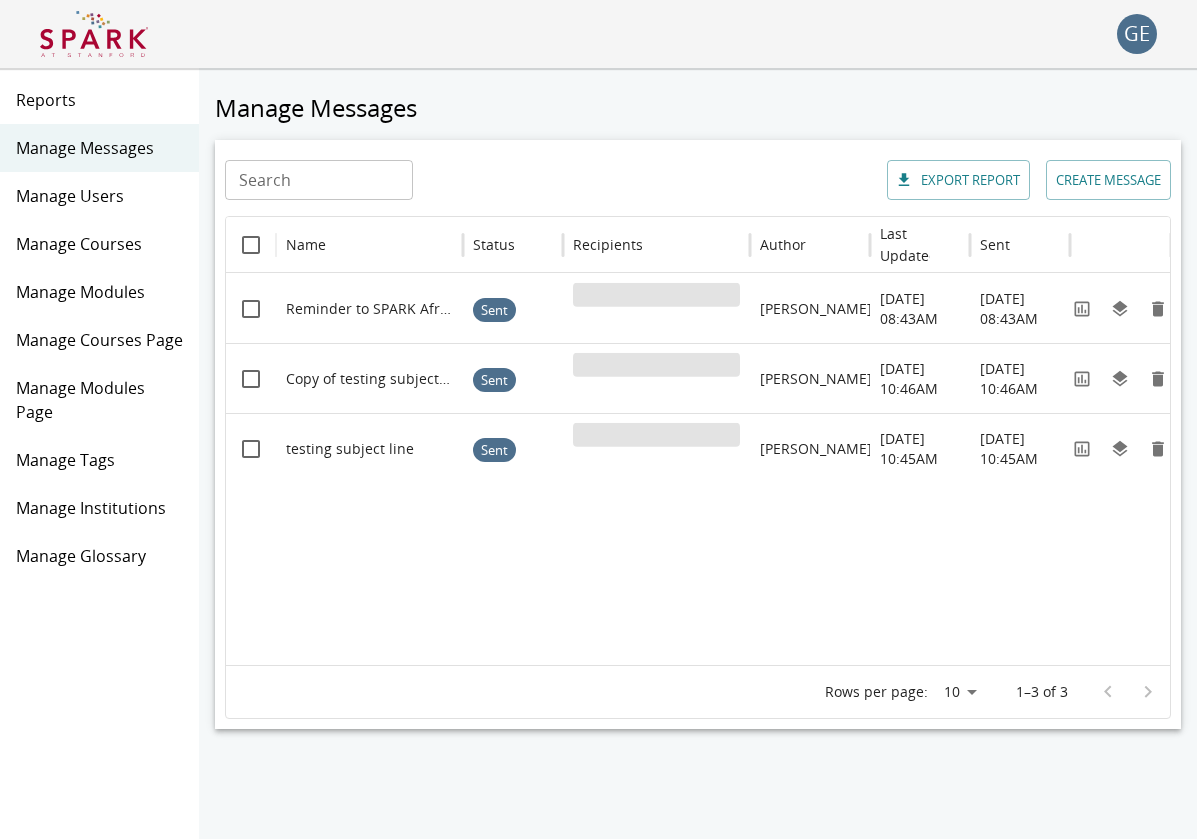click on "Manage Modules" at bounding box center [99, 292] 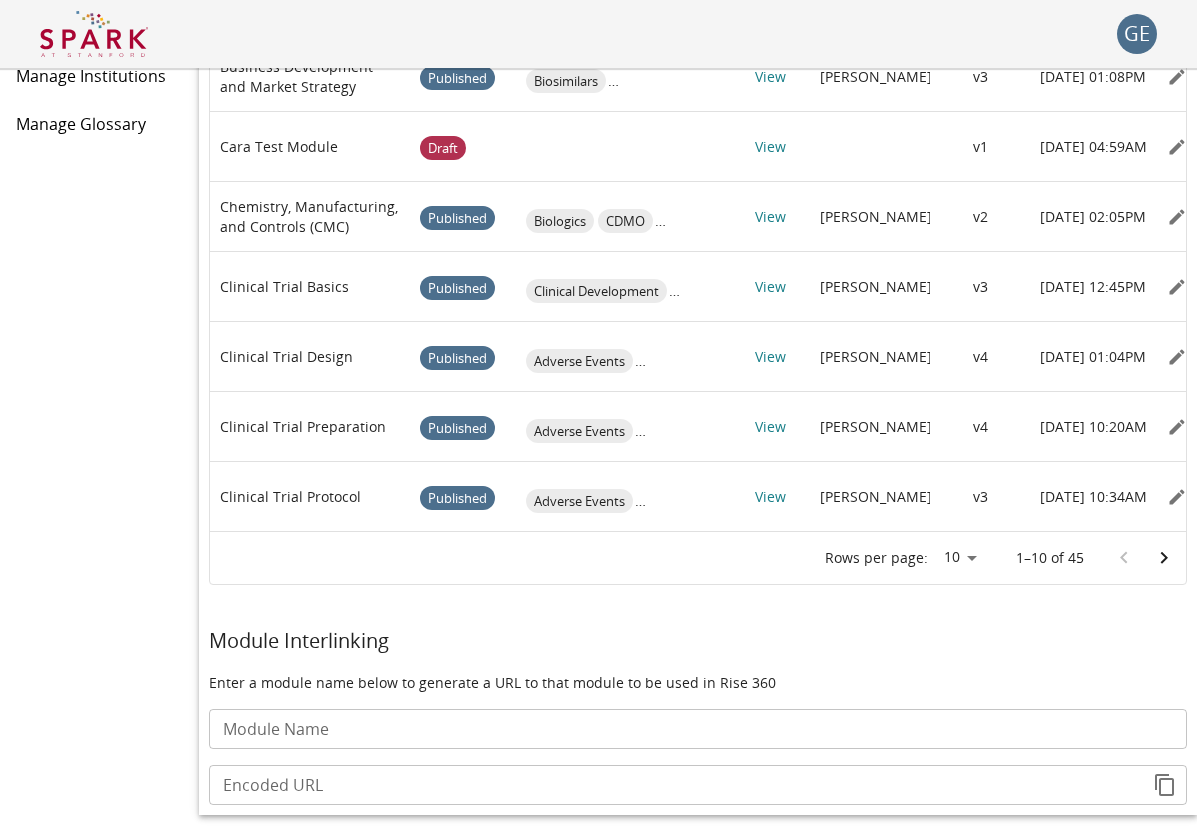 scroll, scrollTop: 432, scrollLeft: 0, axis: vertical 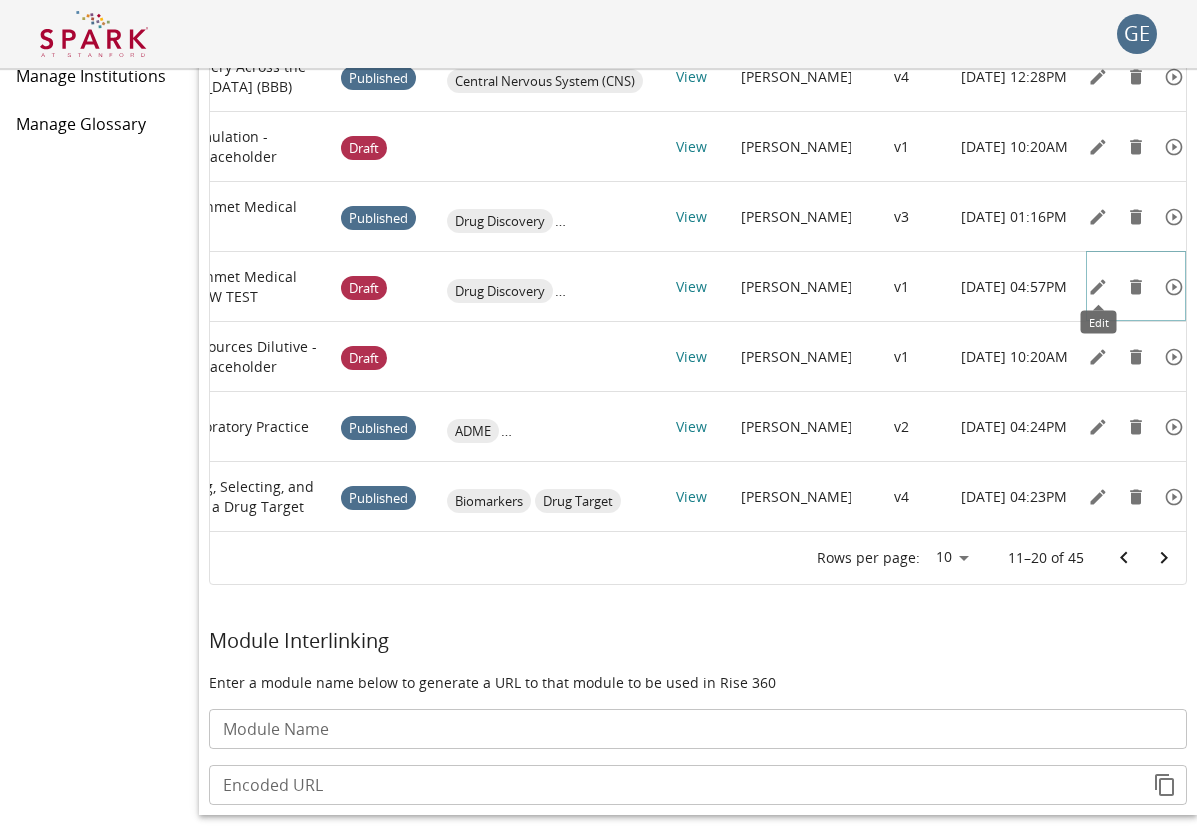 click 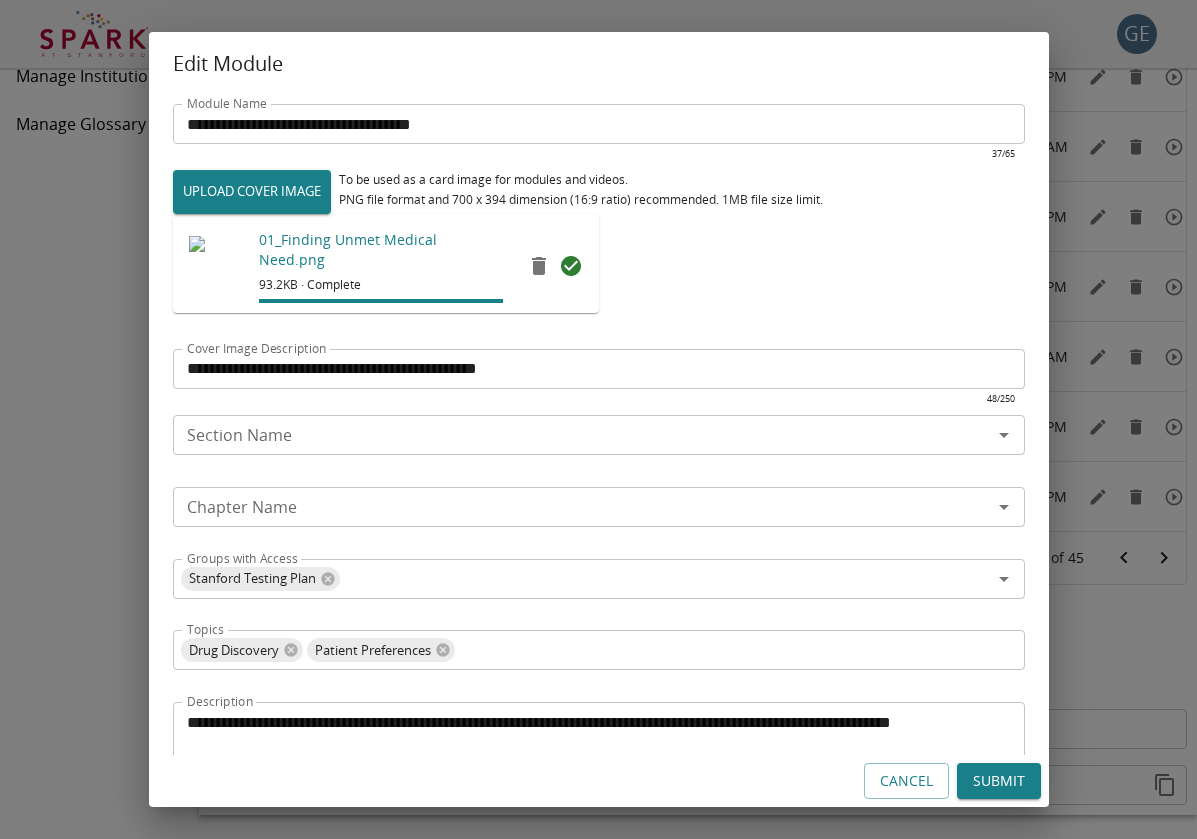 type on "********" 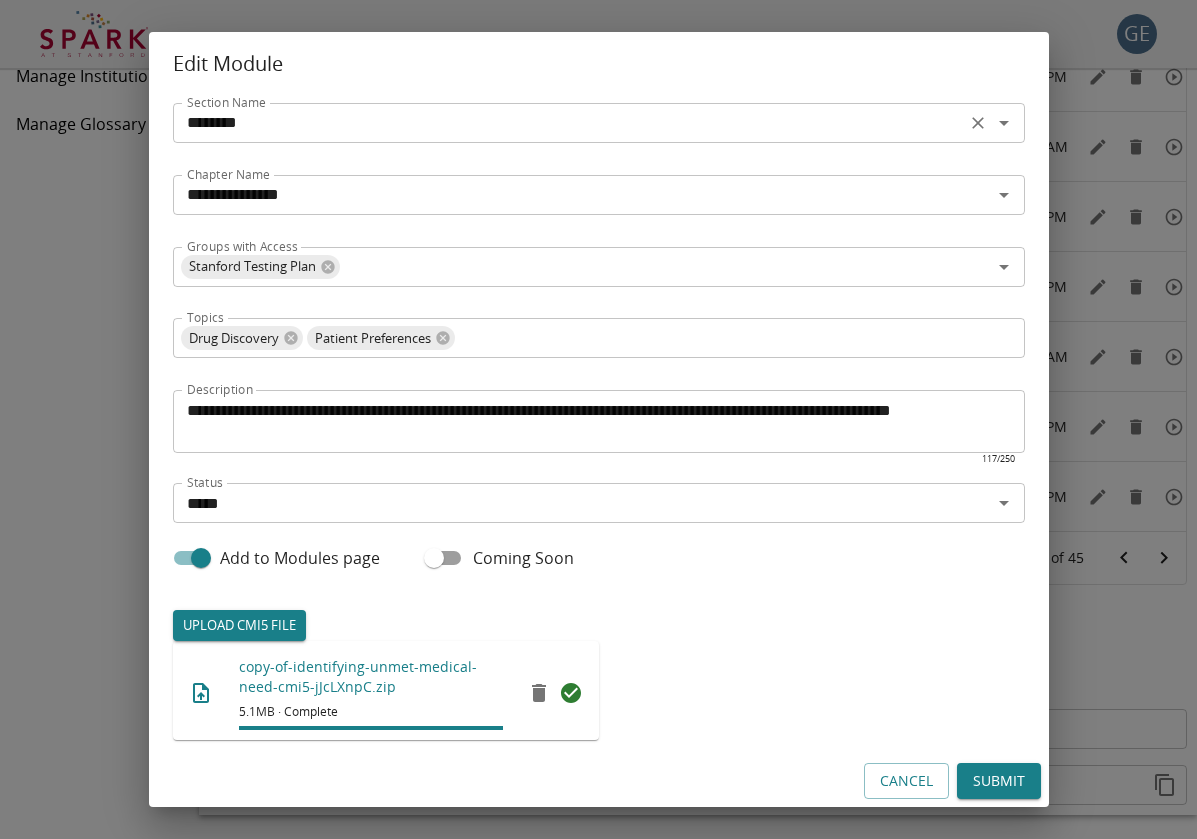 scroll, scrollTop: 311, scrollLeft: 0, axis: vertical 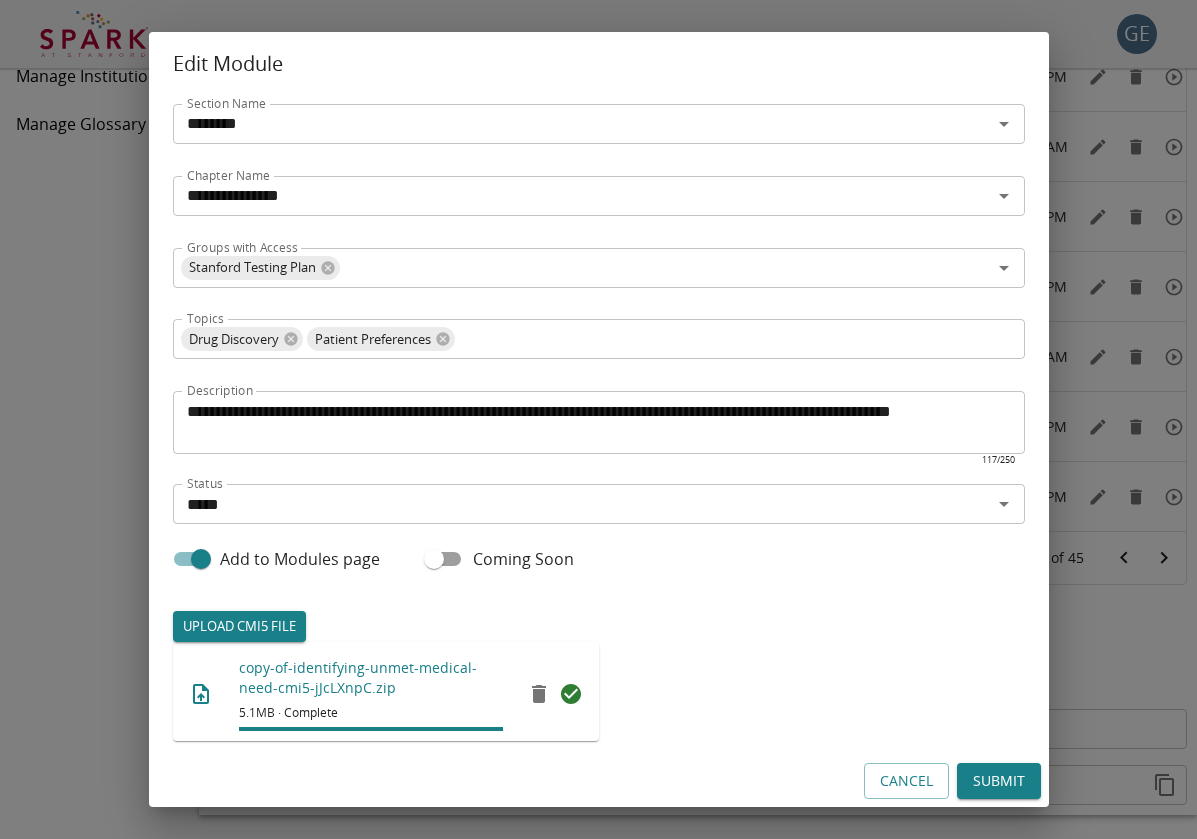 click on "Cancel" at bounding box center [906, 781] 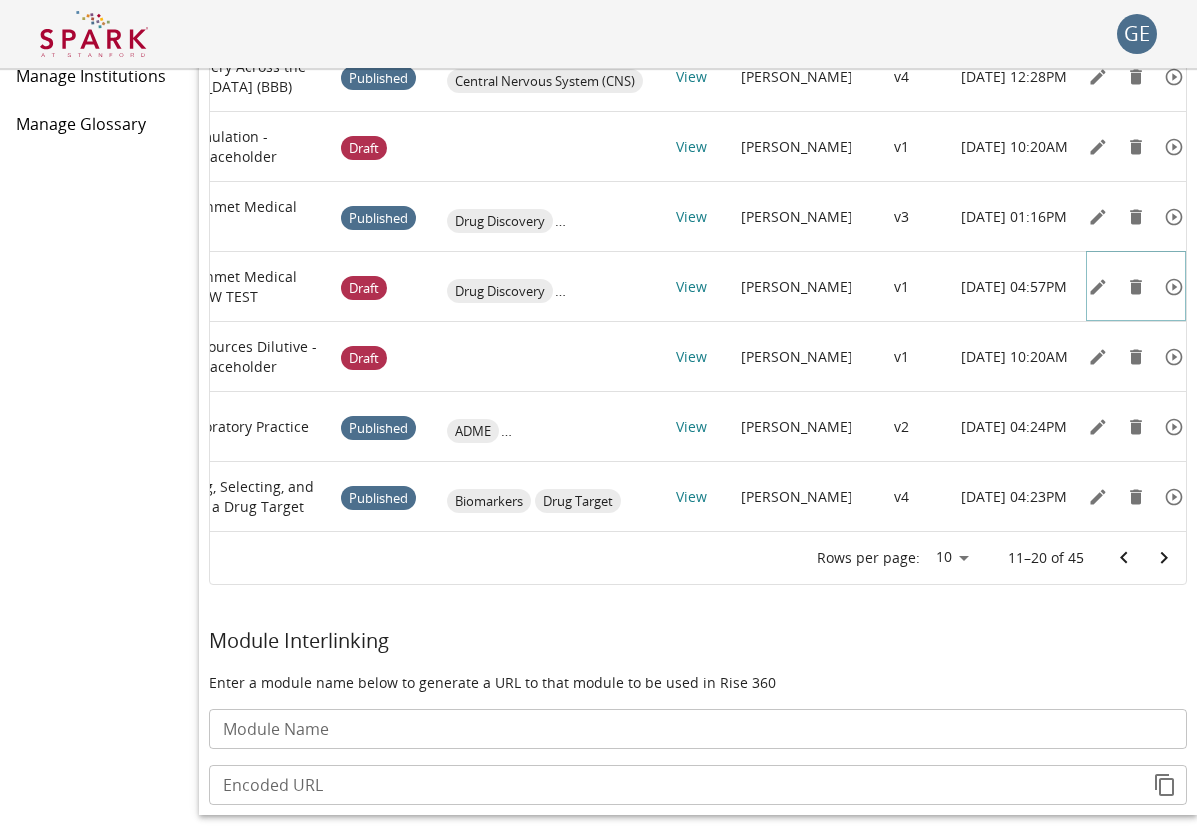 scroll, scrollTop: 0, scrollLeft: -3, axis: horizontal 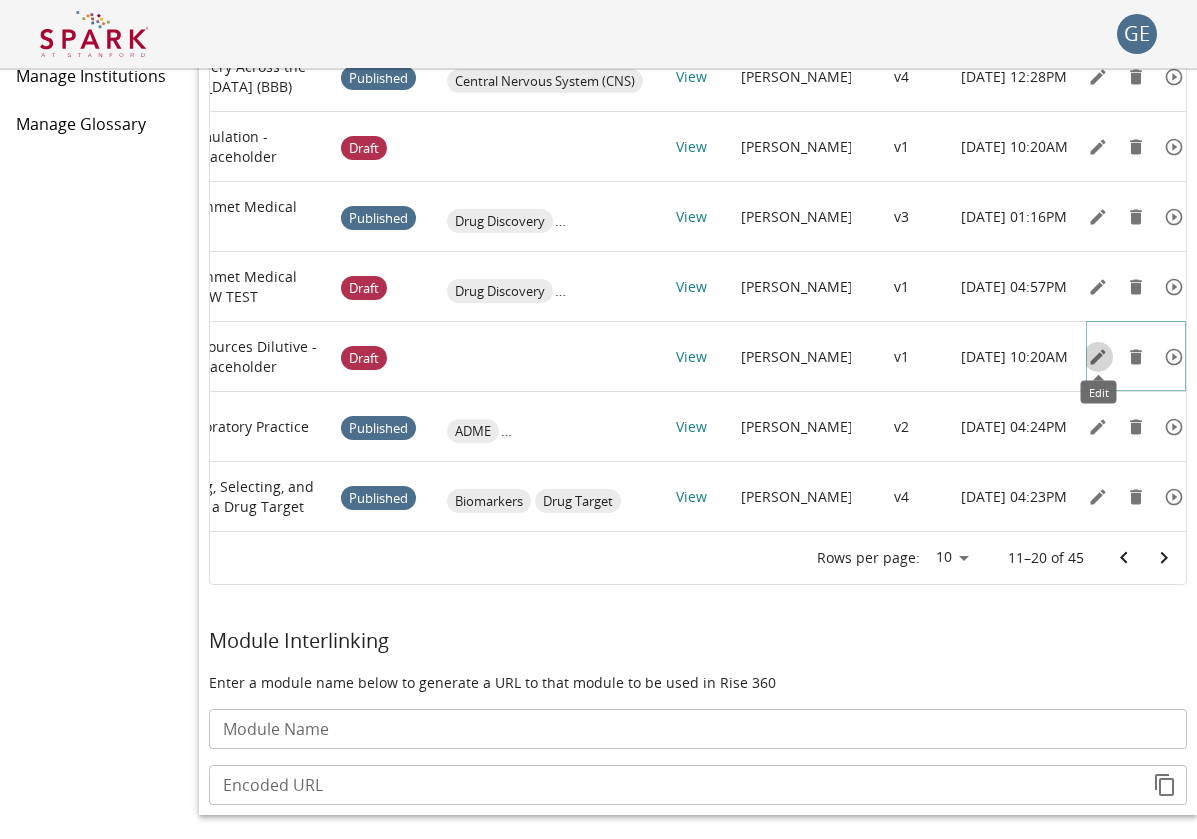 click 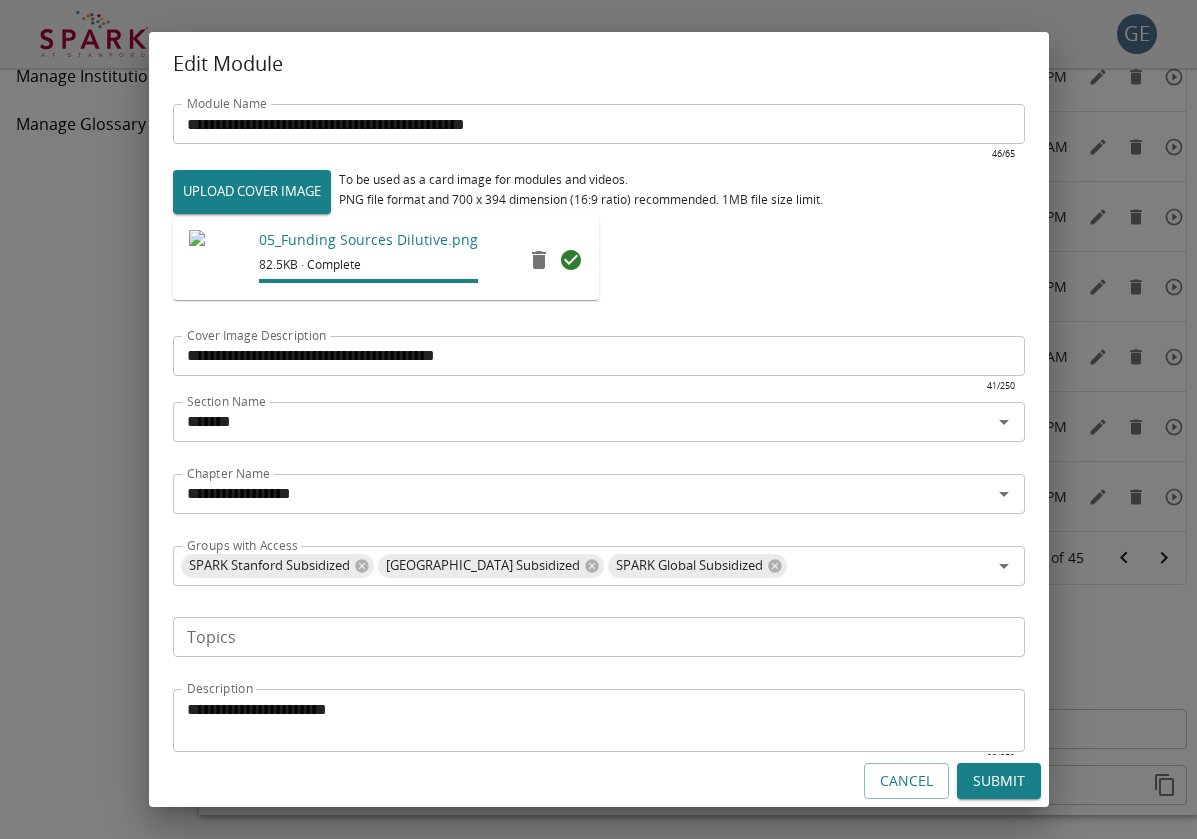 click on "Cancel" at bounding box center [906, 781] 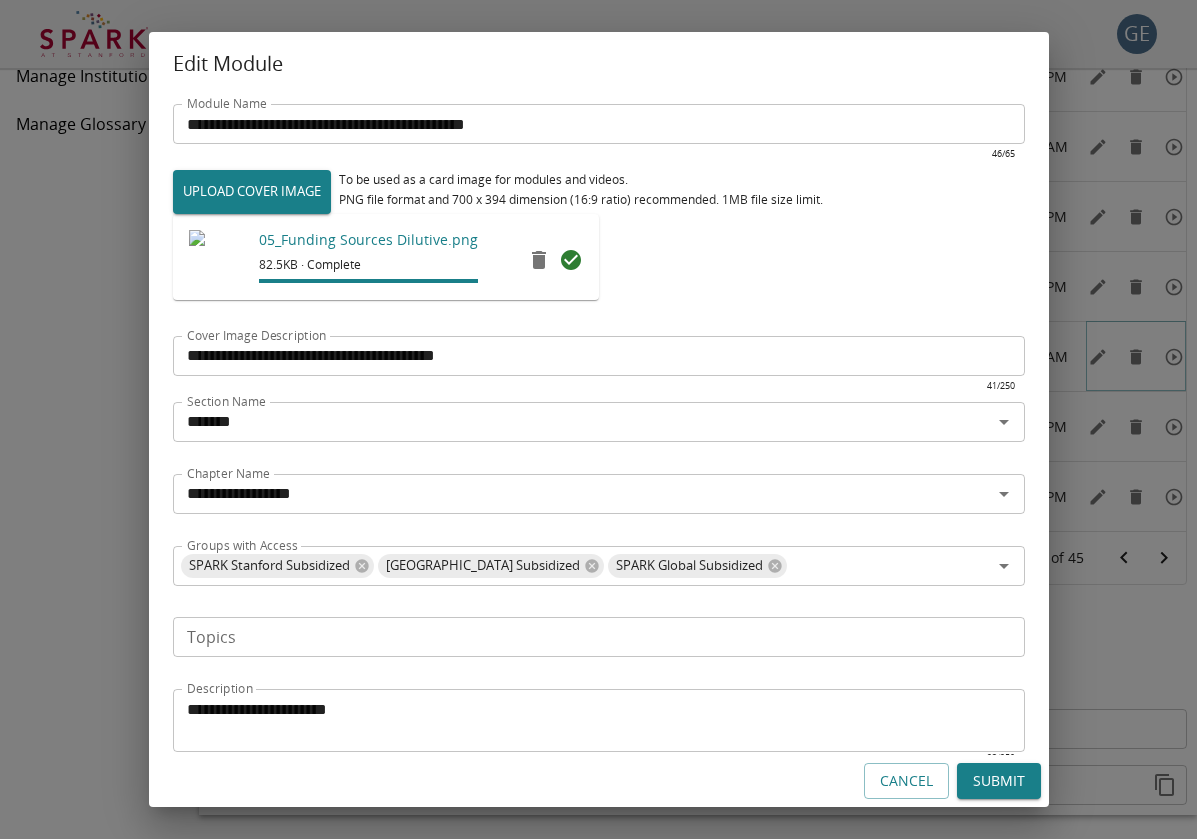 scroll, scrollTop: 0, scrollLeft: -3, axis: horizontal 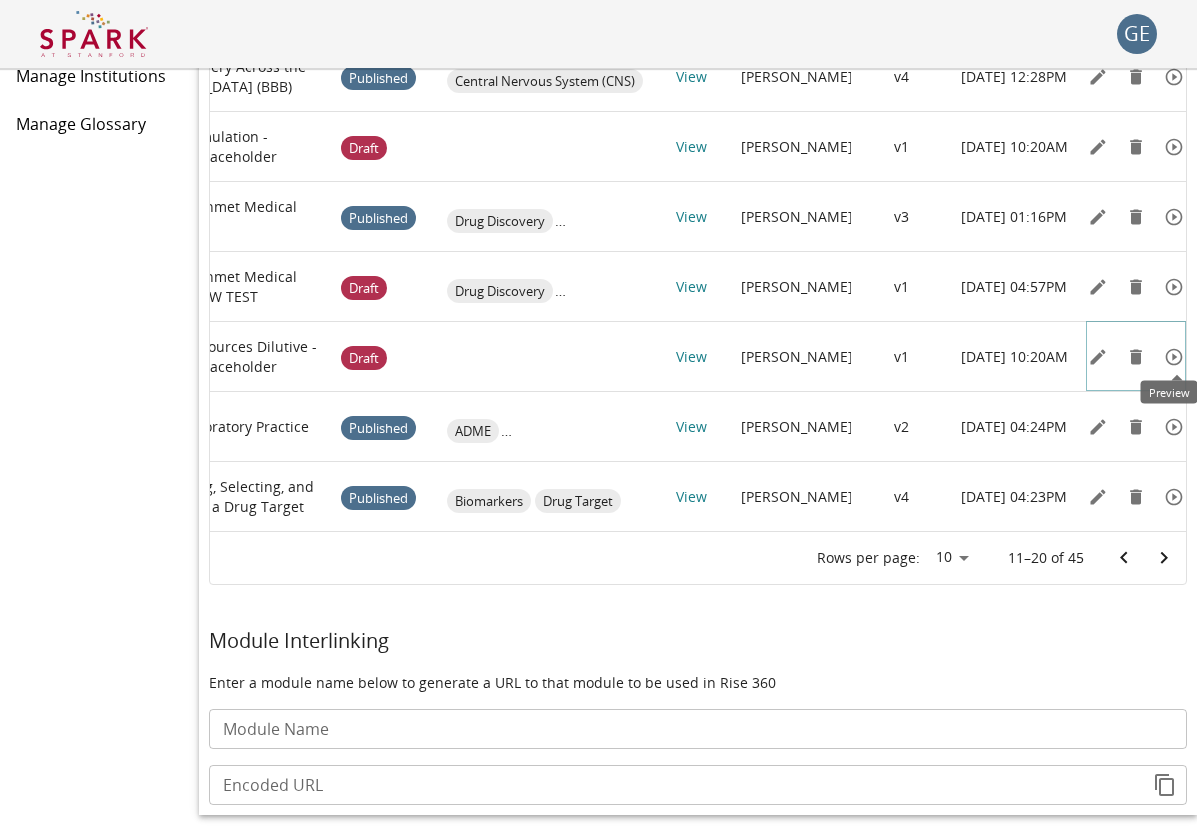 click 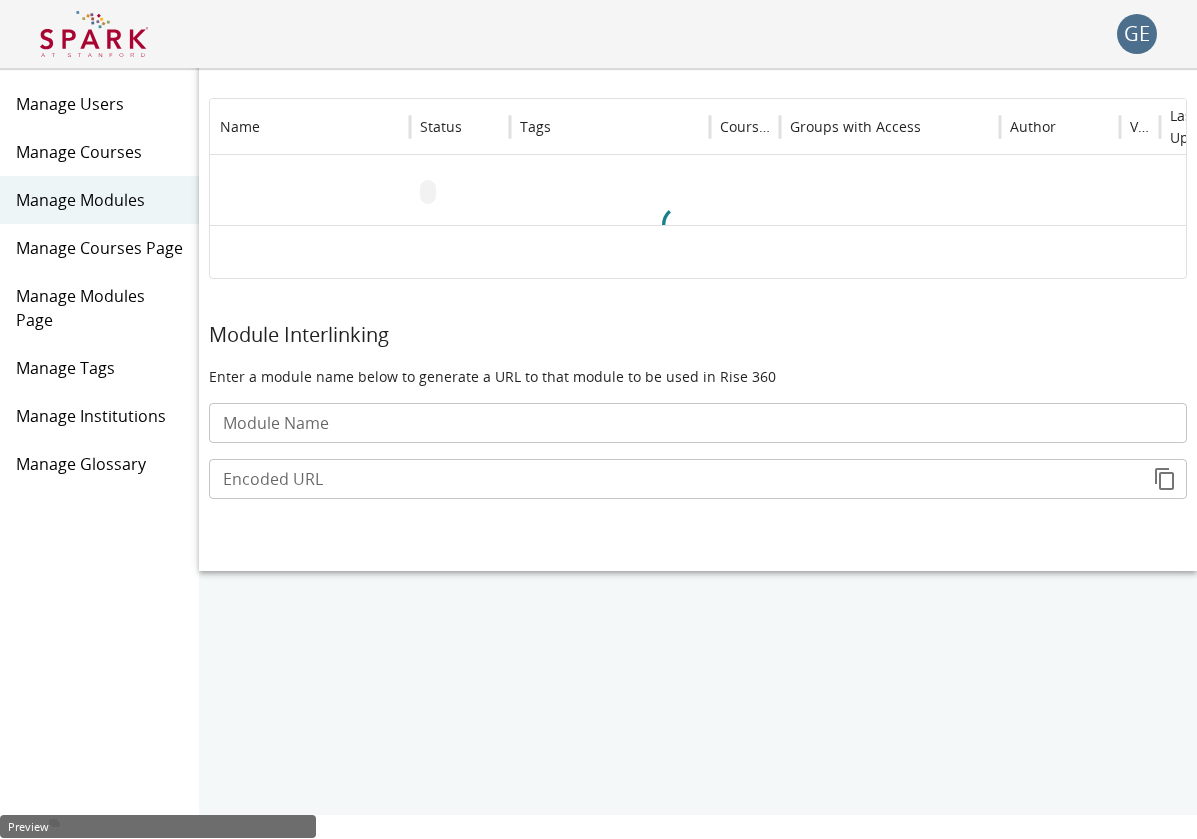 scroll, scrollTop: 92, scrollLeft: 0, axis: vertical 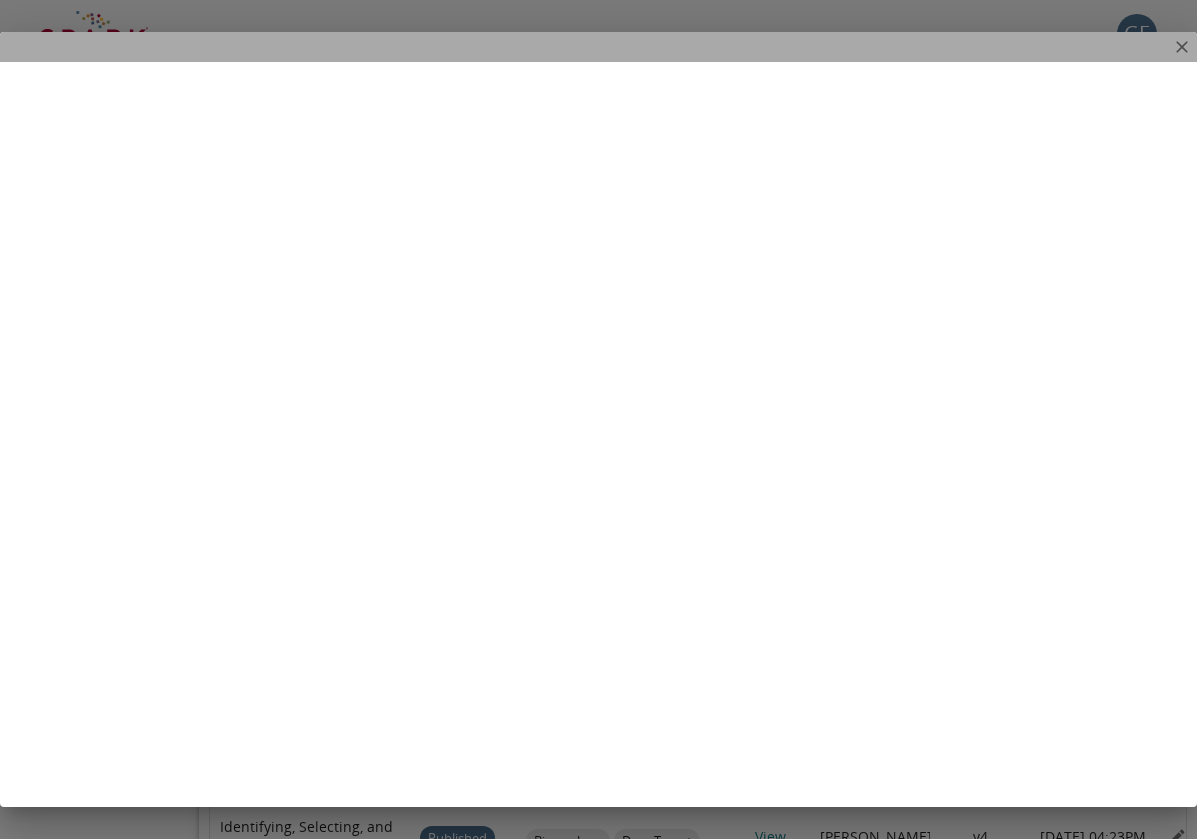 click 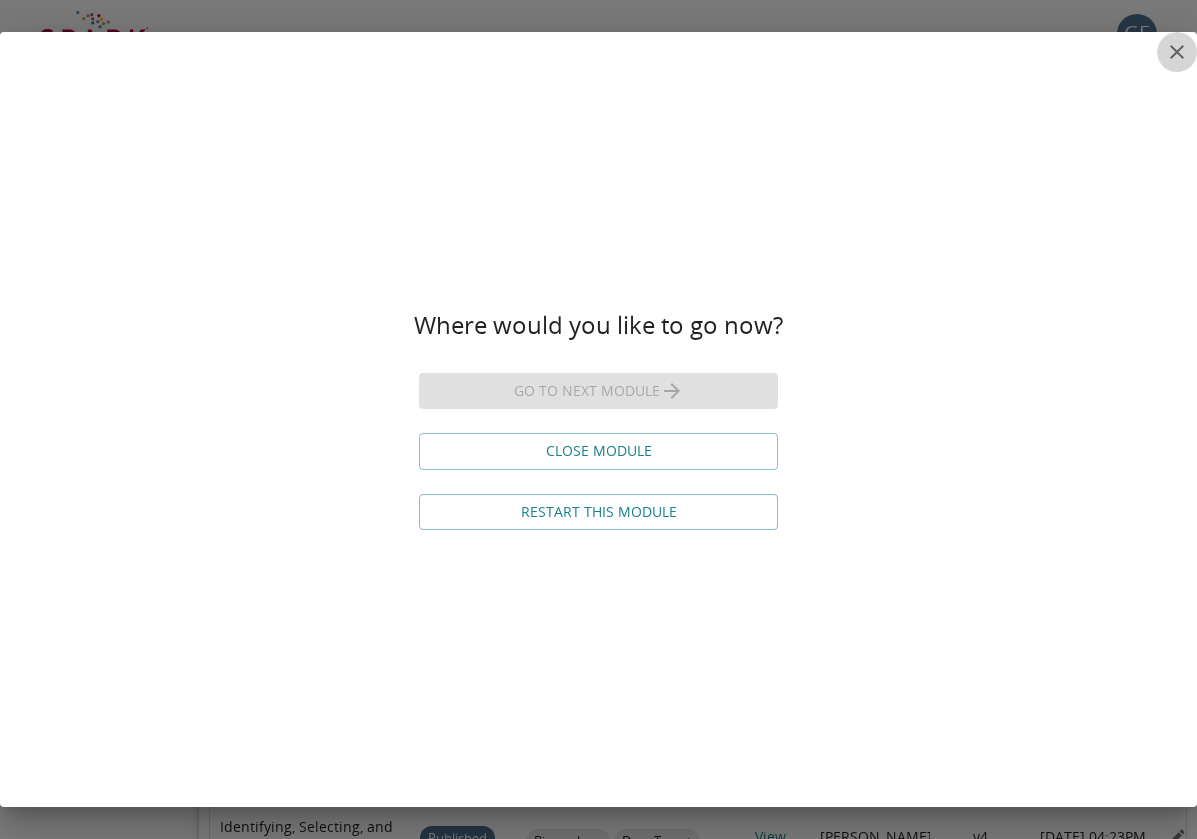 click 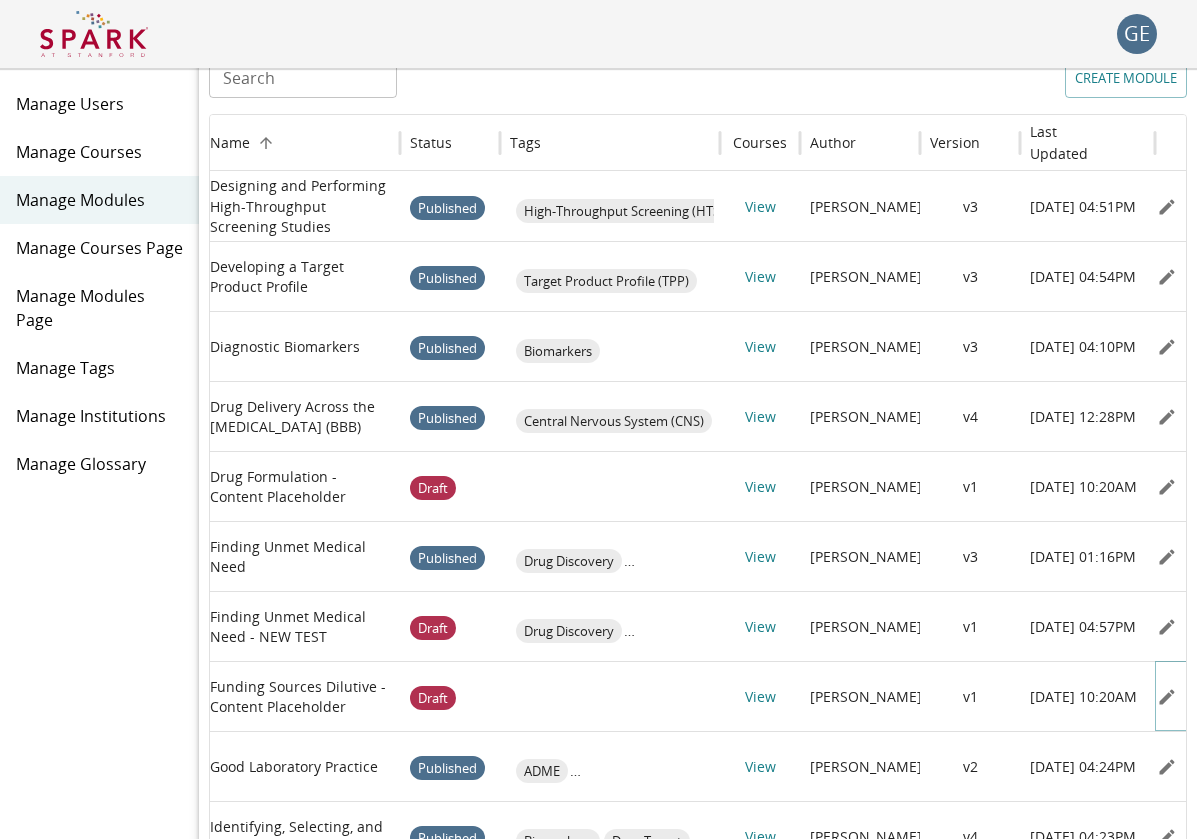 scroll, scrollTop: 0, scrollLeft: -1, axis: horizontal 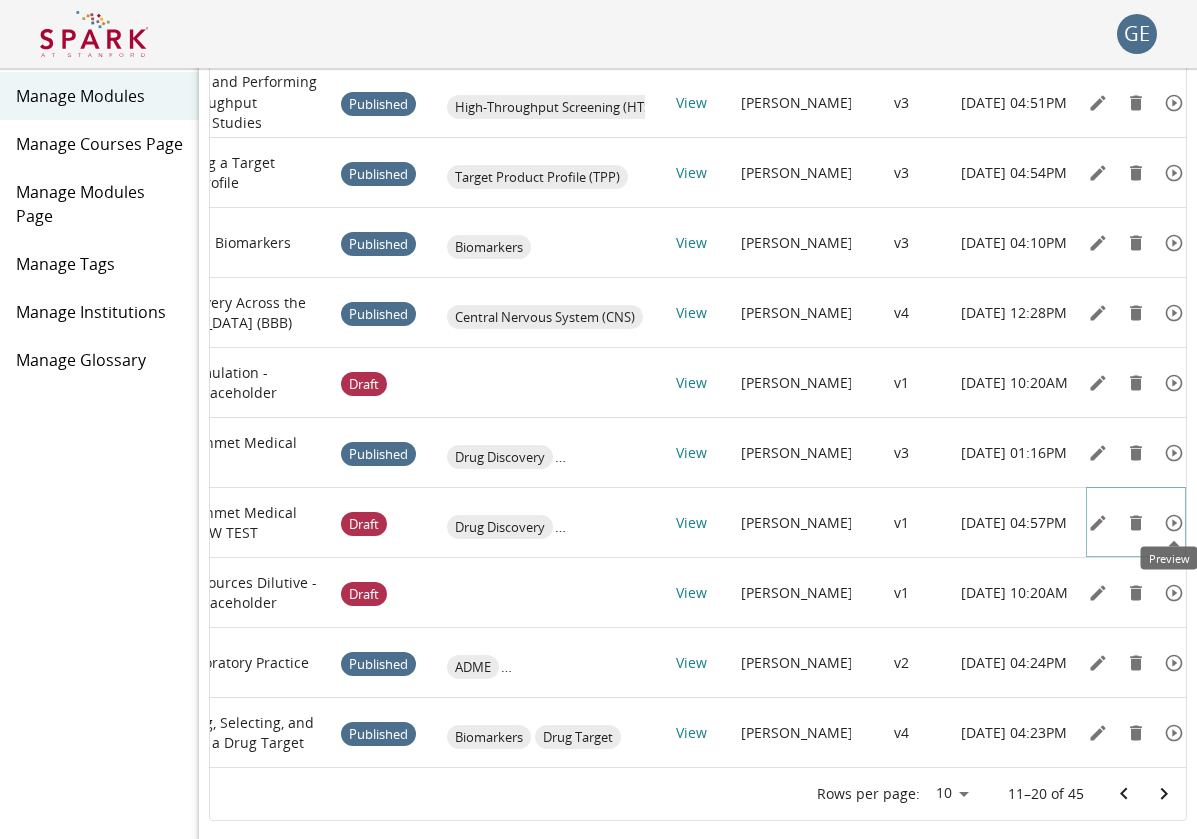 click 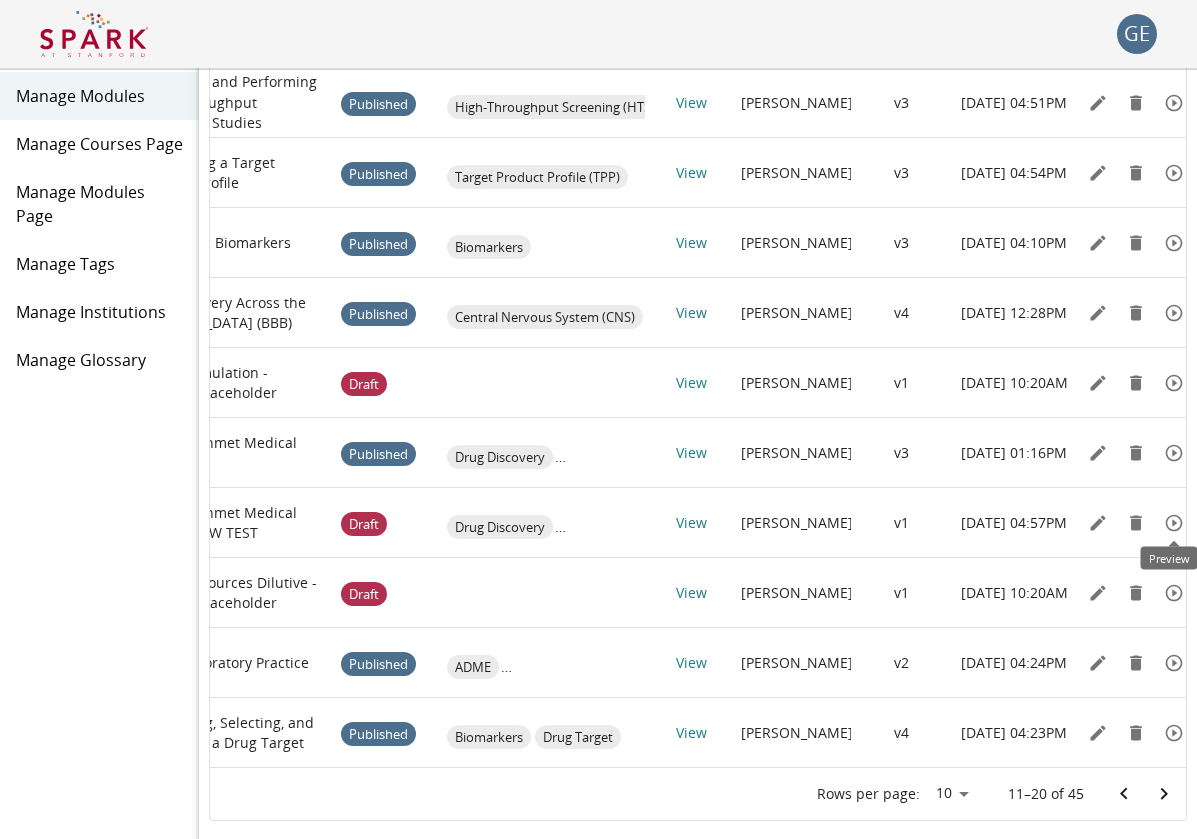 scroll, scrollTop: 92, scrollLeft: 0, axis: vertical 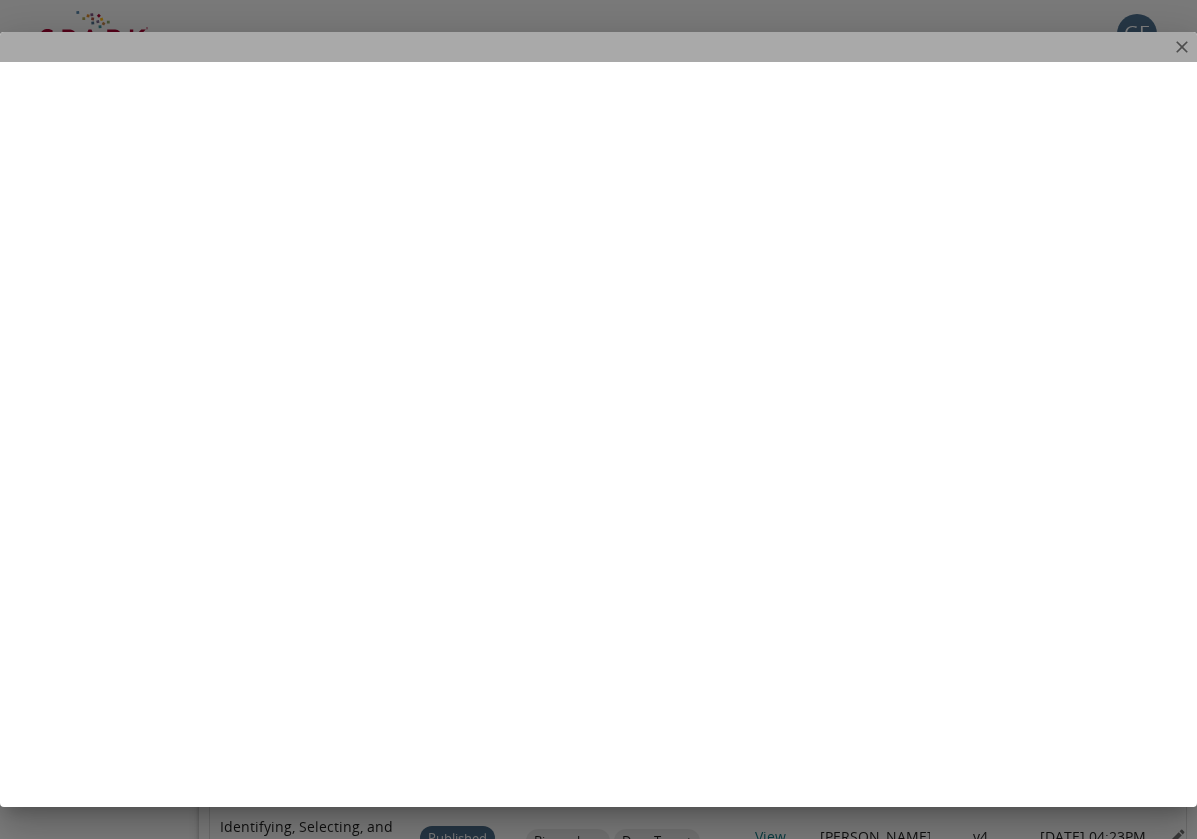 click 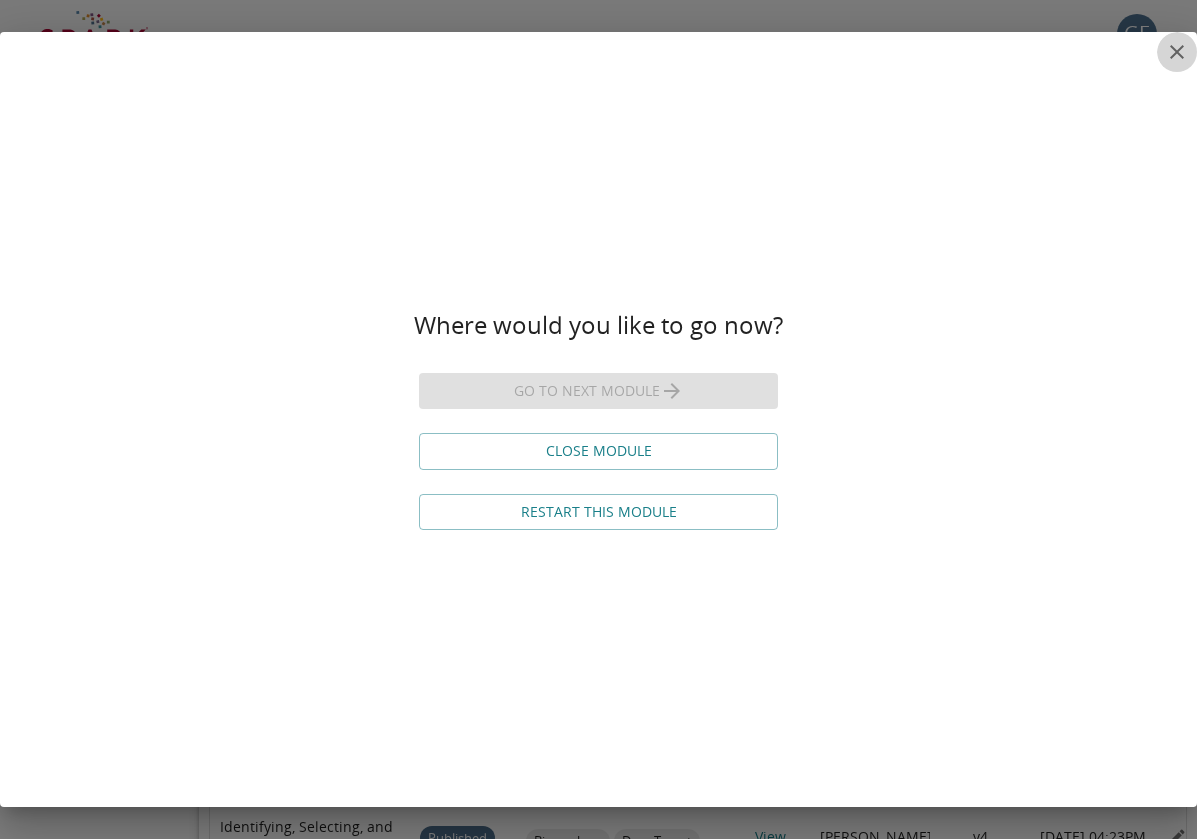 click 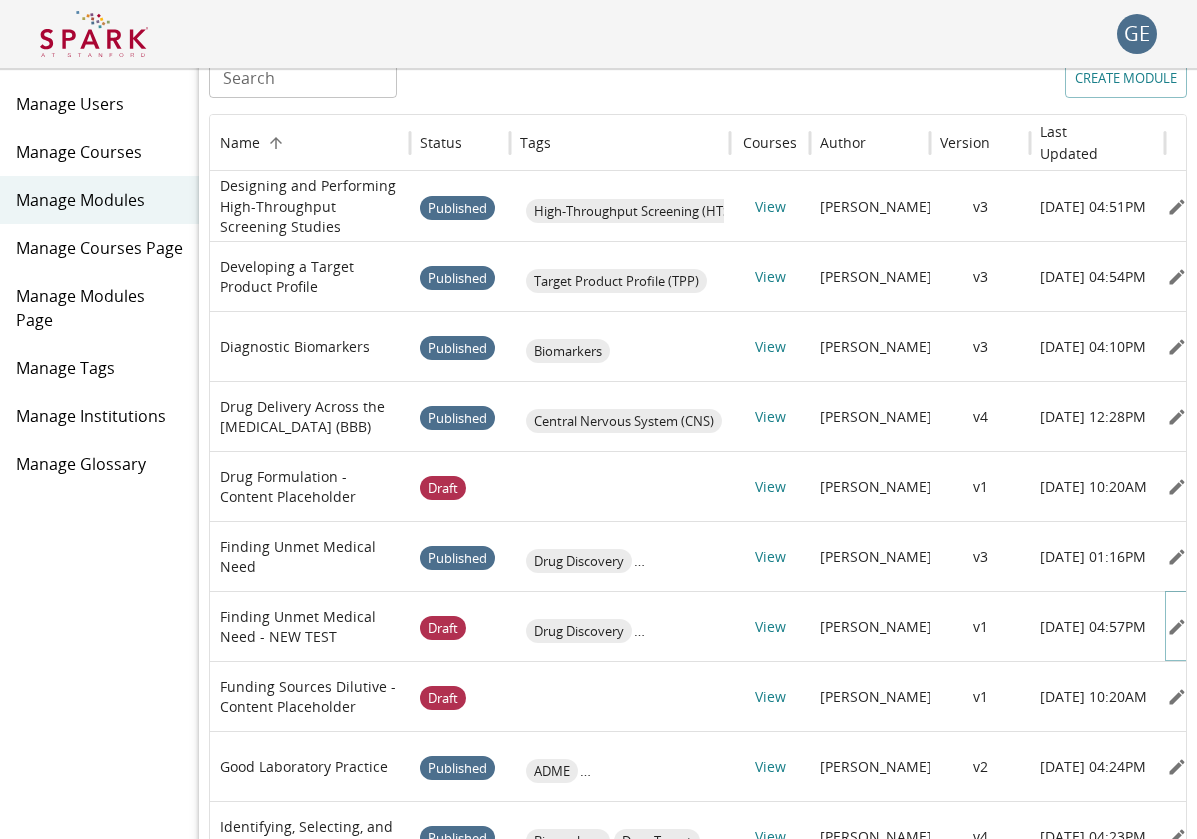 scroll, scrollTop: 0, scrollLeft: -3, axis: horizontal 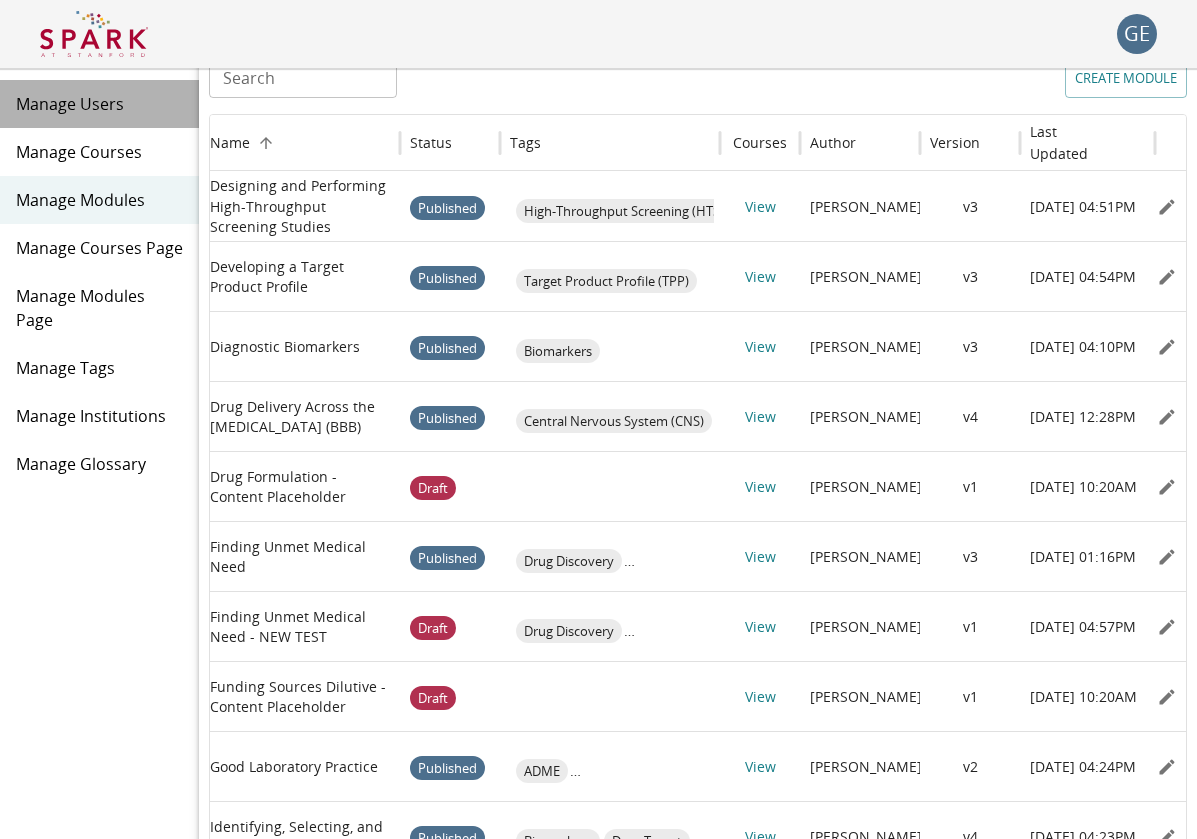 click on "Manage Users" at bounding box center (99, 104) 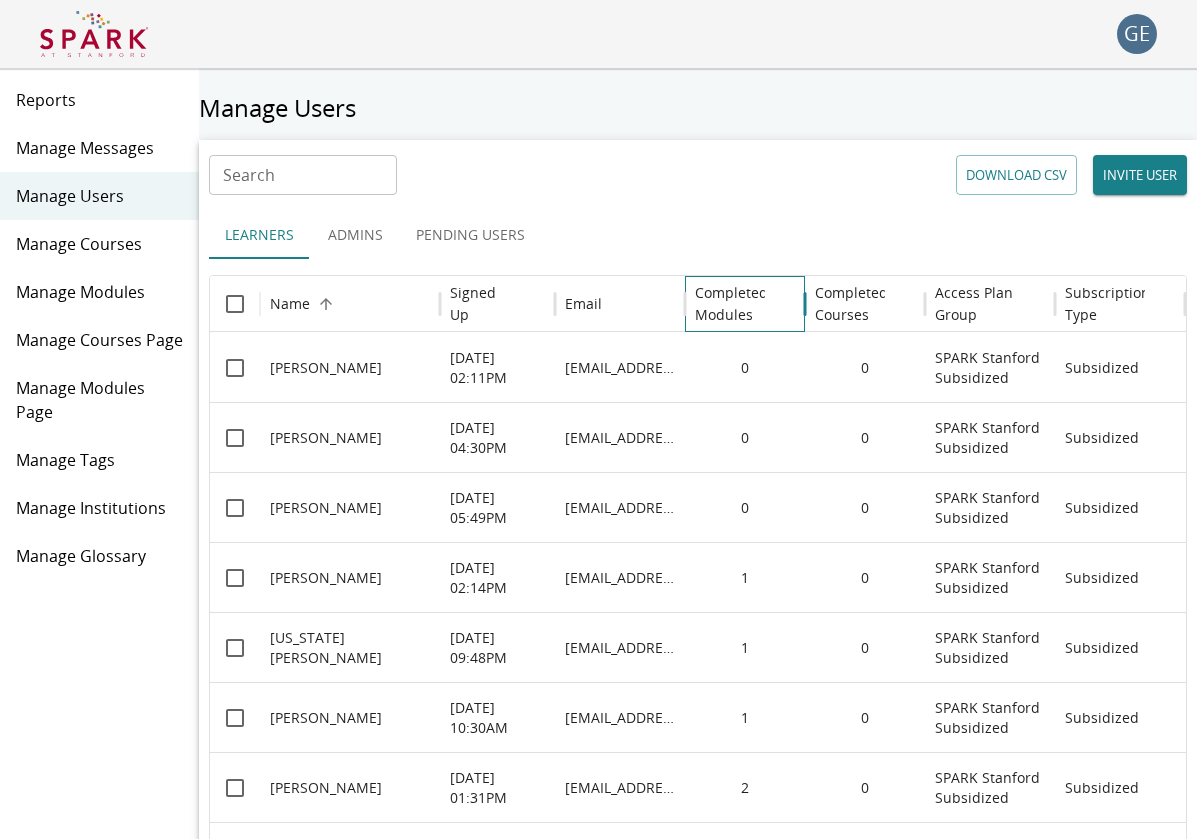 click on "Completed Modules" at bounding box center (731, 304) 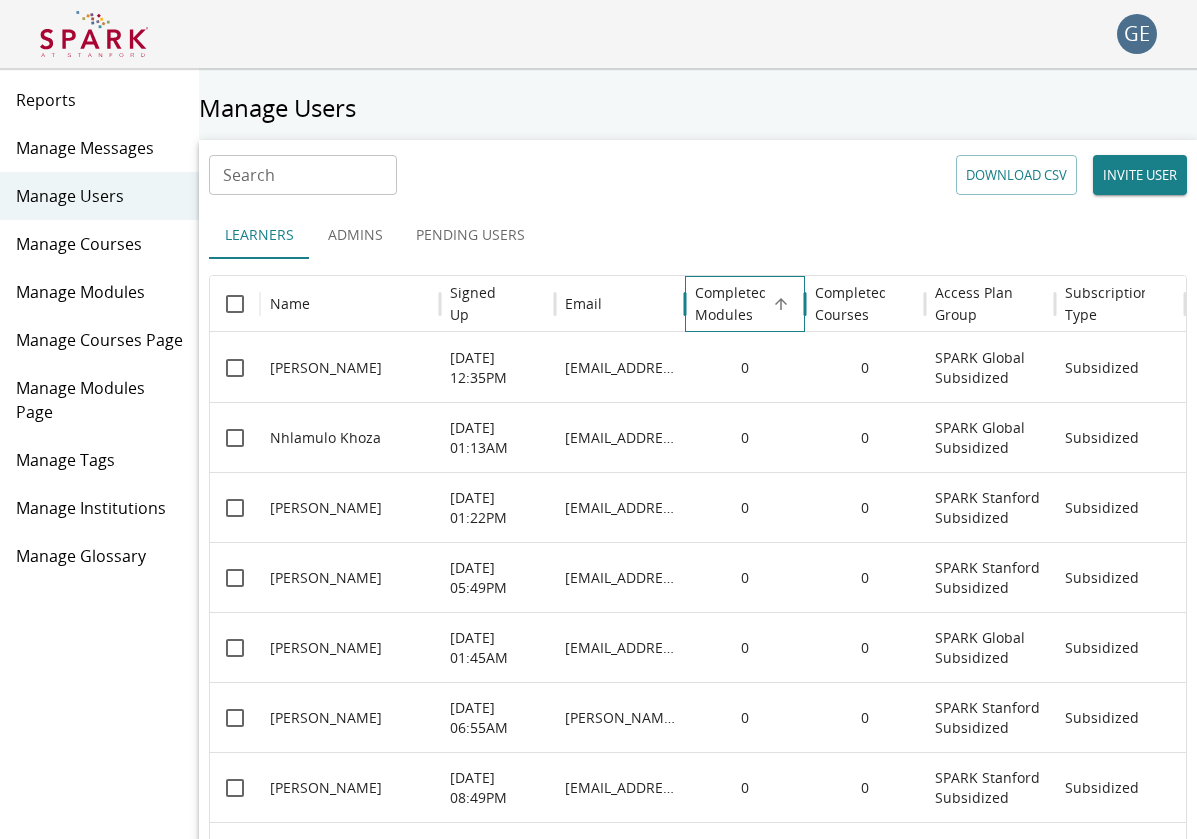 click on "Completed Modules" at bounding box center (731, 304) 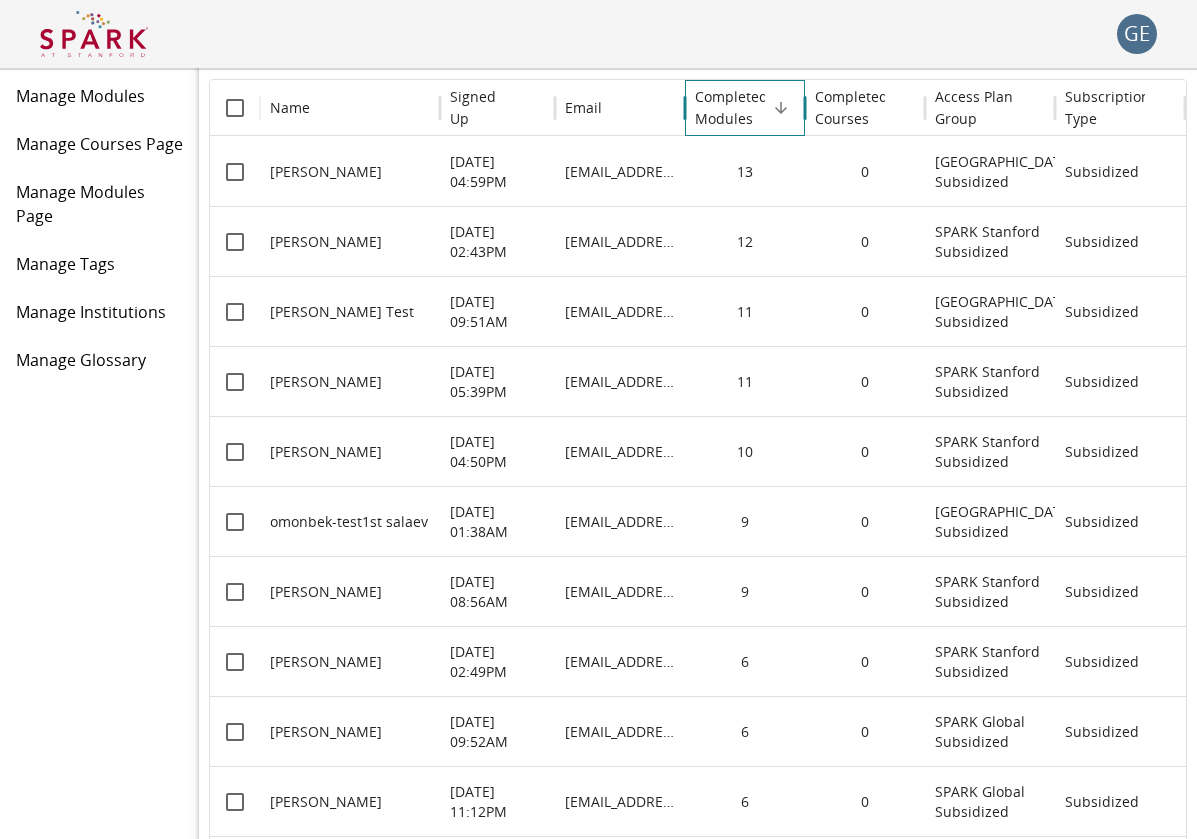 scroll, scrollTop: 192, scrollLeft: 0, axis: vertical 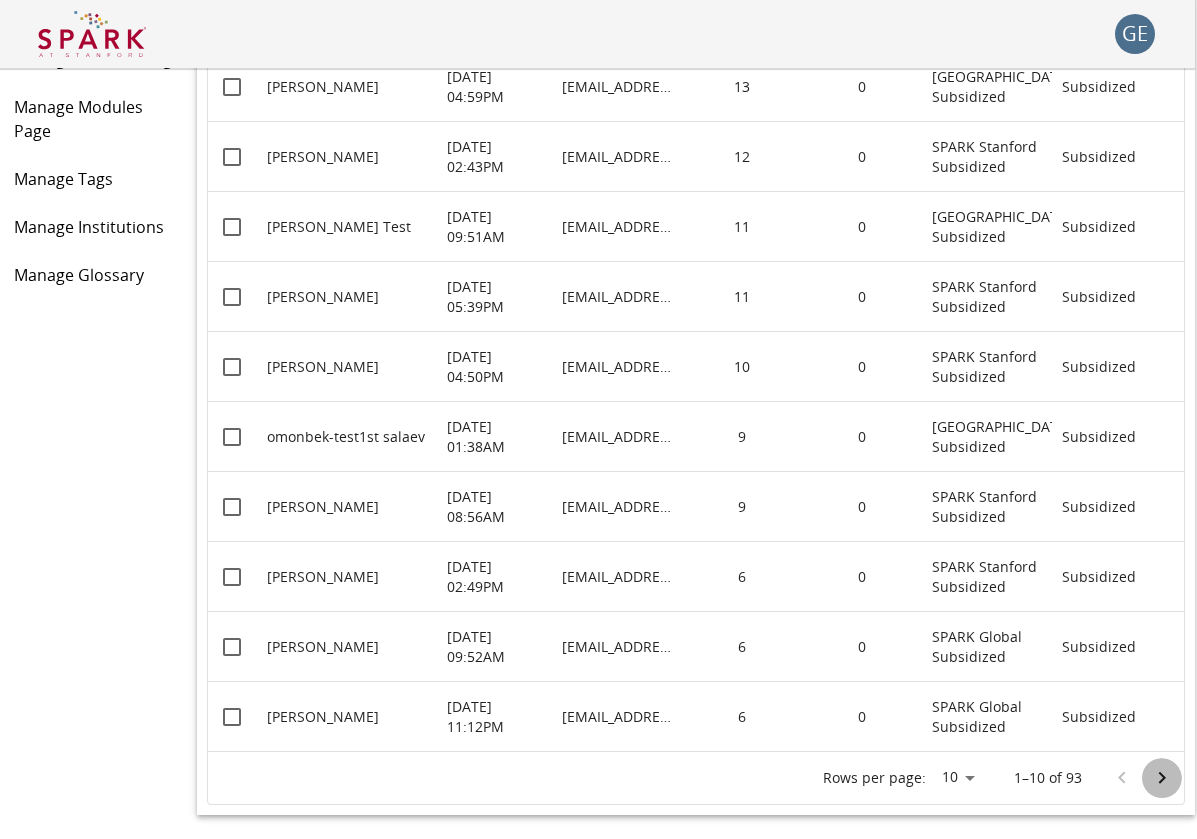 click at bounding box center (1162, 778) 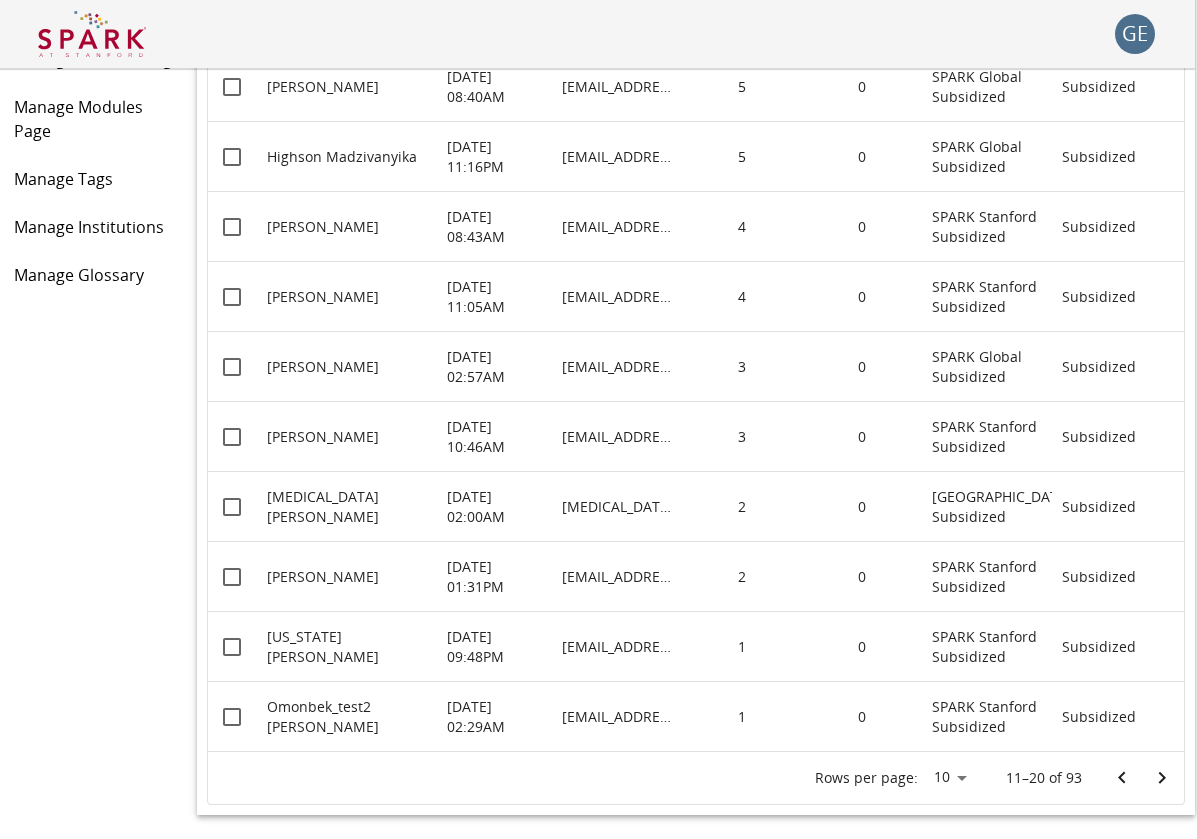 scroll, scrollTop: 281, scrollLeft: 2, axis: both 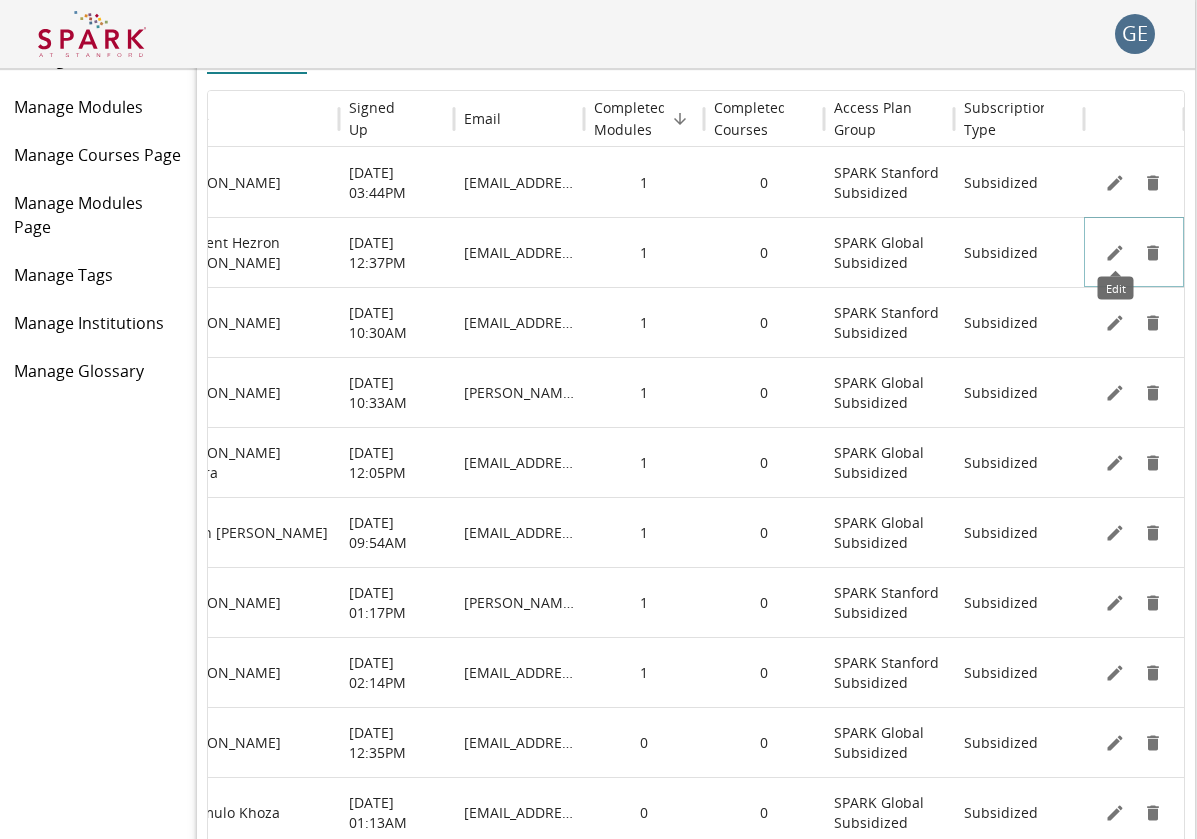click 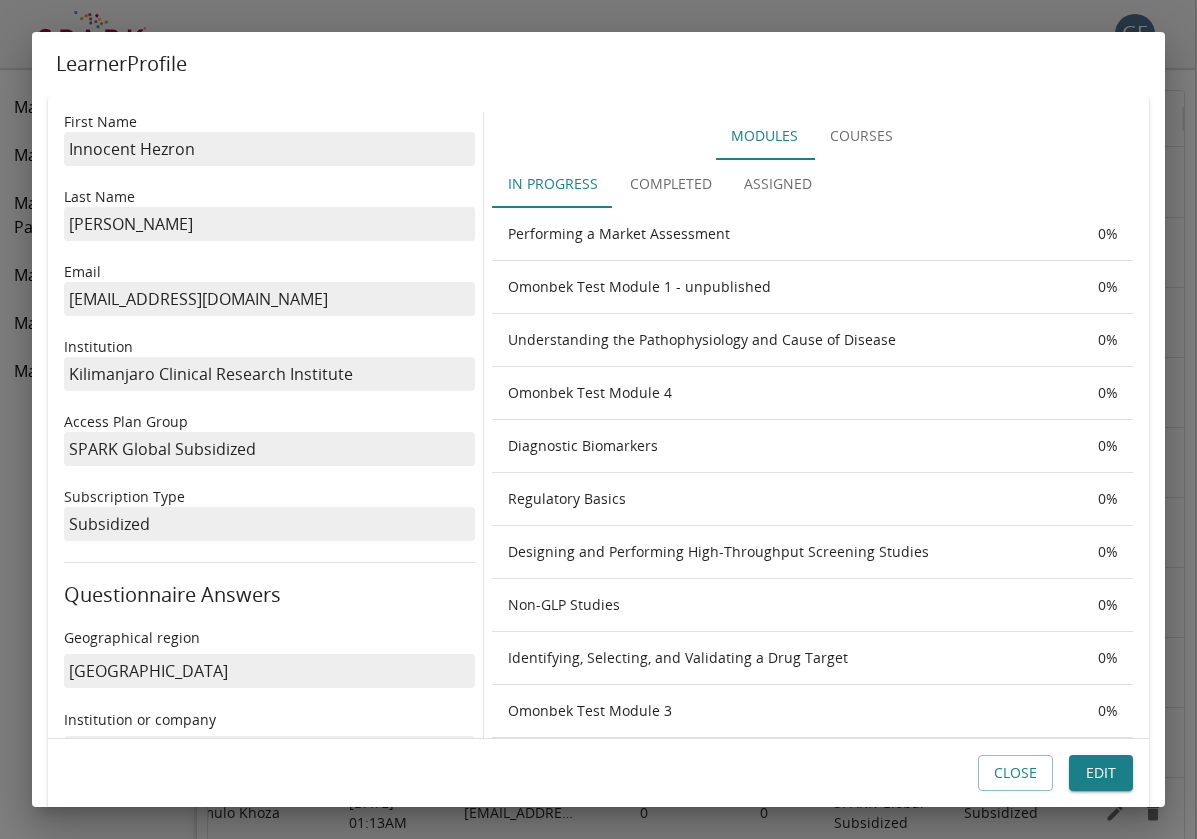 scroll, scrollTop: 0, scrollLeft: 0, axis: both 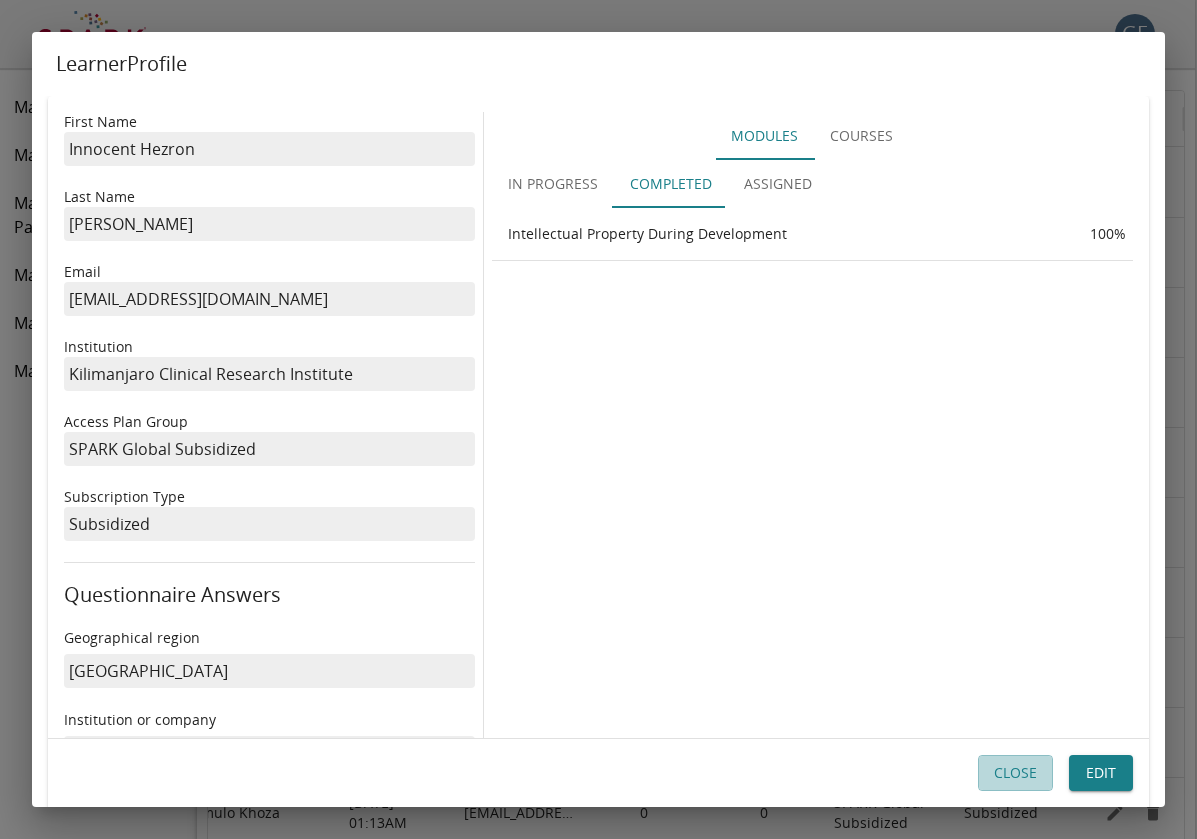 click on "Close" at bounding box center (1015, 773) 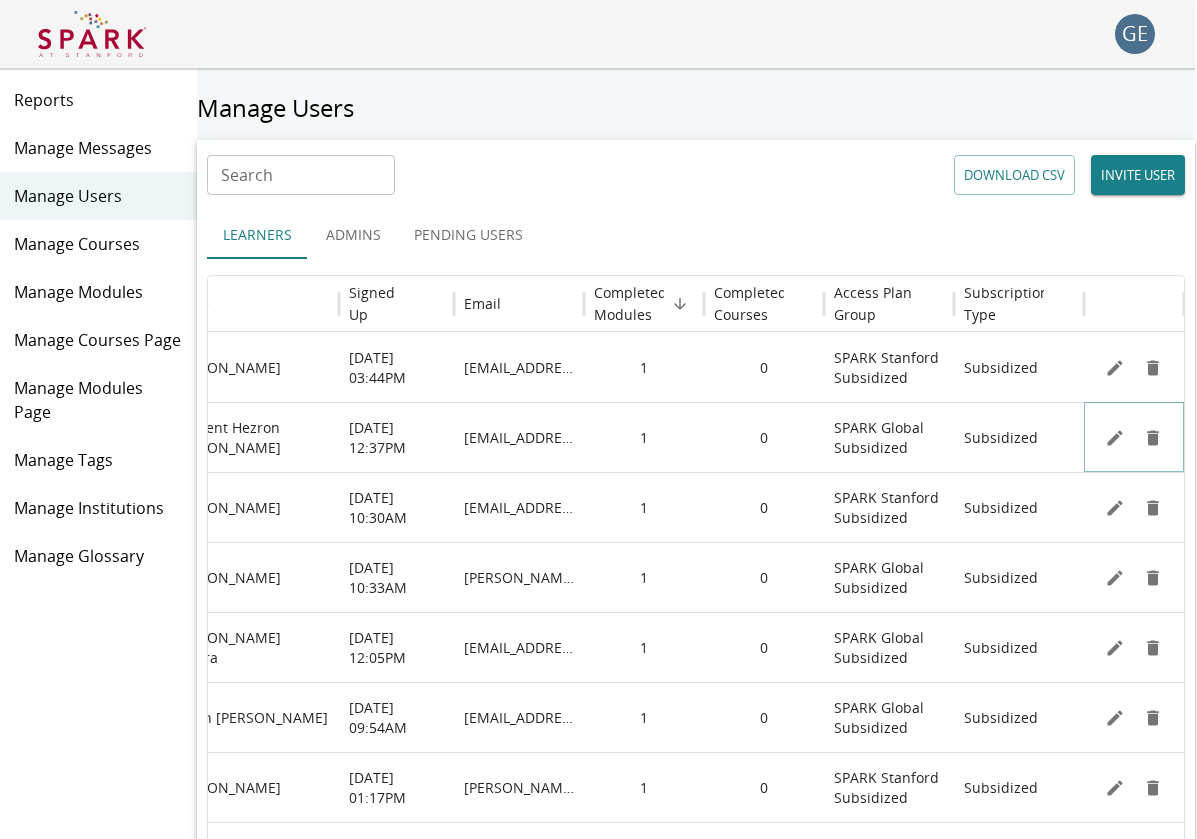 scroll, scrollTop: 0, scrollLeft: 2, axis: horizontal 